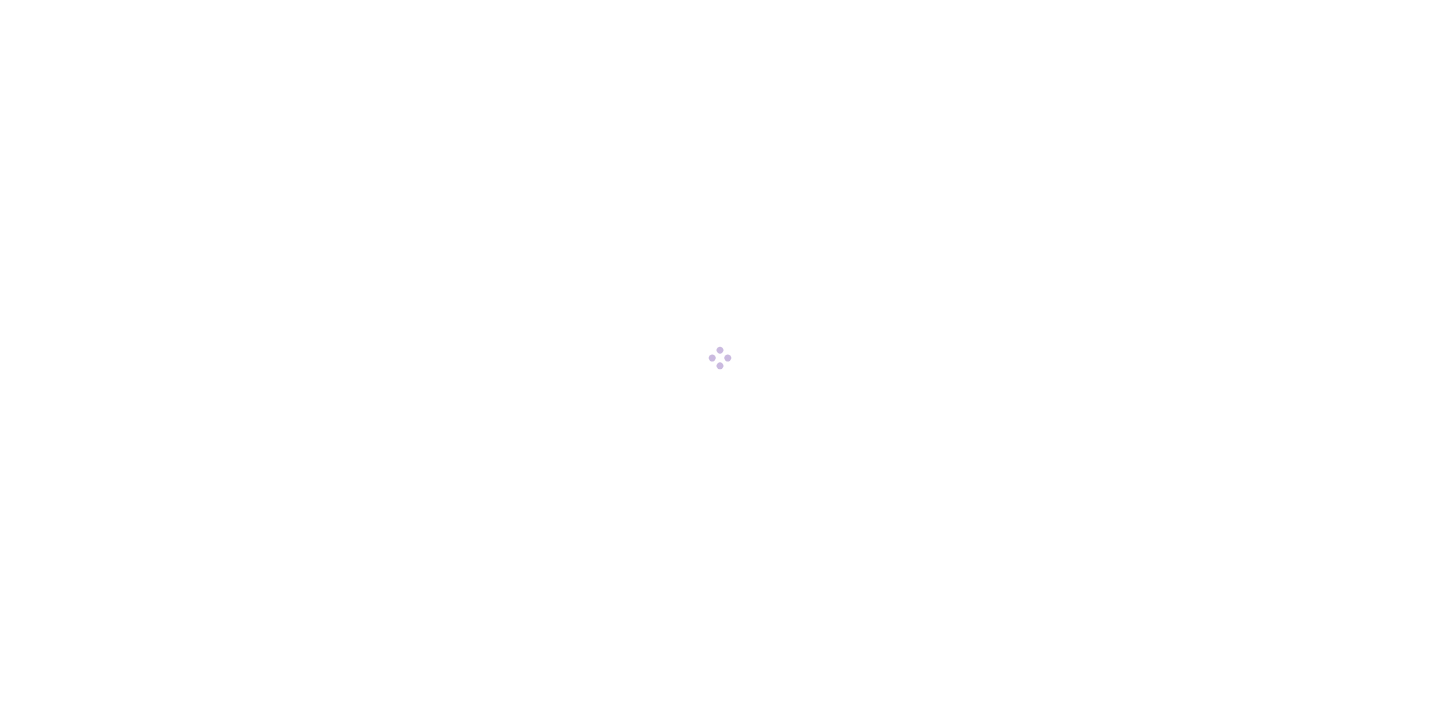 scroll, scrollTop: 0, scrollLeft: 0, axis: both 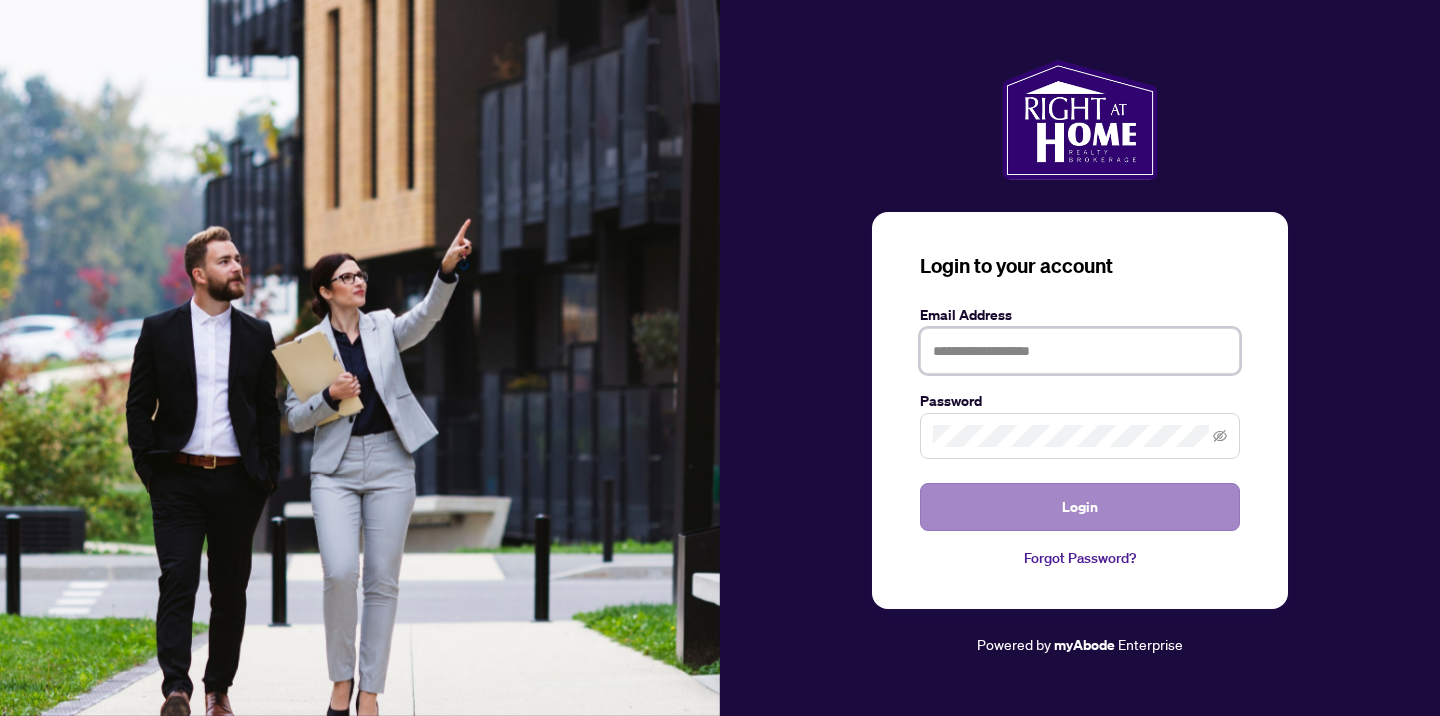 type on "**********" 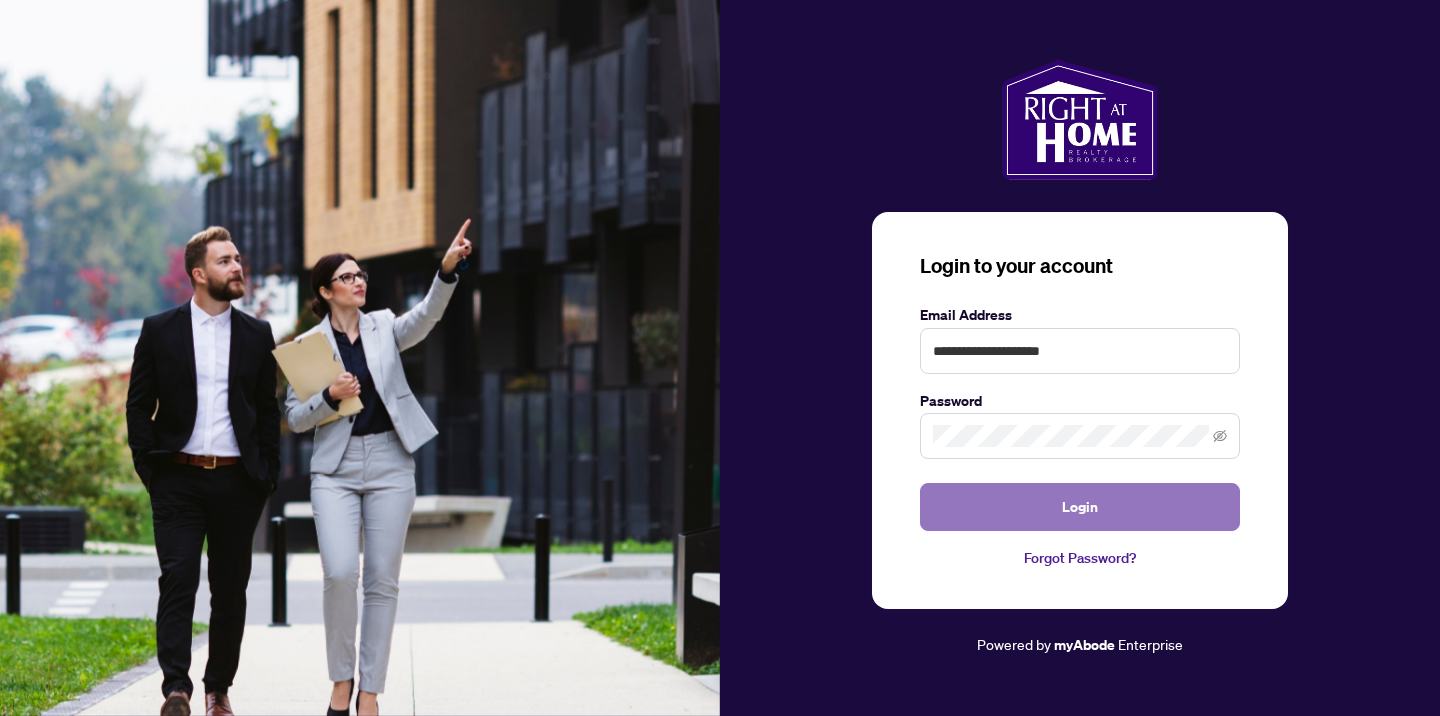 click on "Login" at bounding box center (1080, 507) 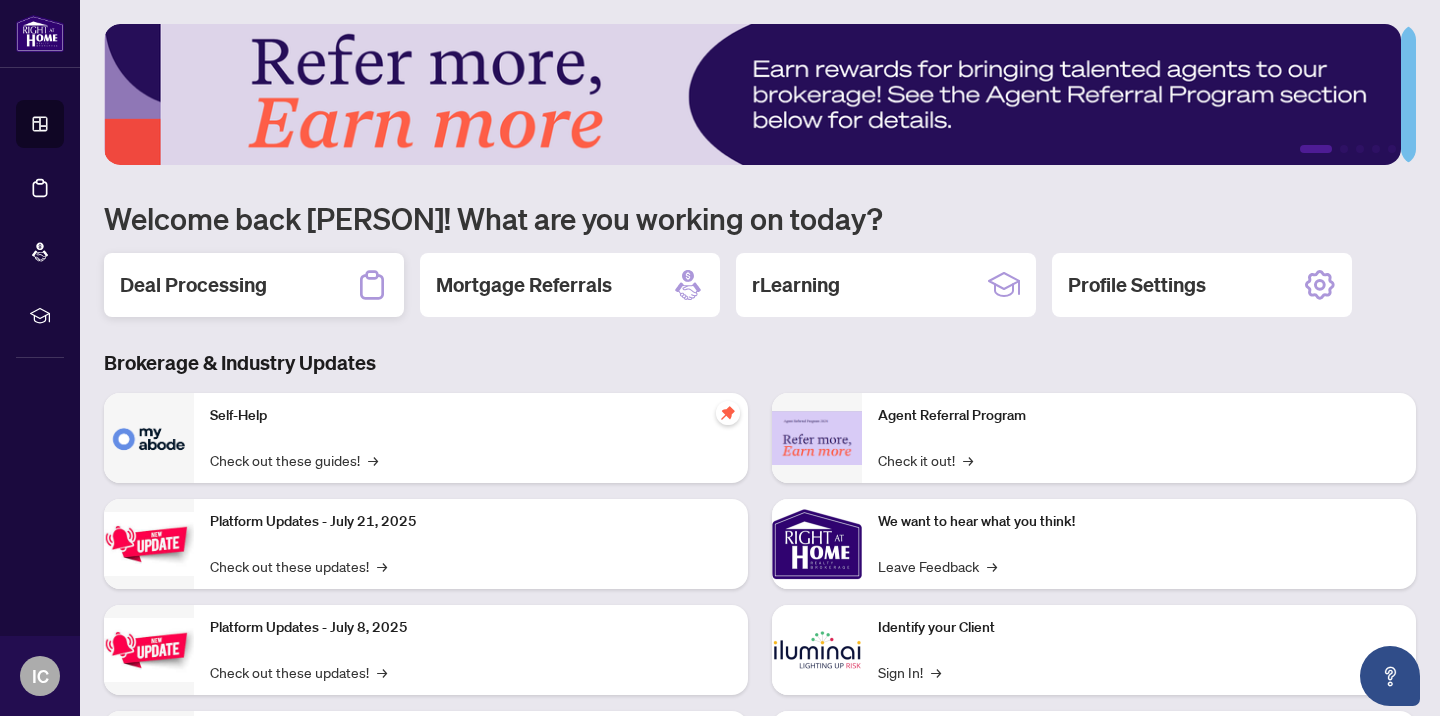 click on "Deal Processing" at bounding box center [193, 285] 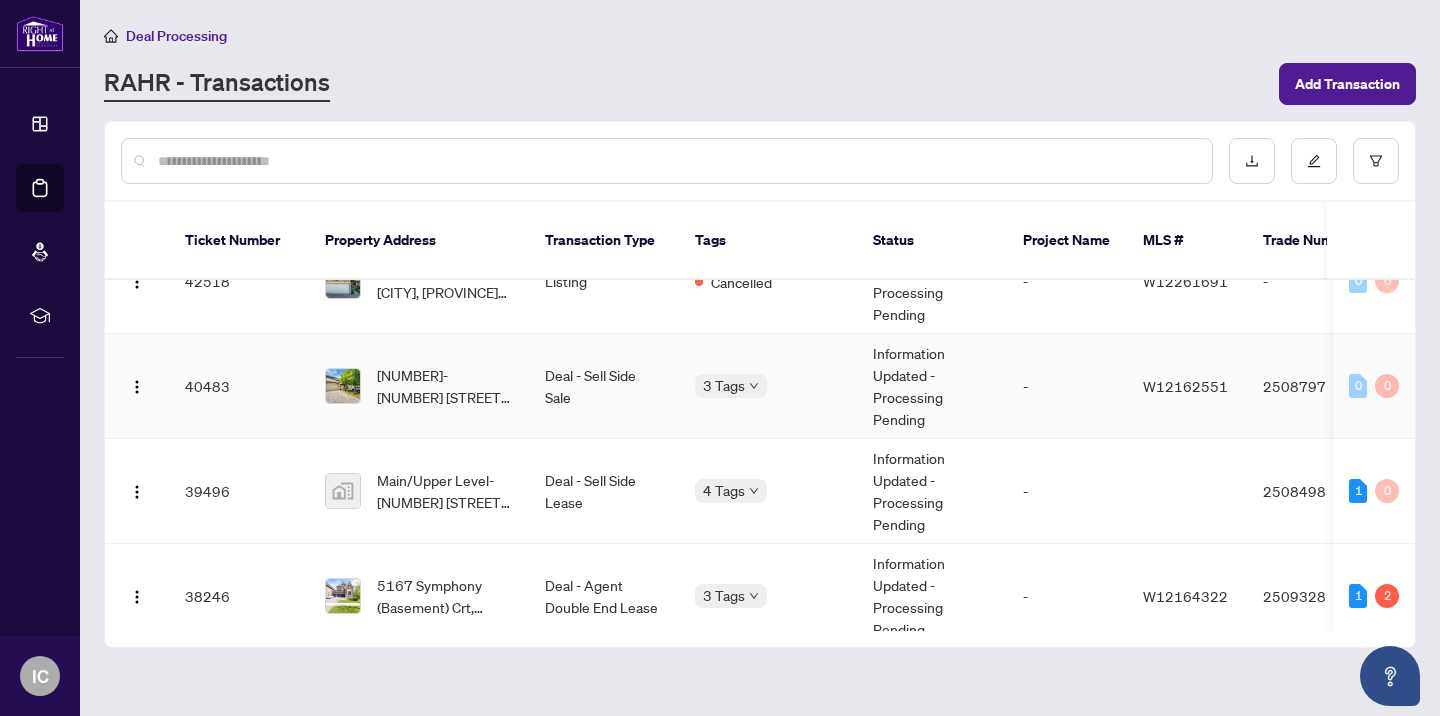 scroll, scrollTop: 915, scrollLeft: 0, axis: vertical 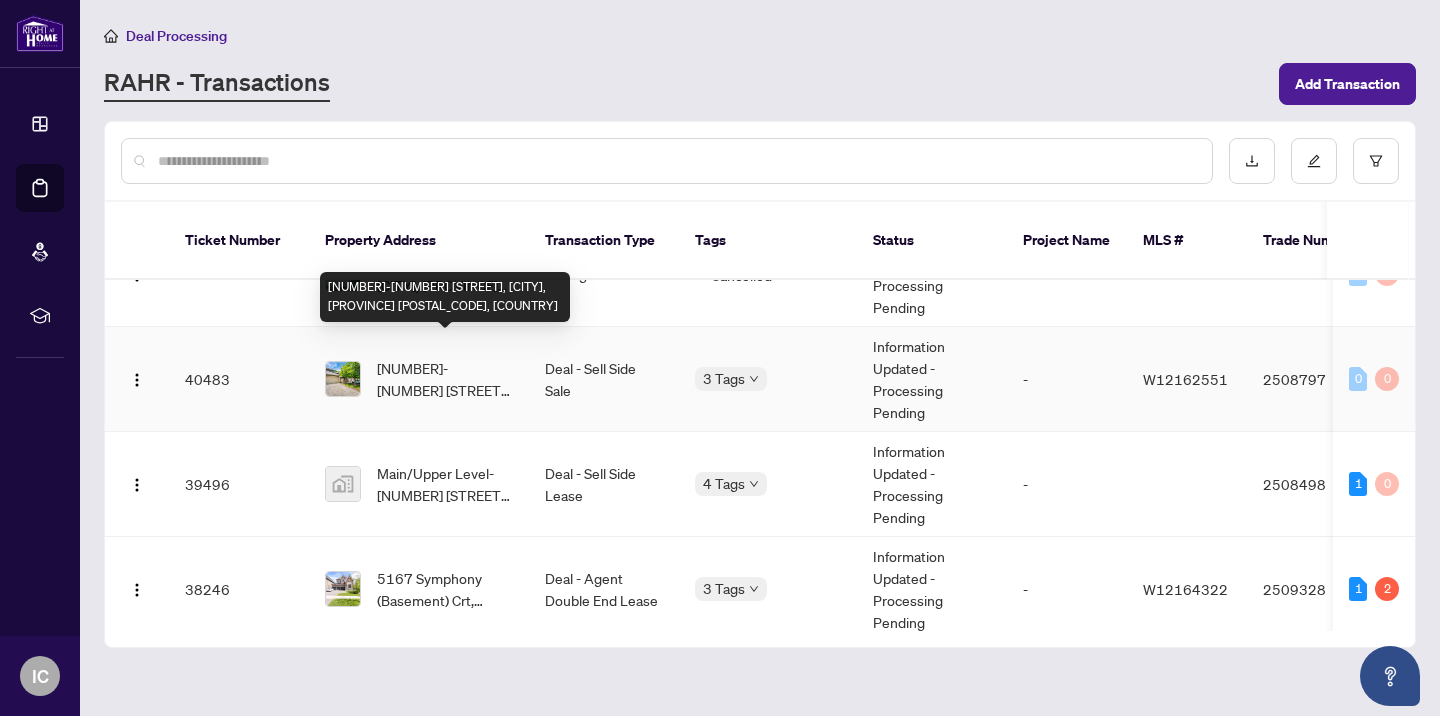 click on "[NUMBER]-[NUMBER] [STREET], [CITY], [PROVINCE] [POSTAL_CODE], [COUNTRY]" at bounding box center [445, 379] 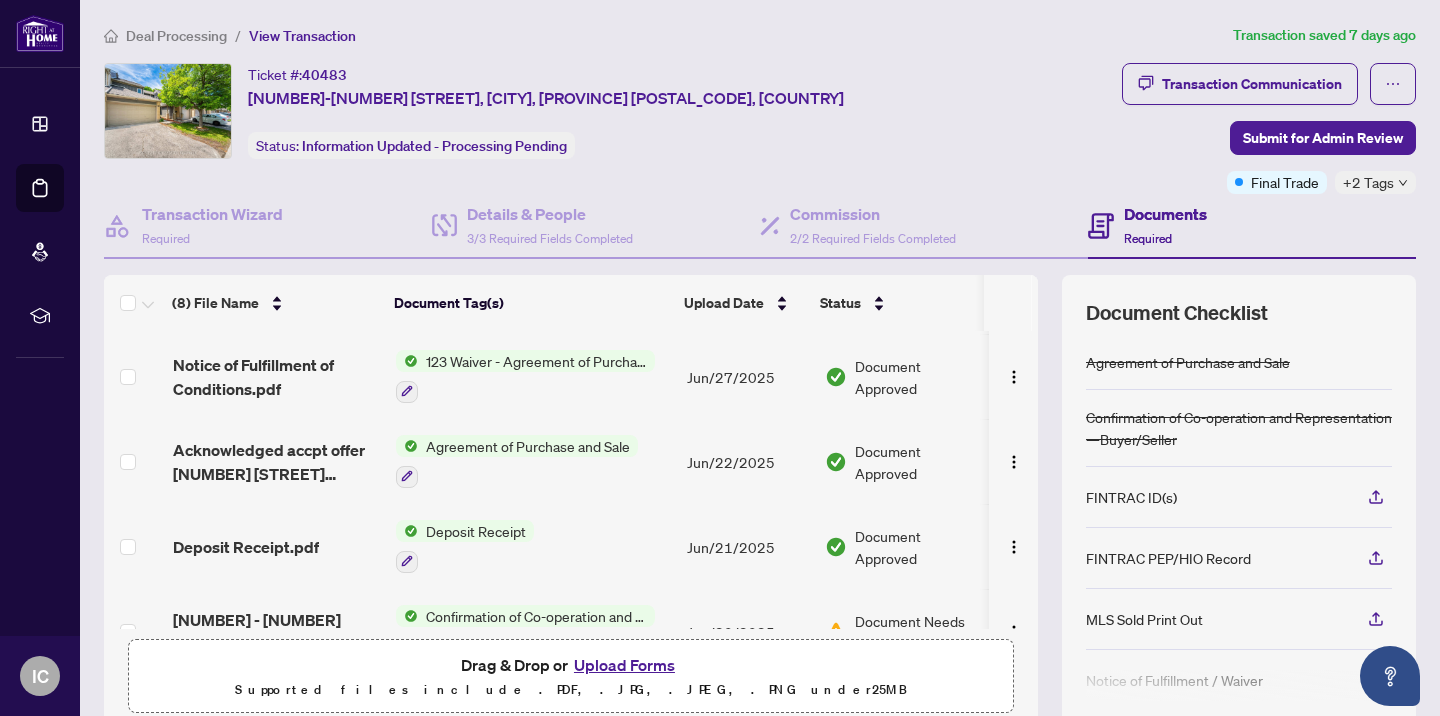 scroll, scrollTop: 381, scrollLeft: 0, axis: vertical 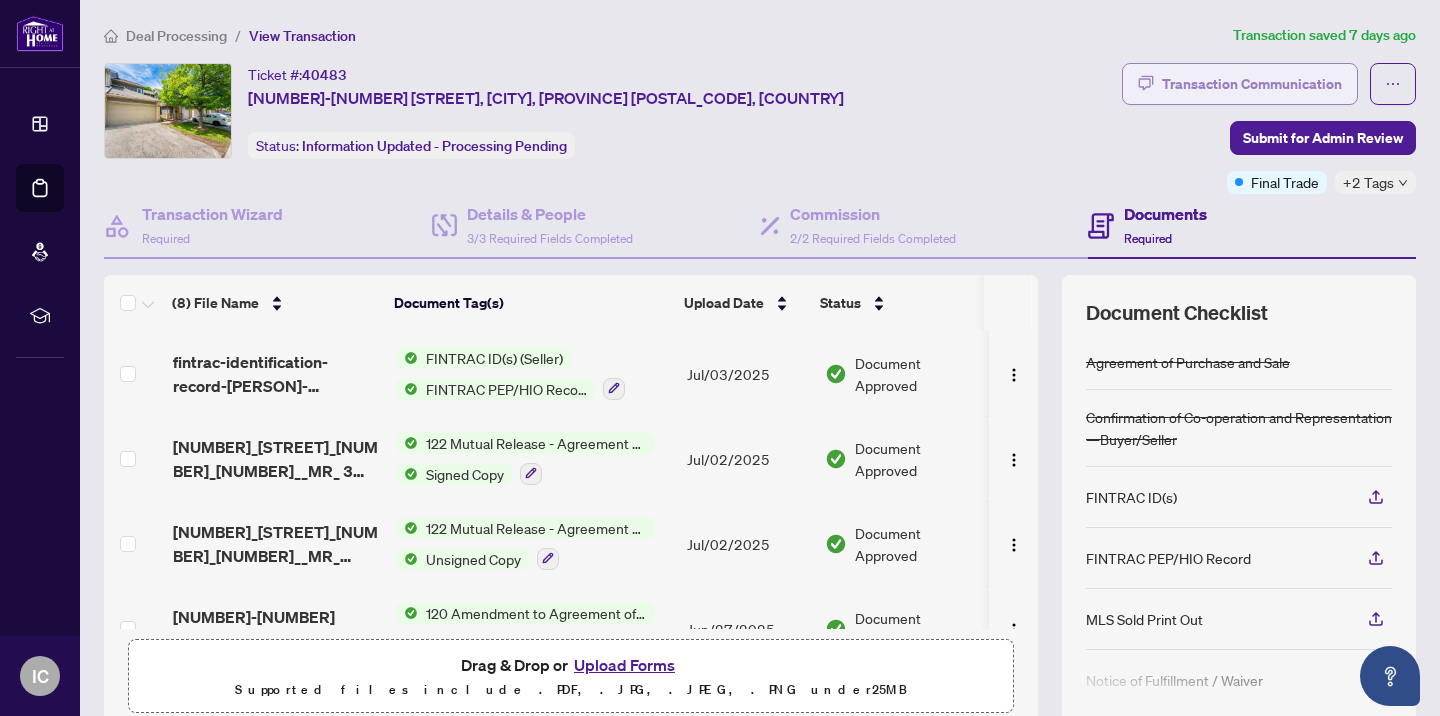 click on "Transaction Communication" at bounding box center (1252, 84) 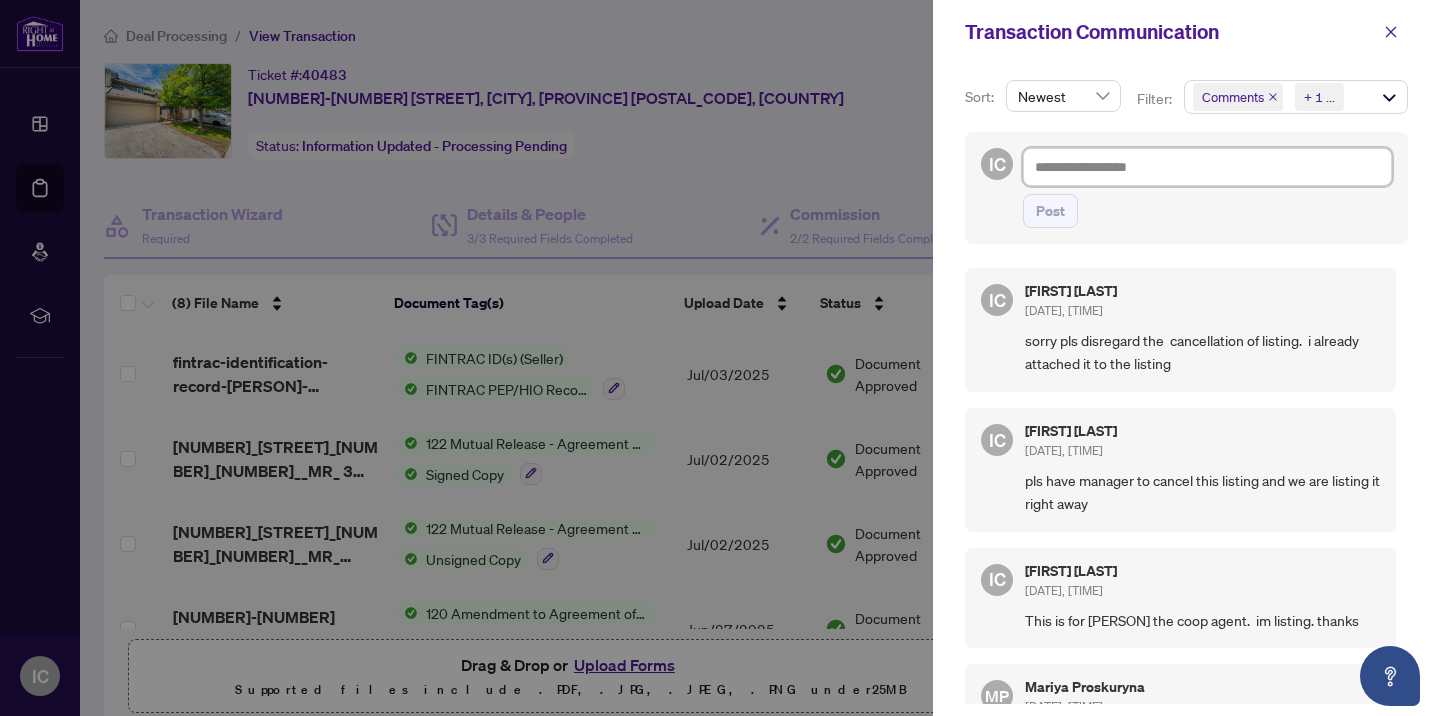 click at bounding box center (1207, 167) 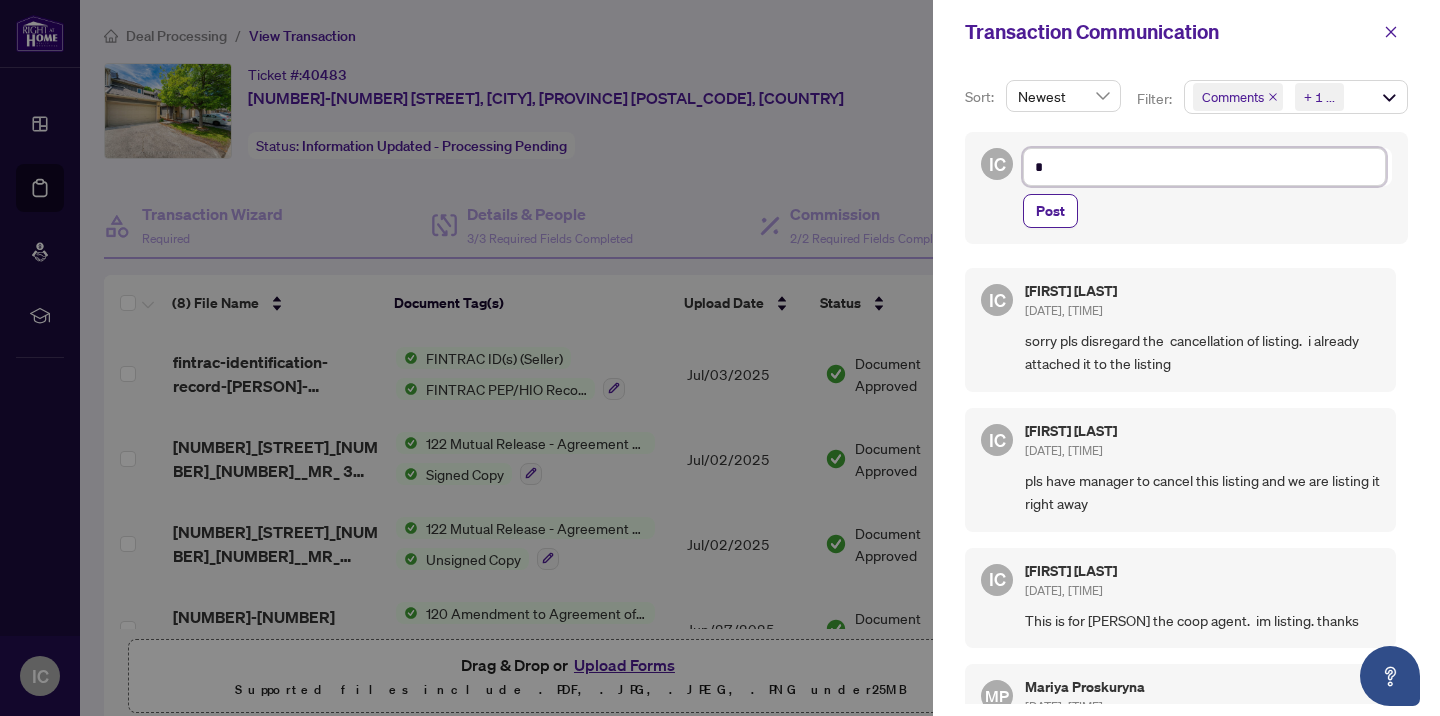 type on "**" 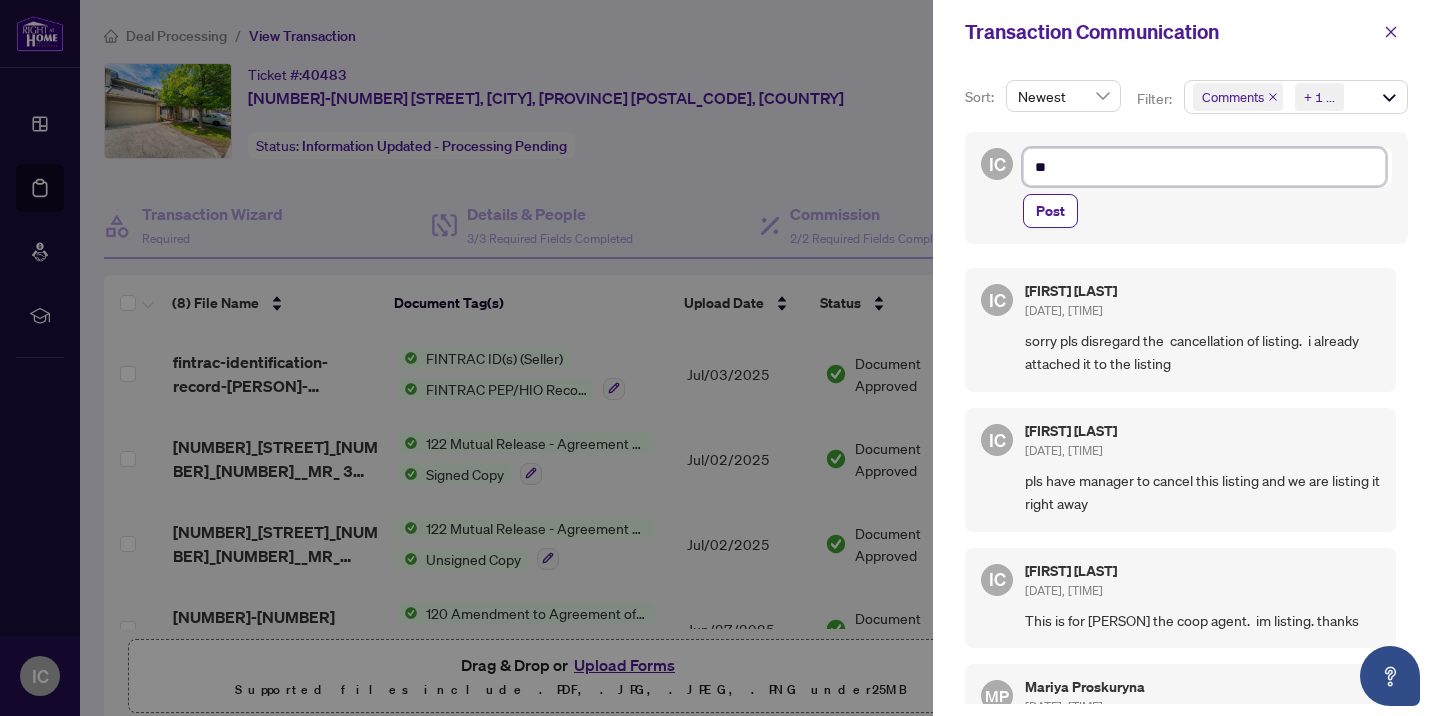 type on "***" 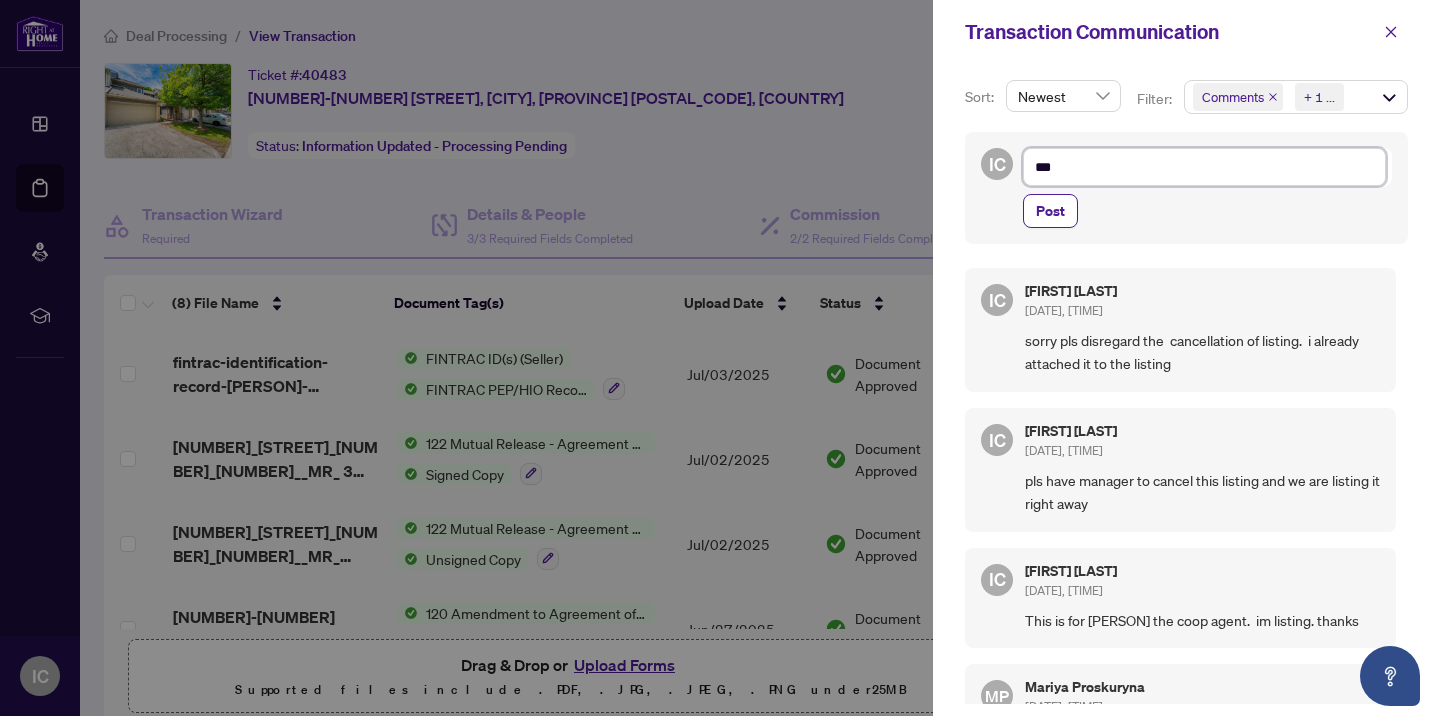 type on "***" 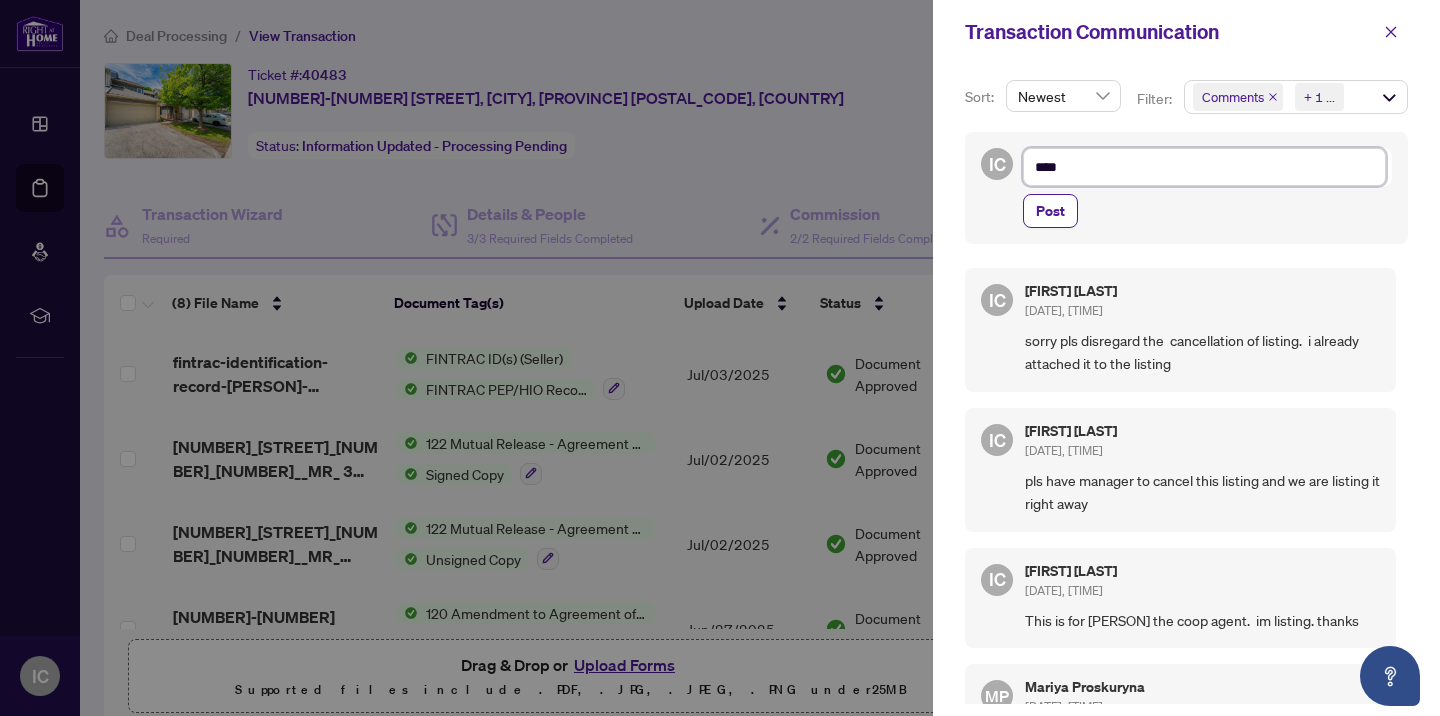 type on "*****" 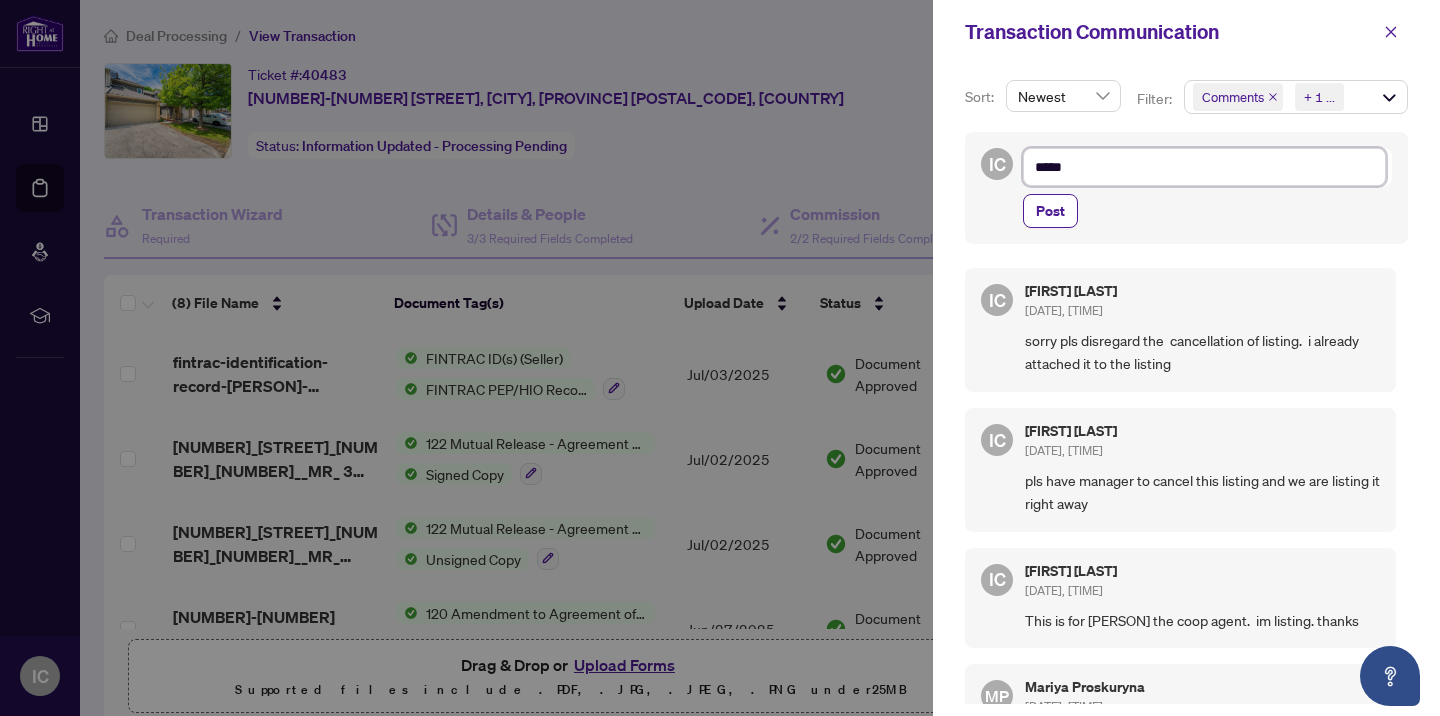 type on "******" 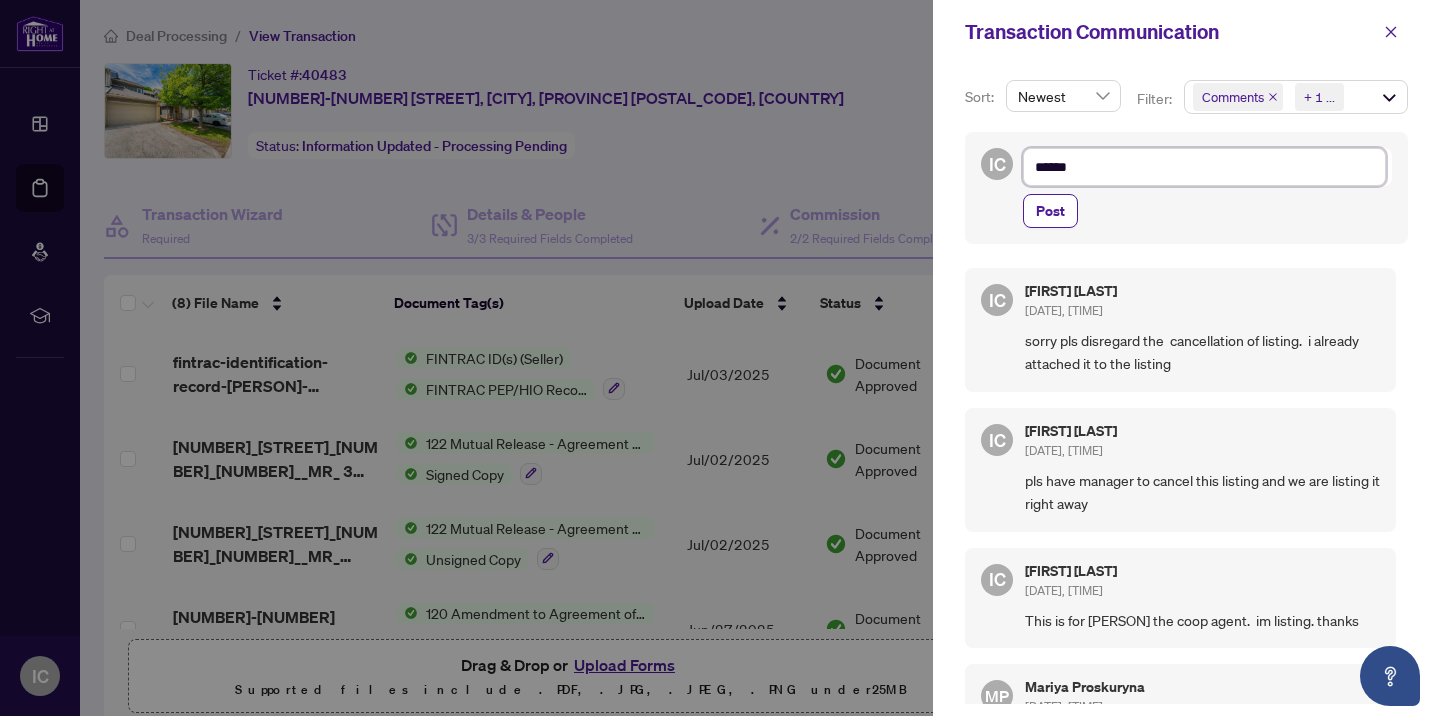 type on "*******" 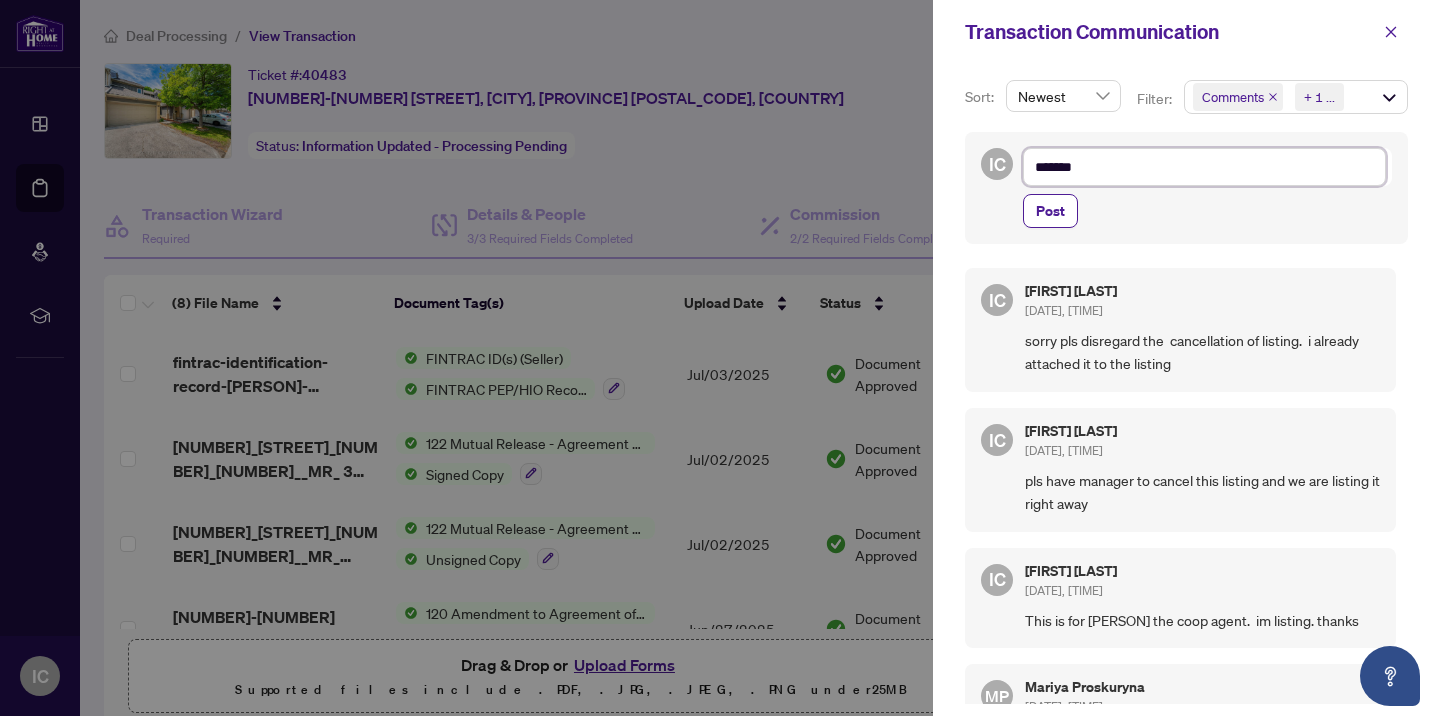 type on "********" 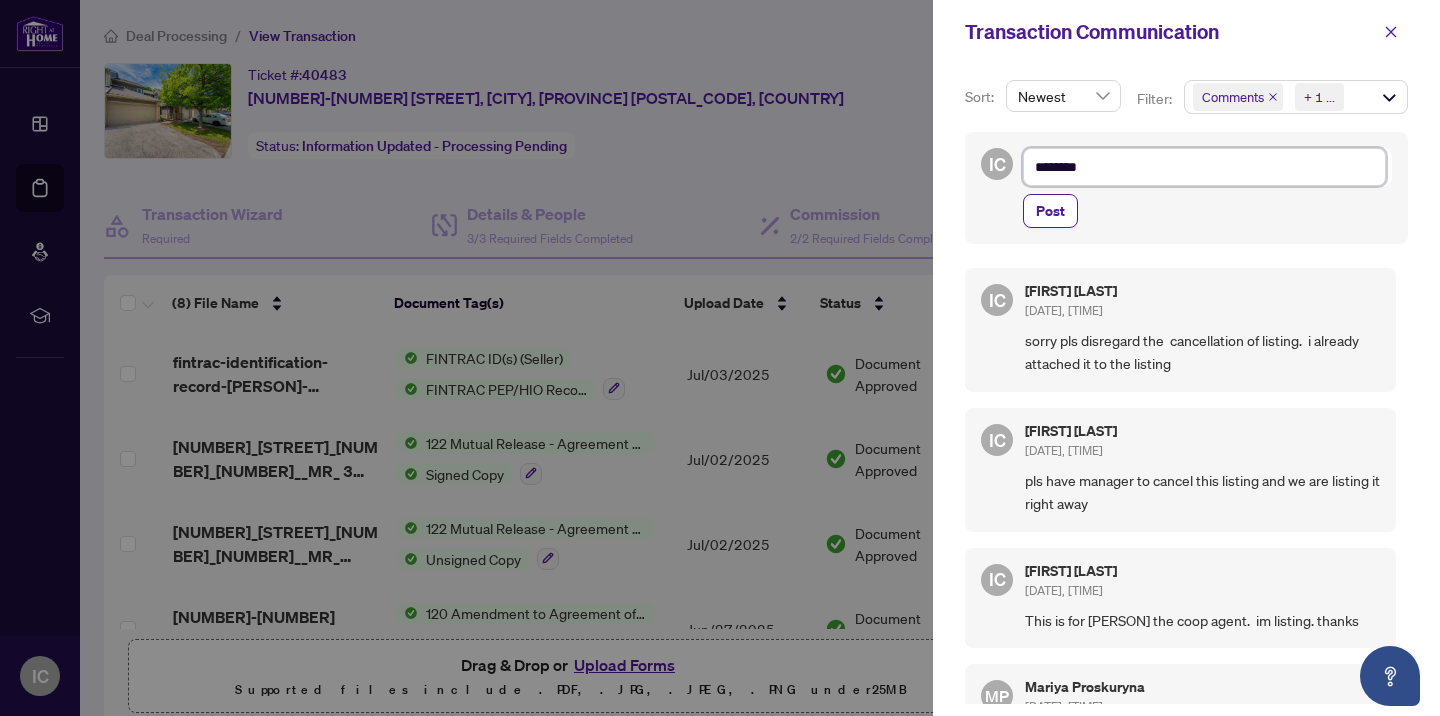 type on "*********" 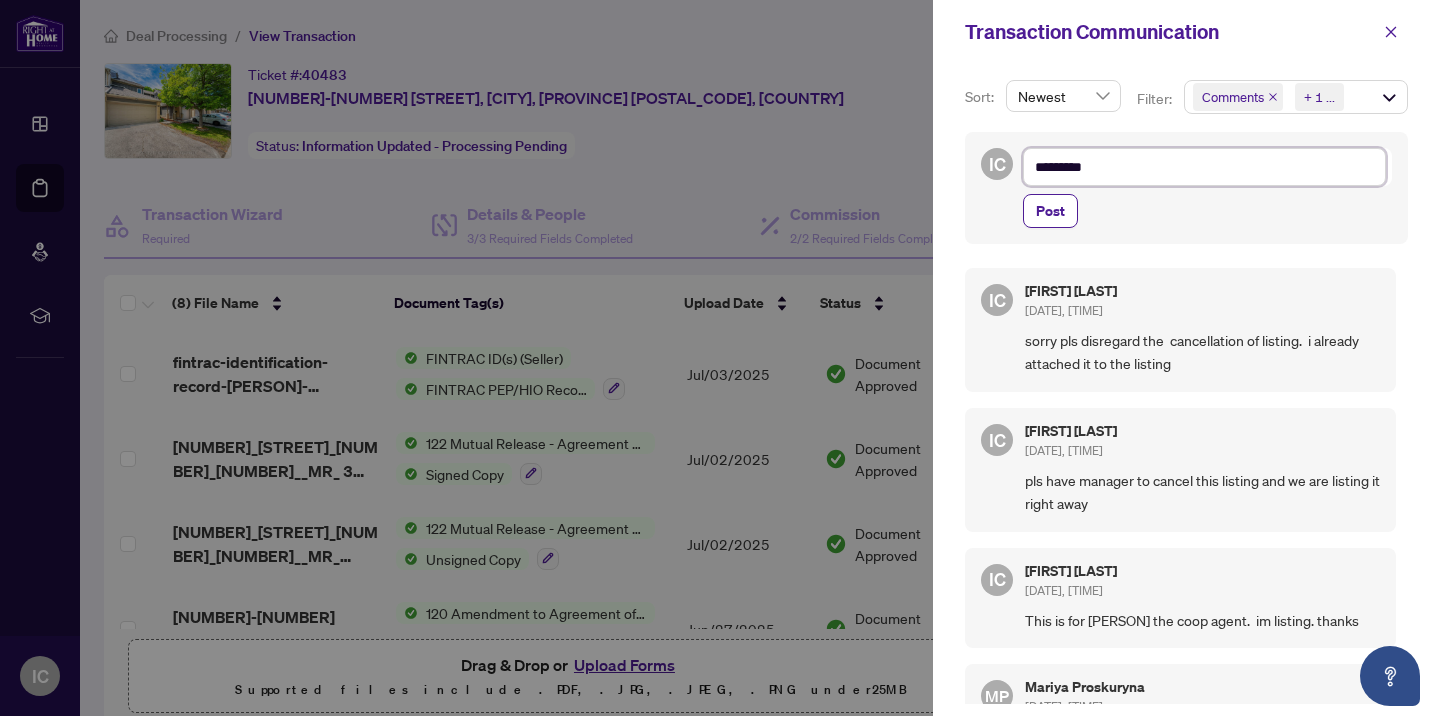 type on "*********" 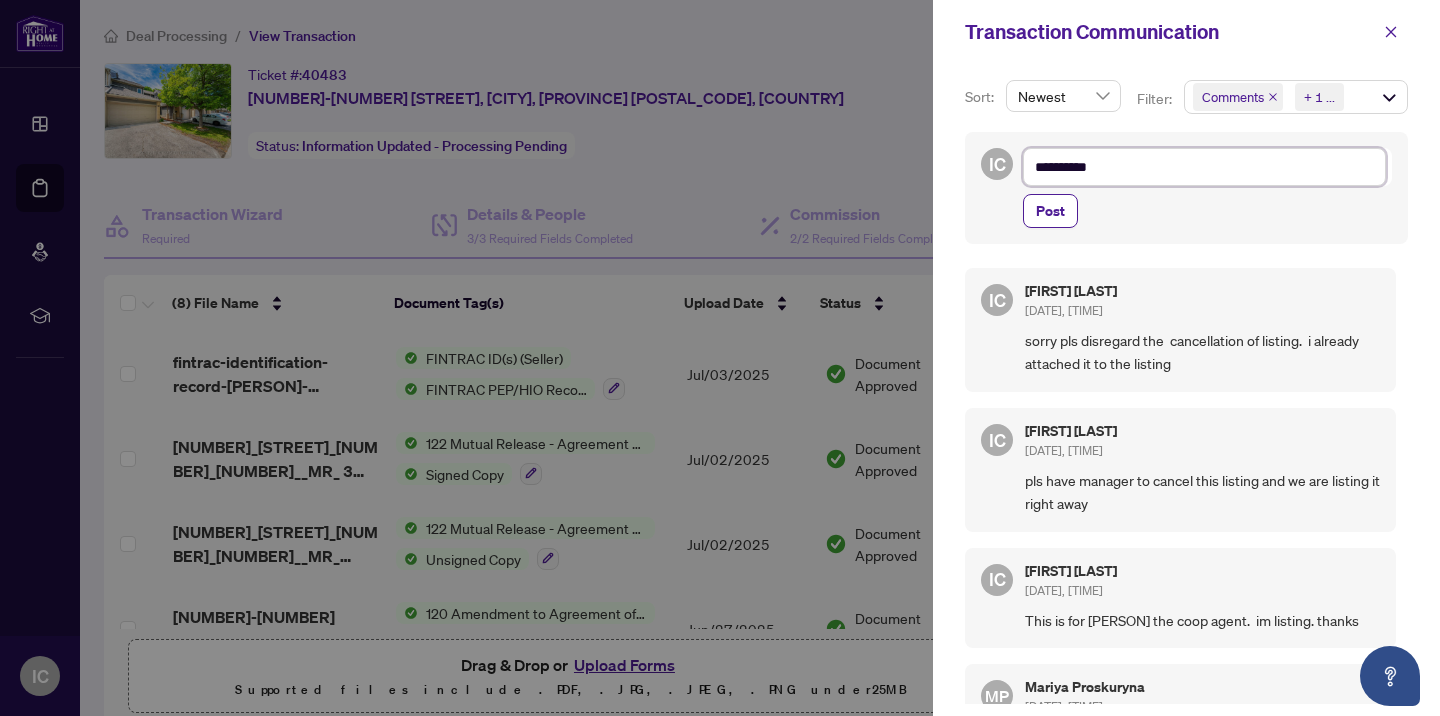 type on "*********" 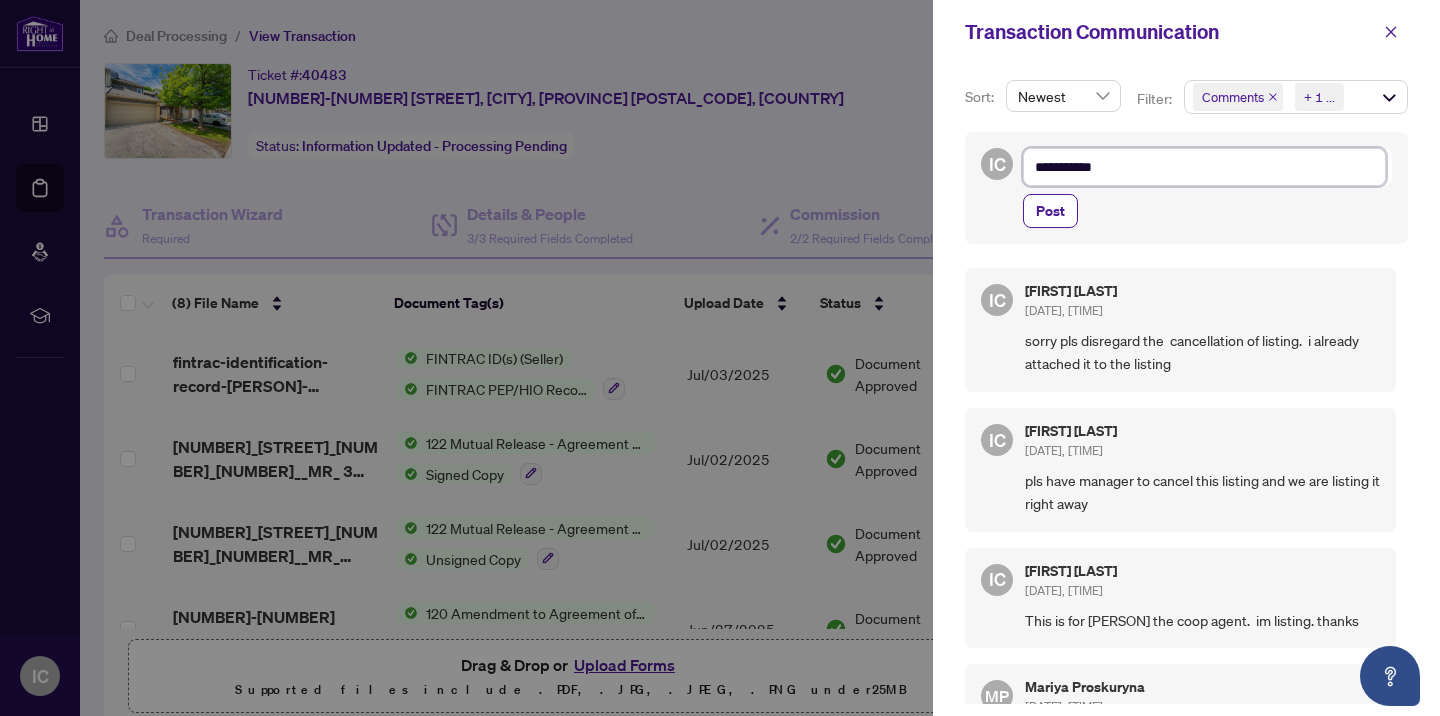 type on "**********" 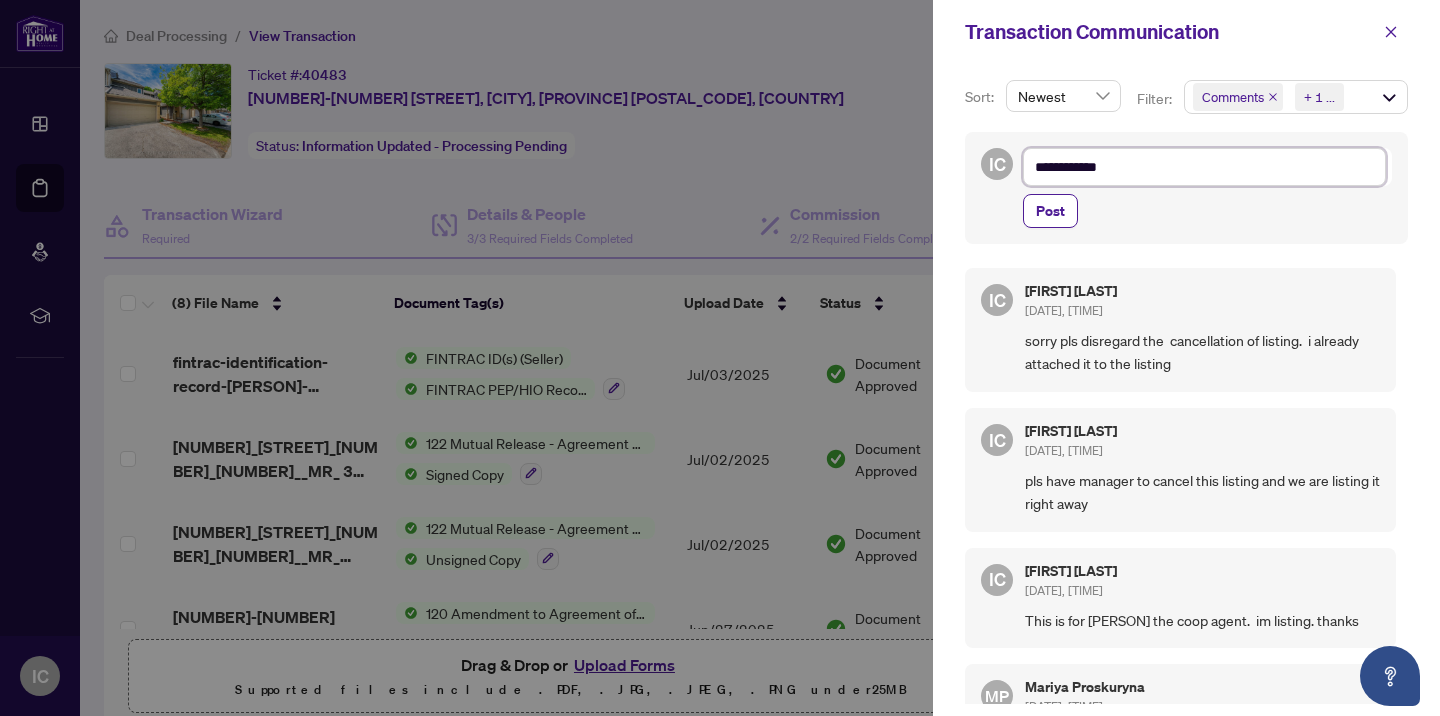 type on "**********" 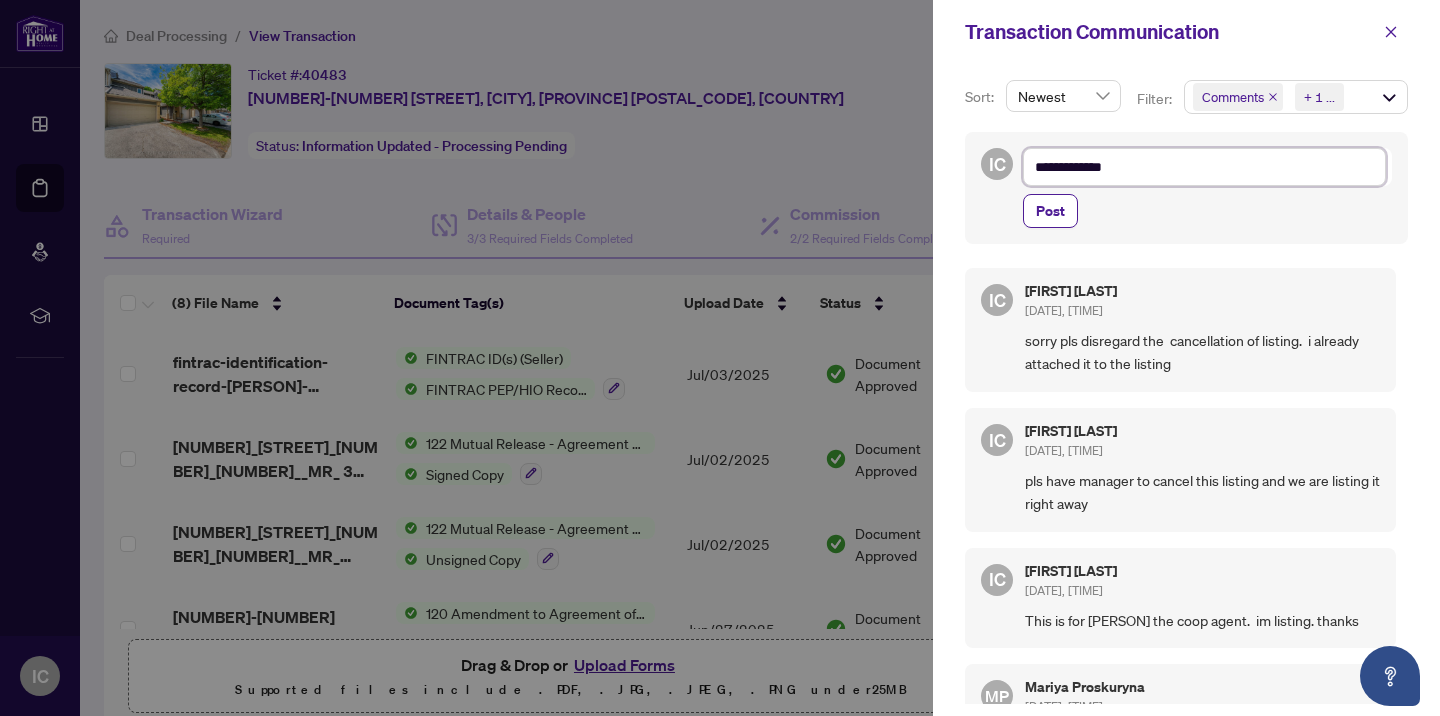 type on "**********" 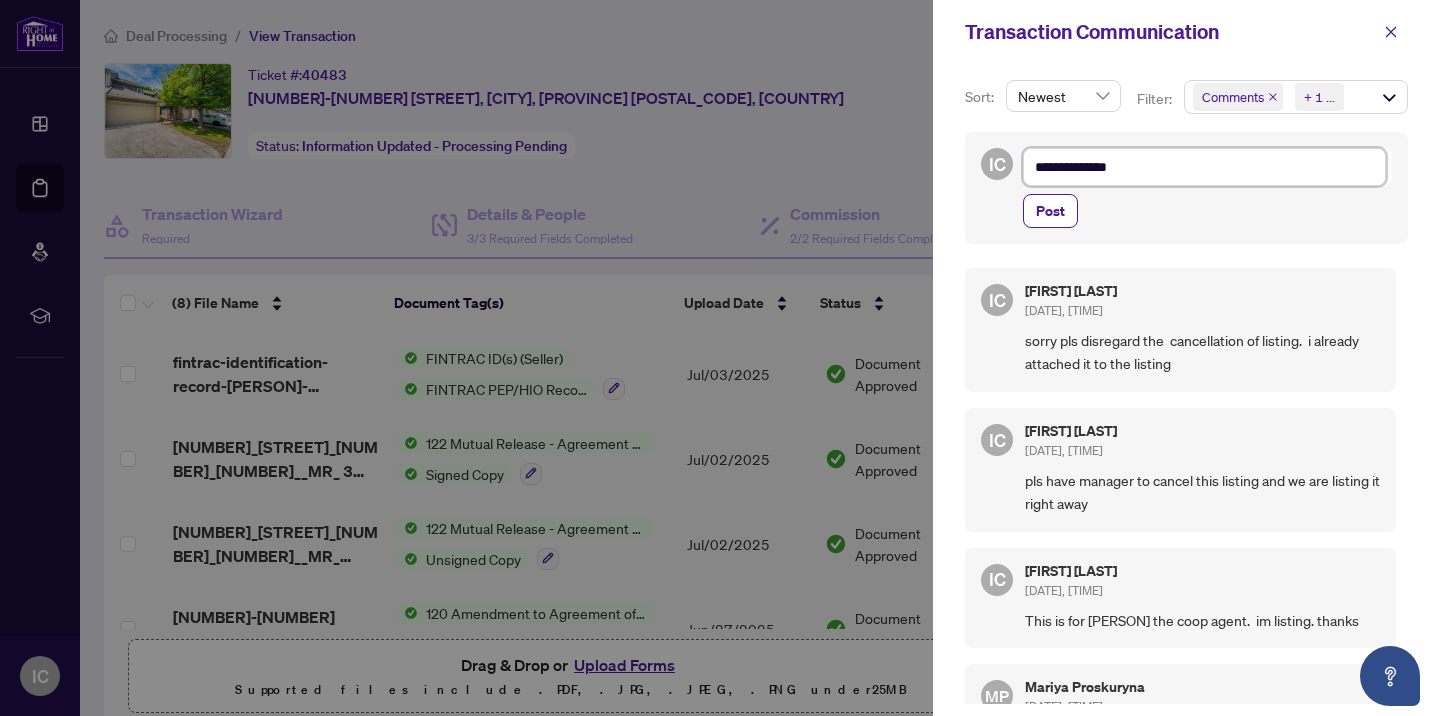 type on "**********" 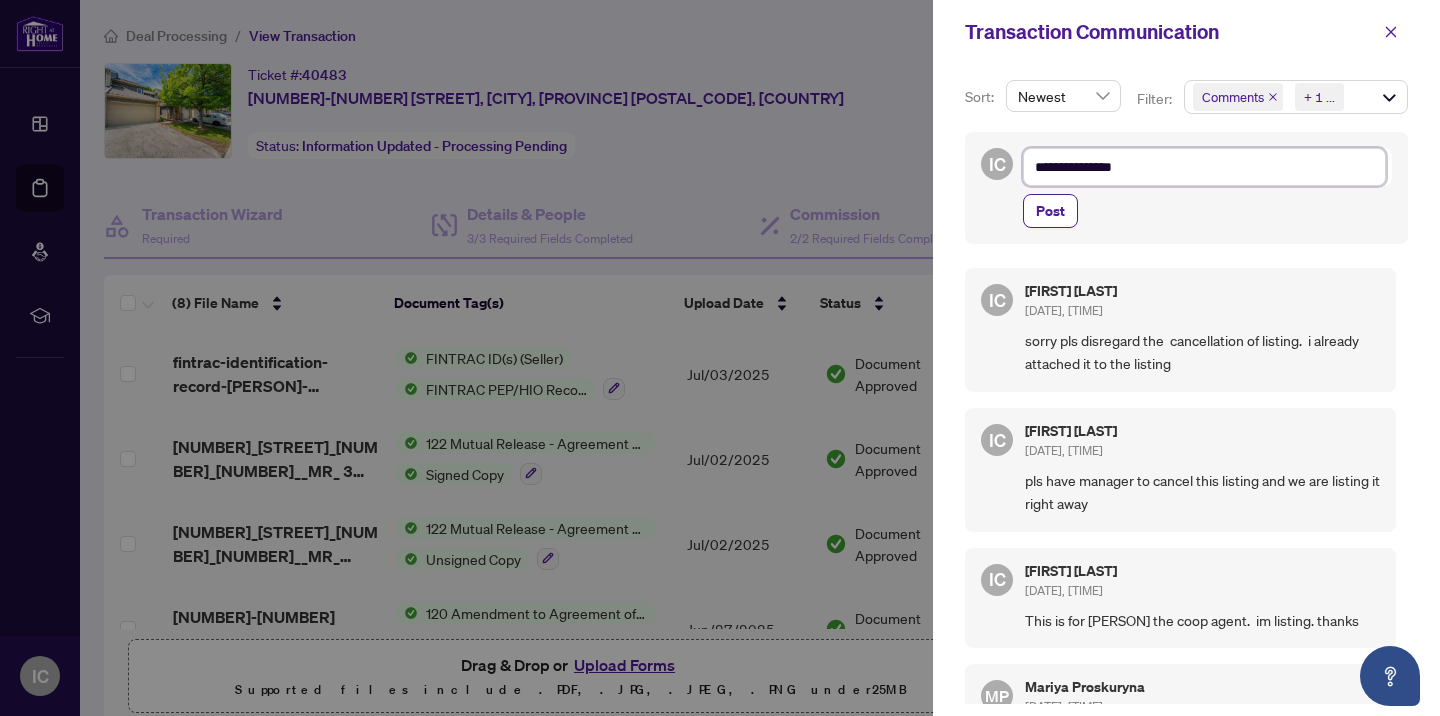 type on "**********" 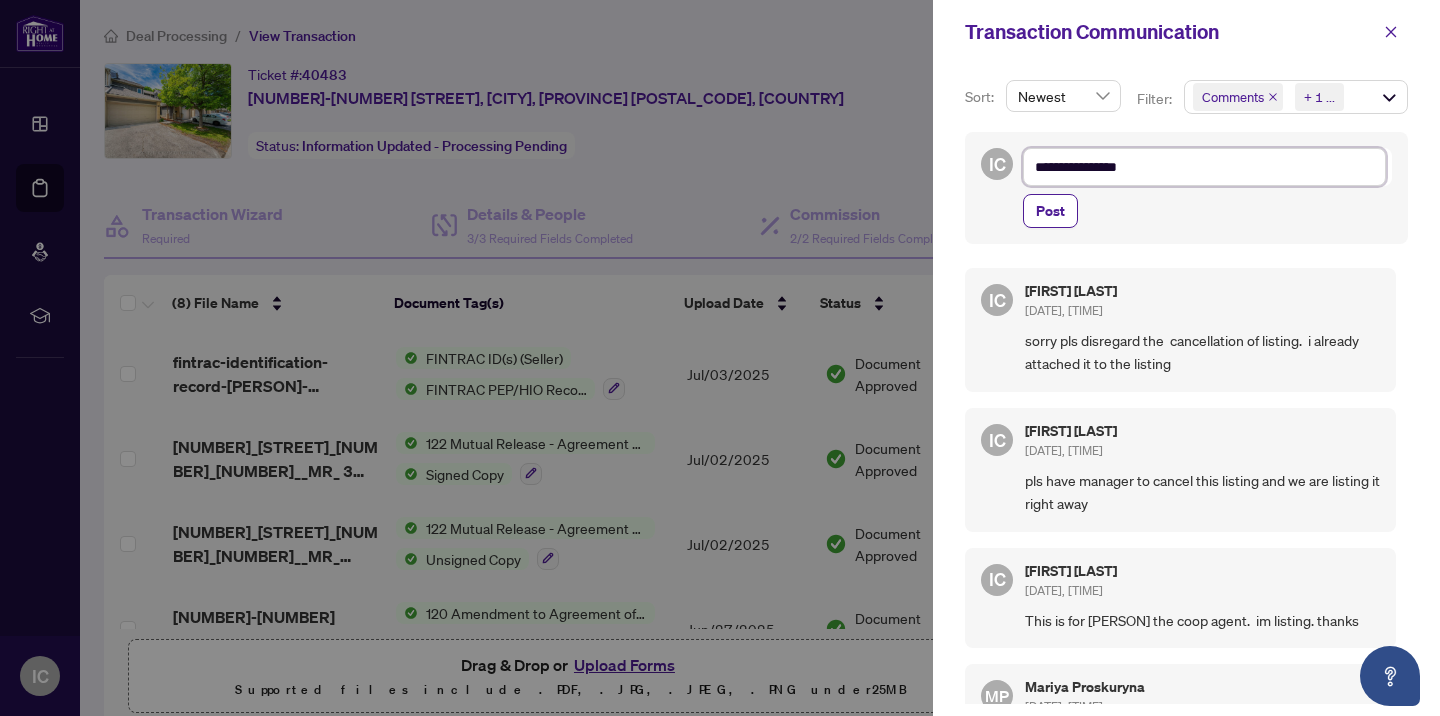 type on "**********" 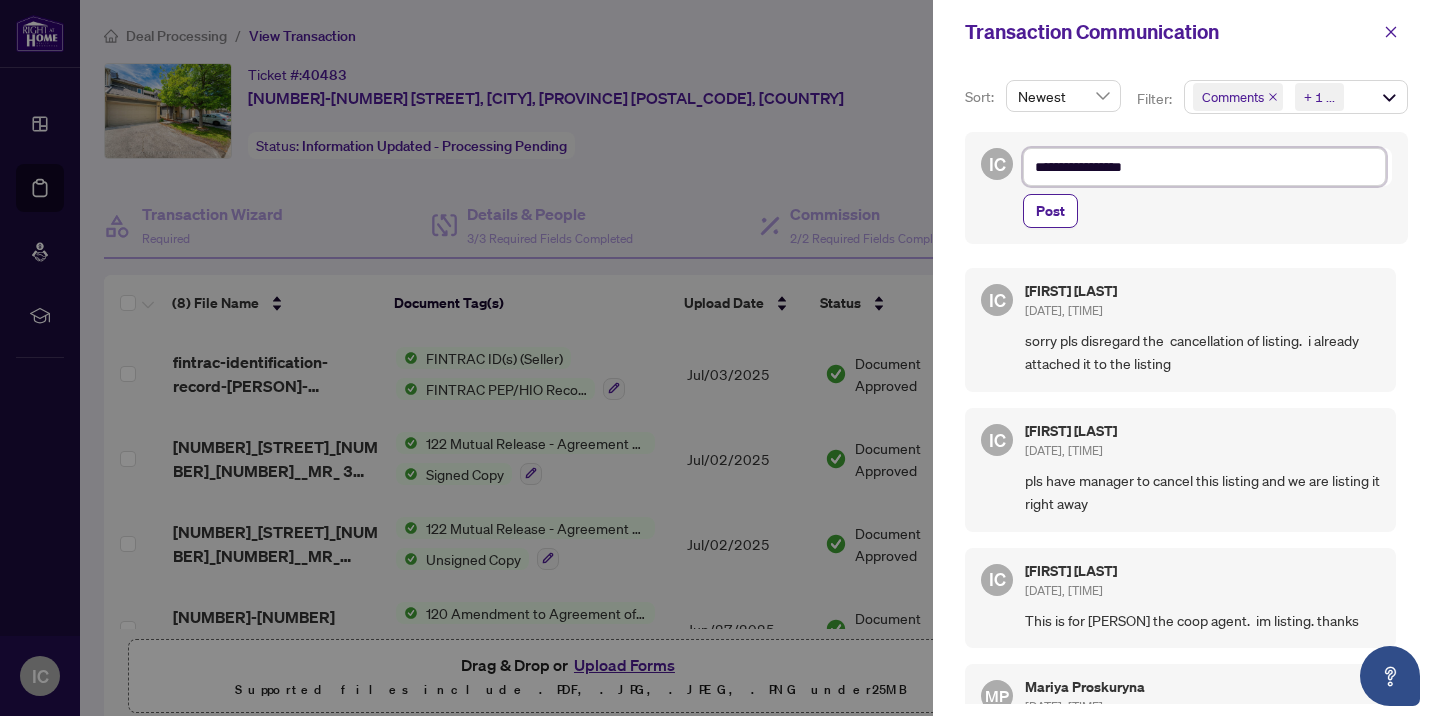 type on "**********" 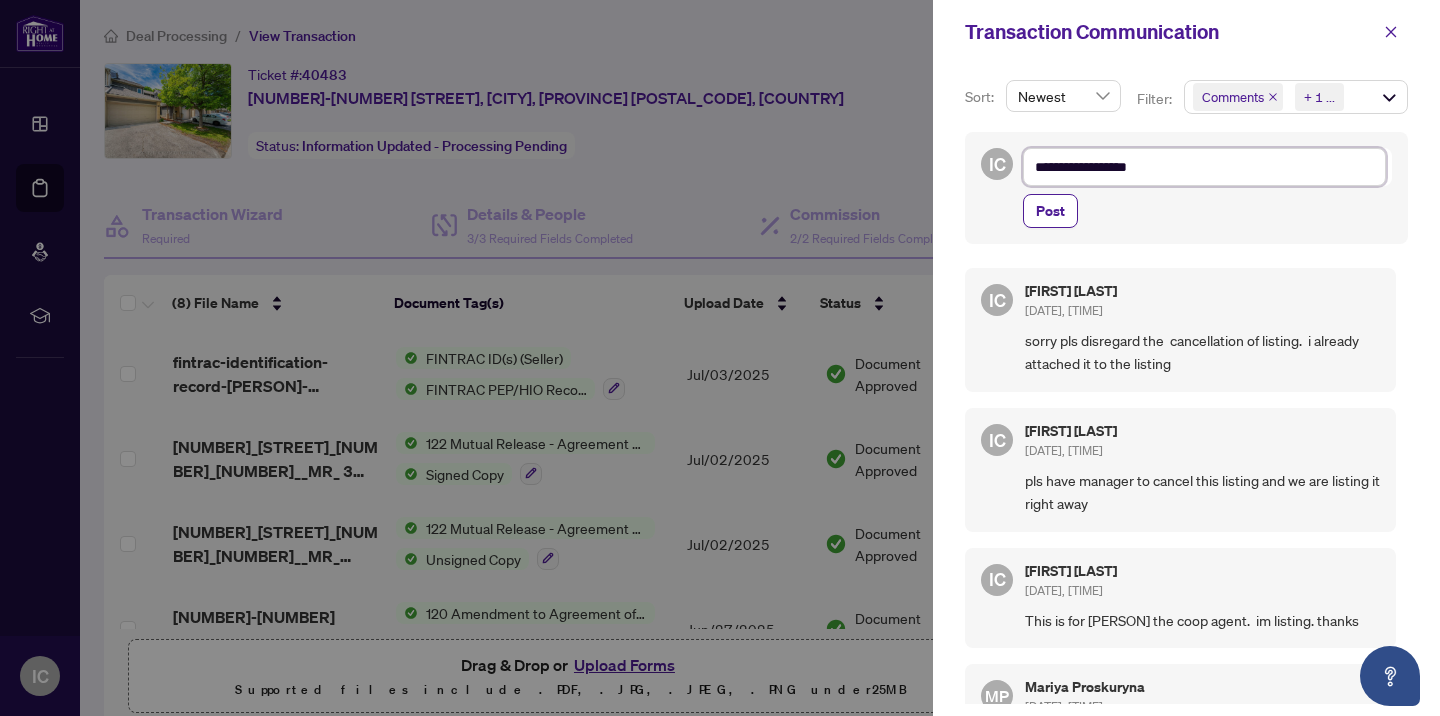 type on "**********" 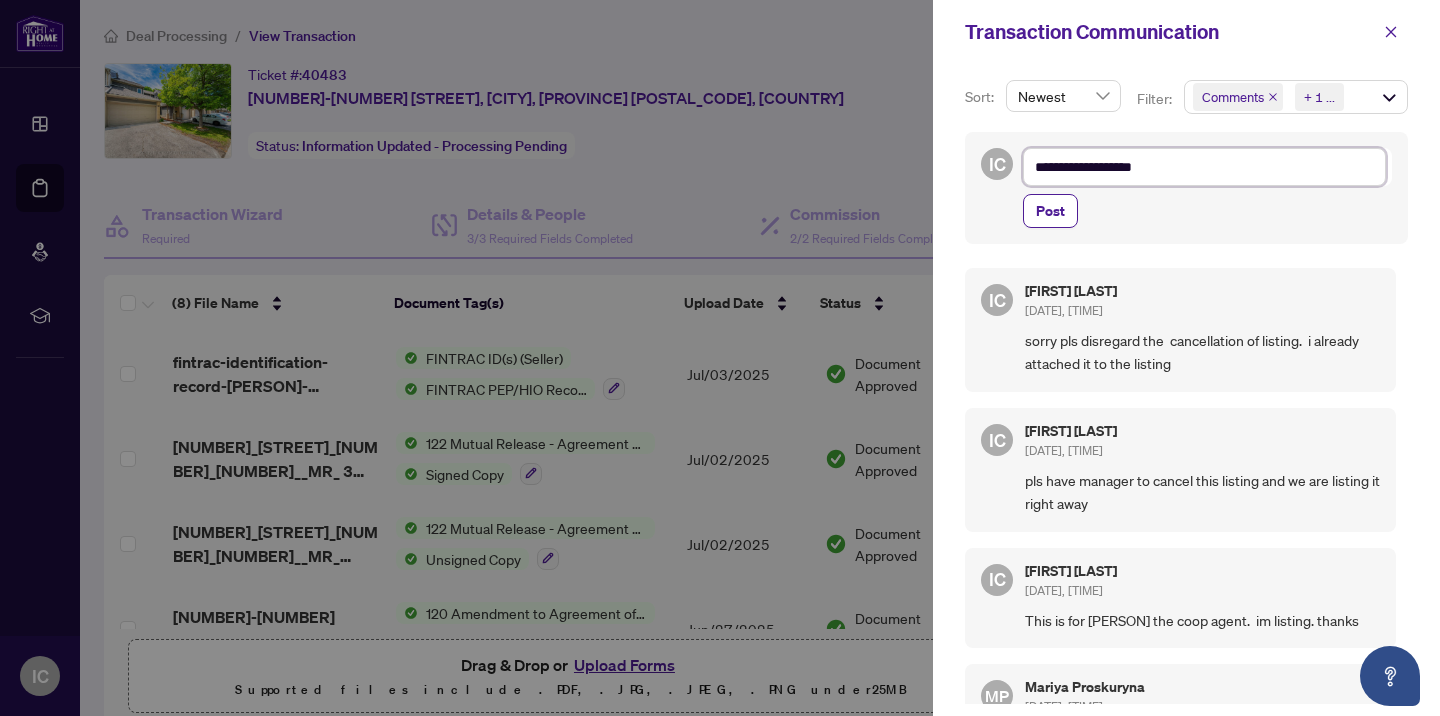type on "**********" 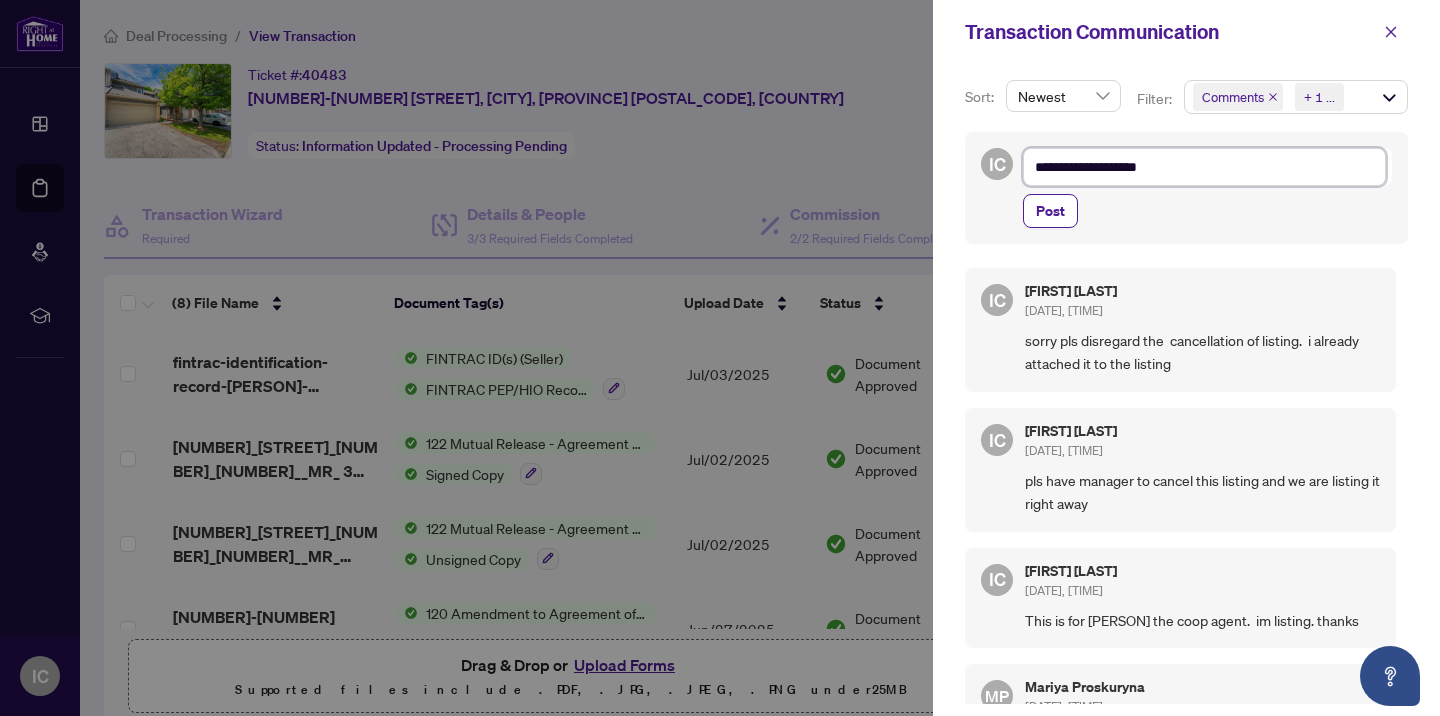 type on "**********" 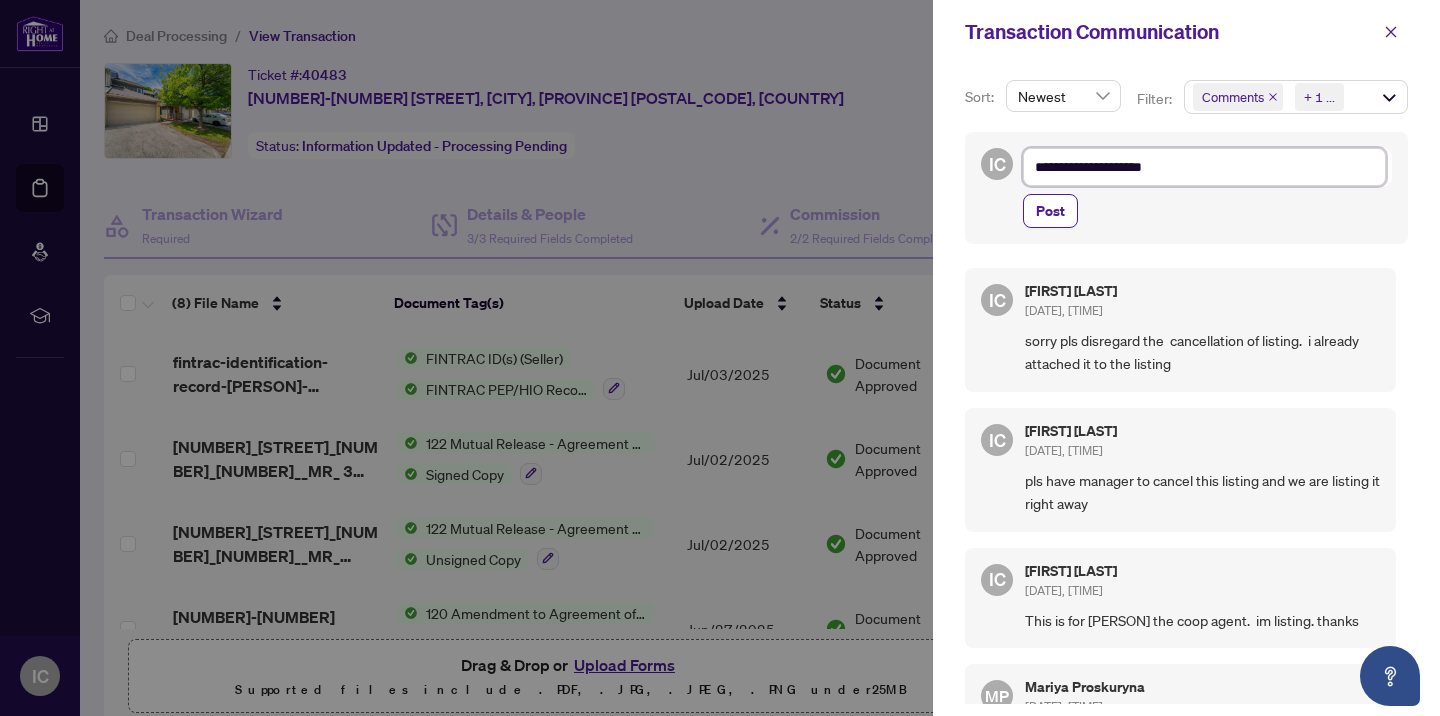 type on "**********" 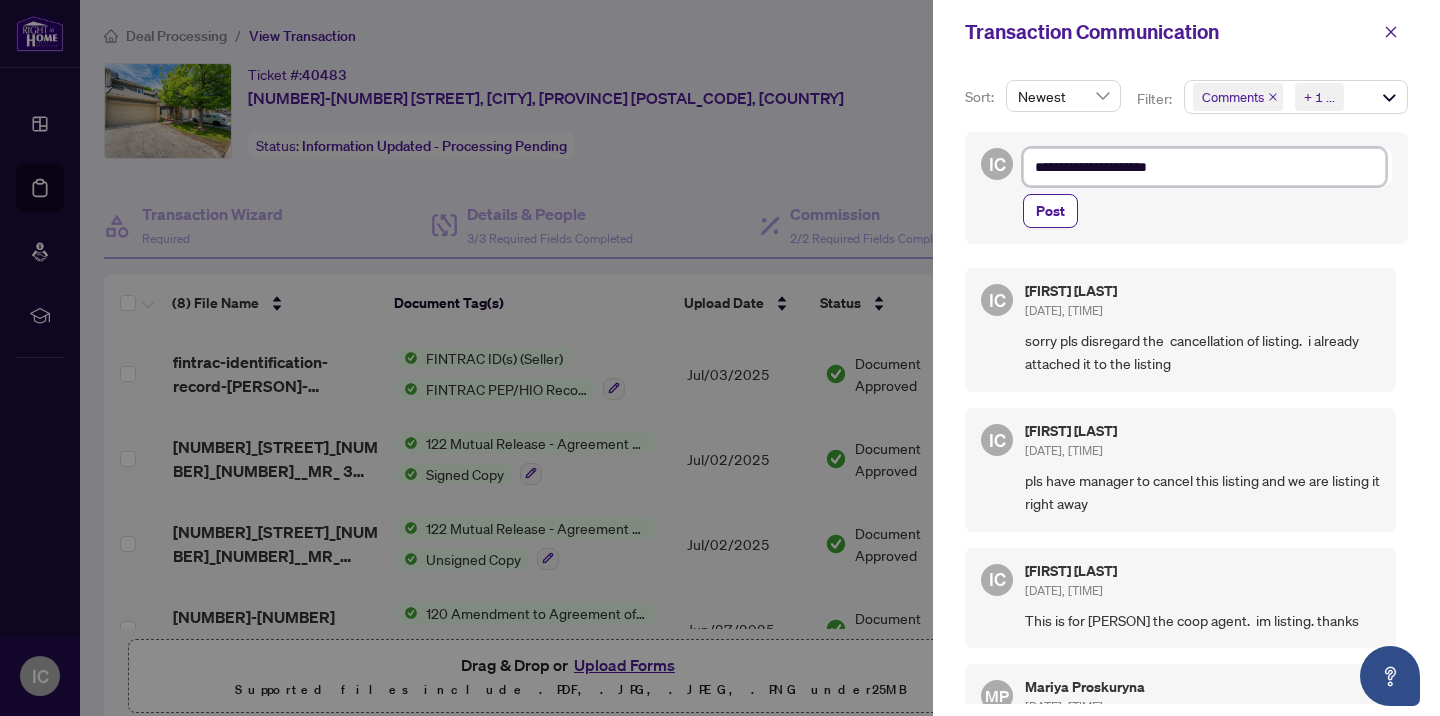 type on "**********" 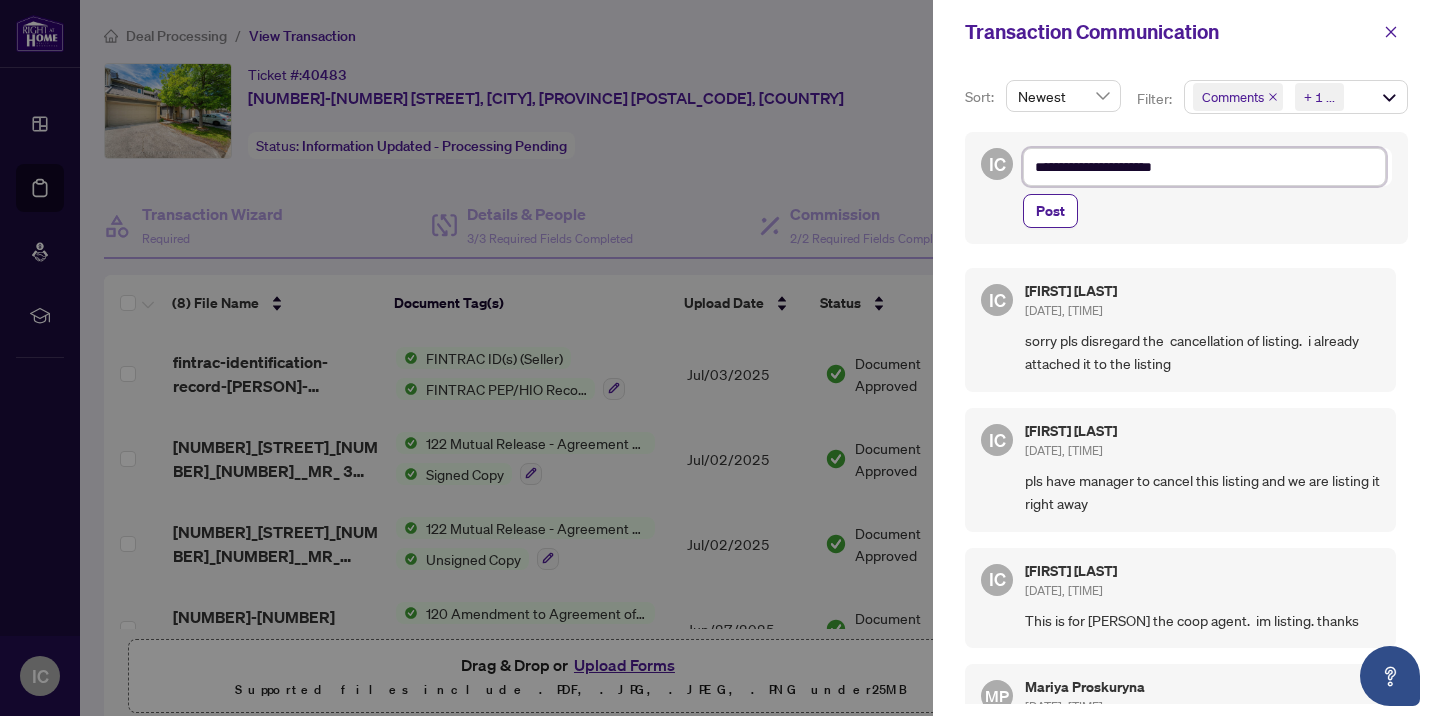 type on "**********" 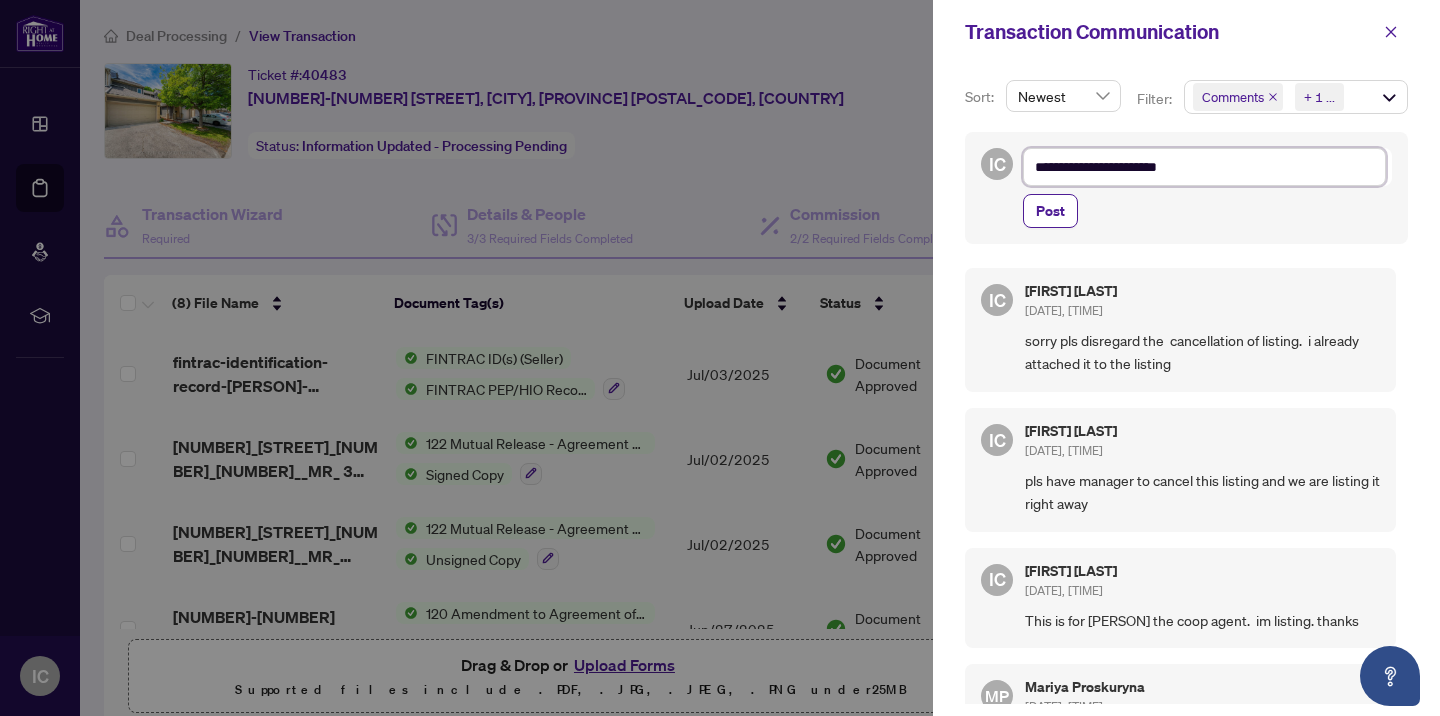 type on "**********" 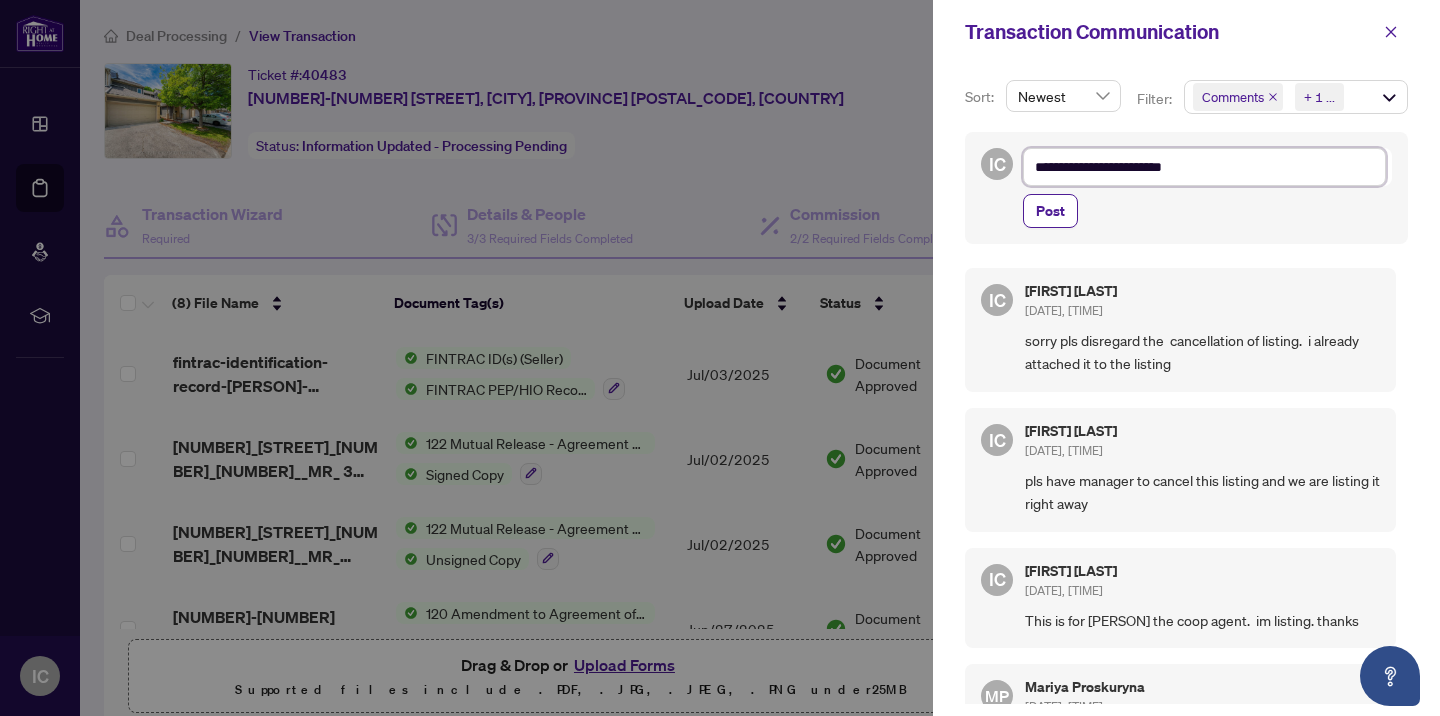 type on "**********" 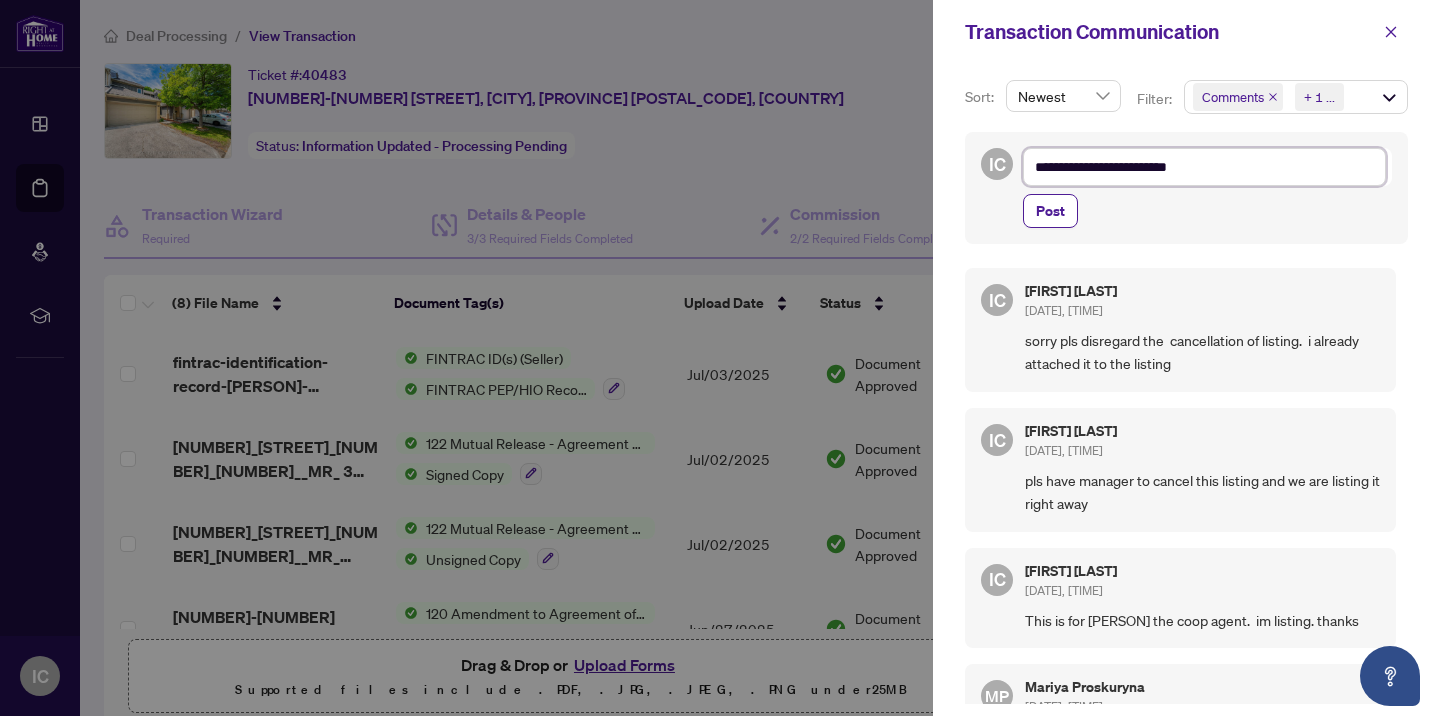 type on "**********" 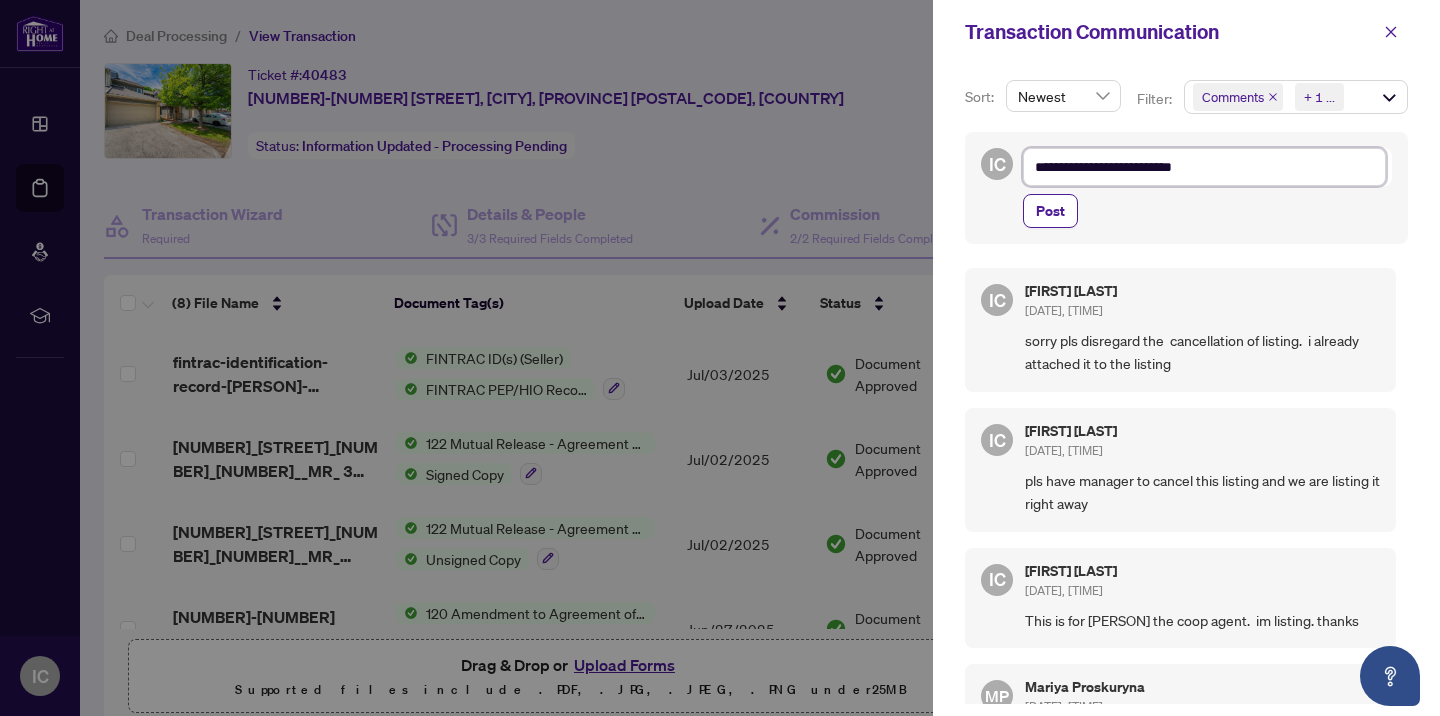 type on "**********" 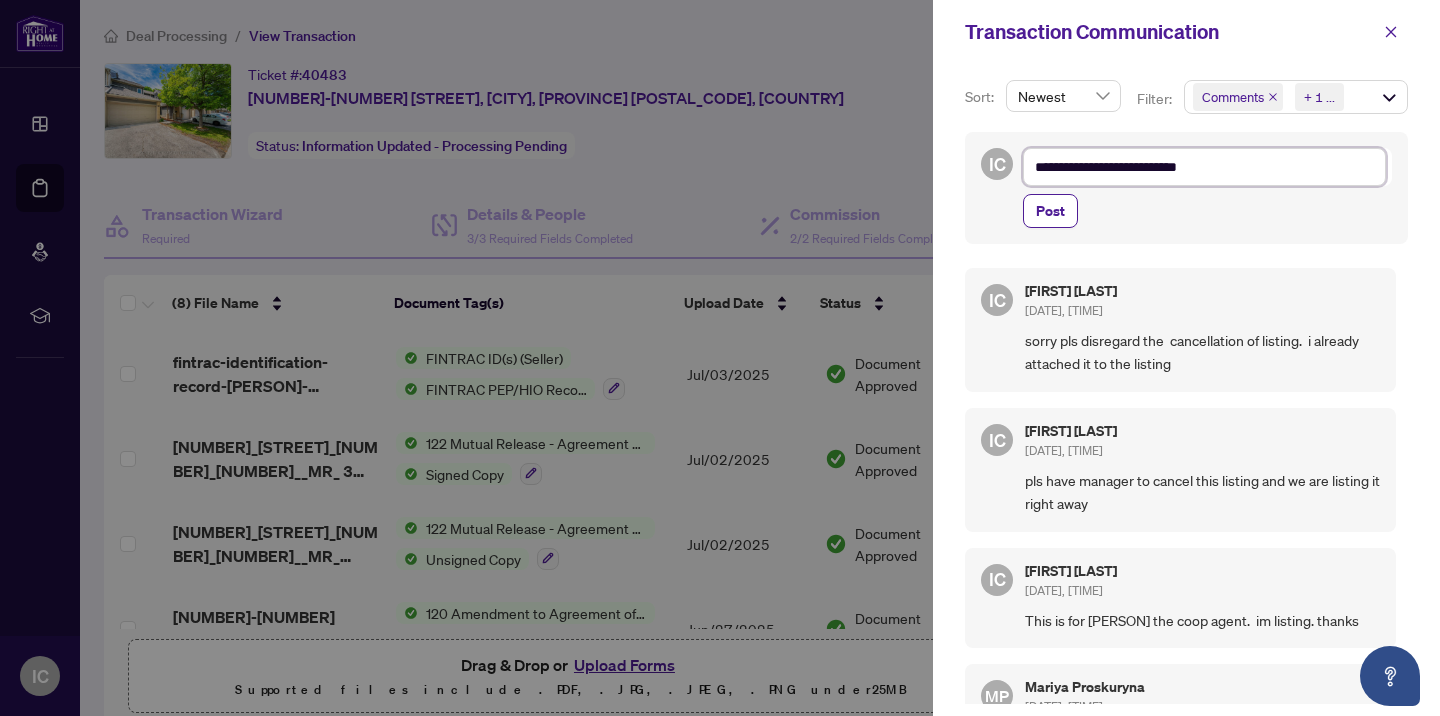 type on "**********" 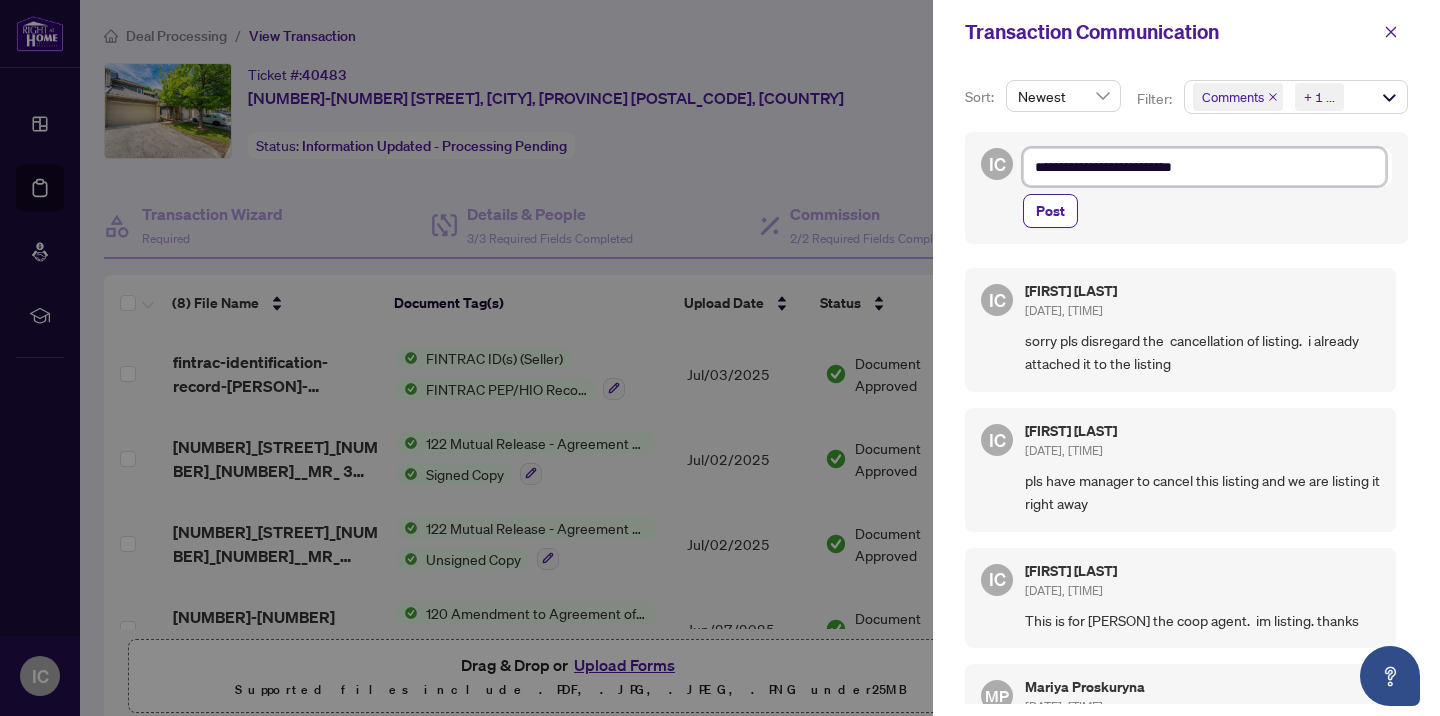 type on "**********" 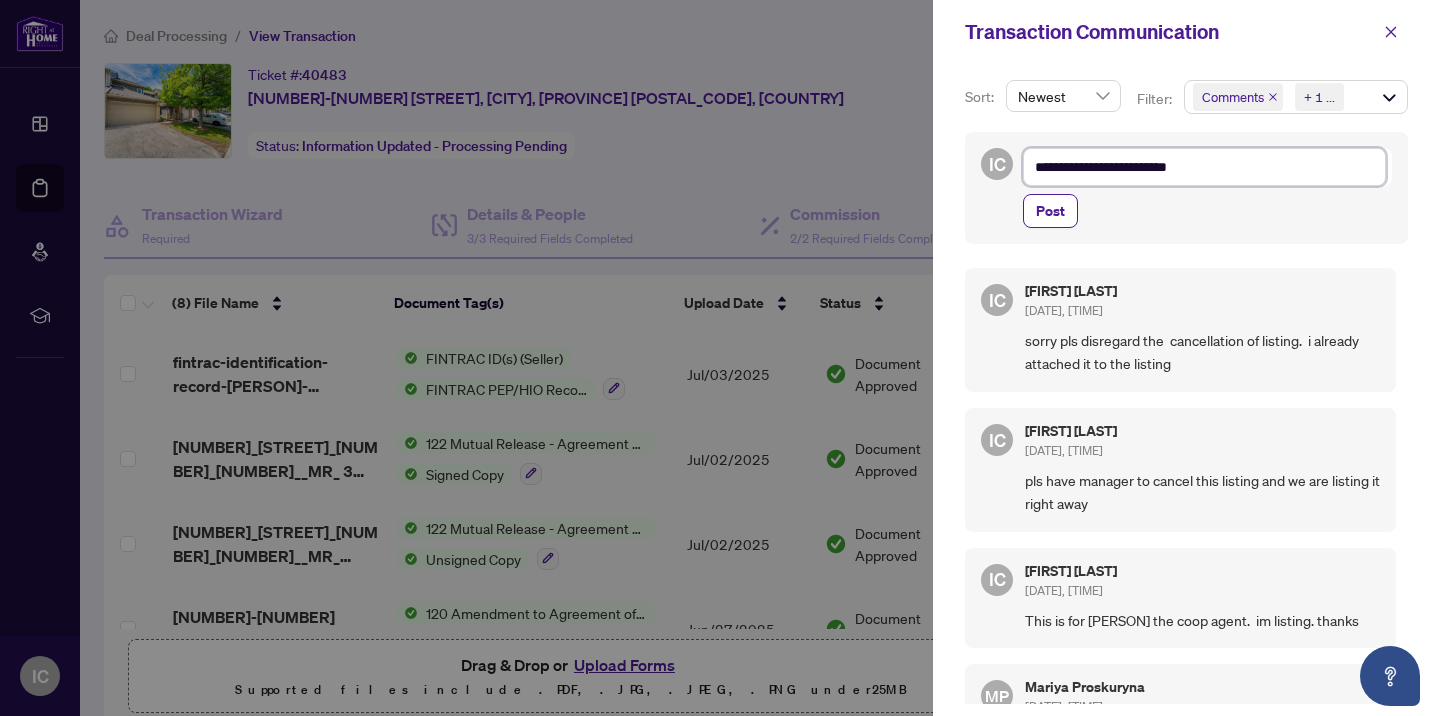 type on "**********" 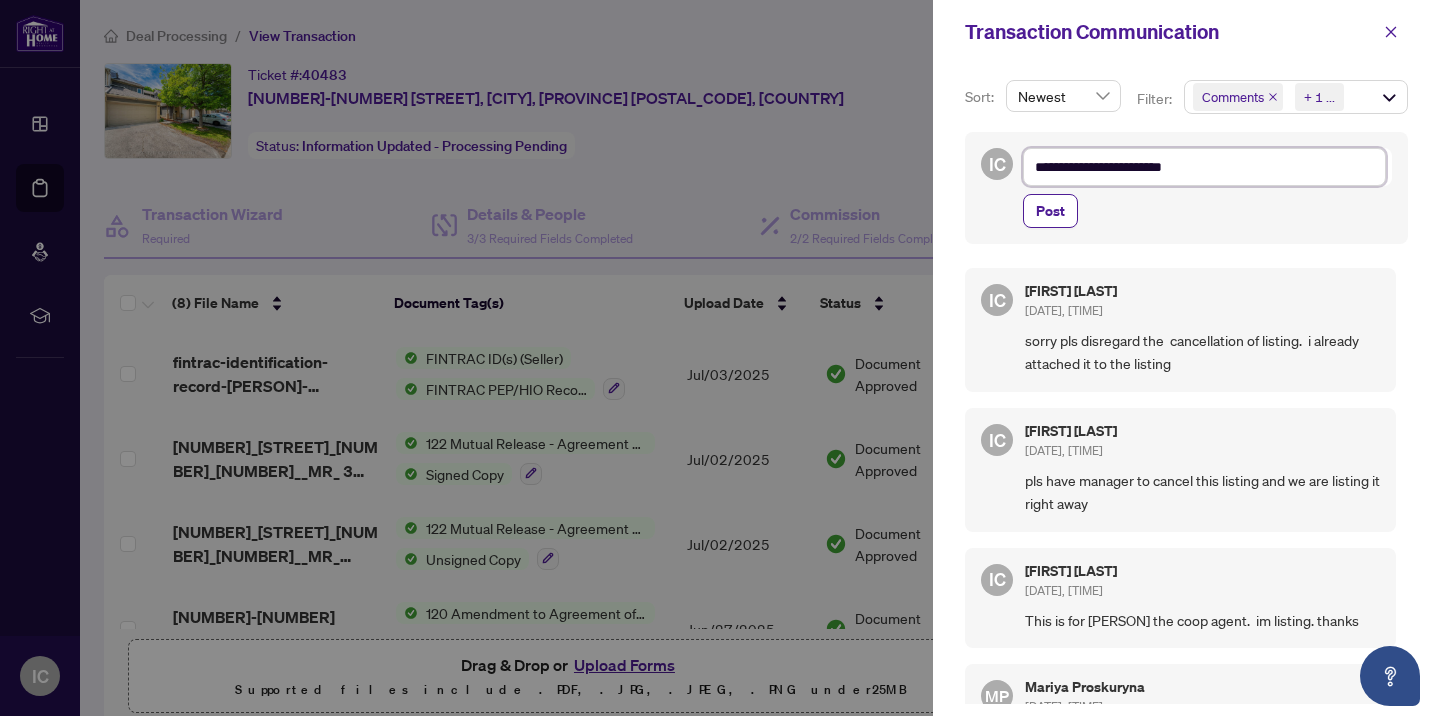 type on "**********" 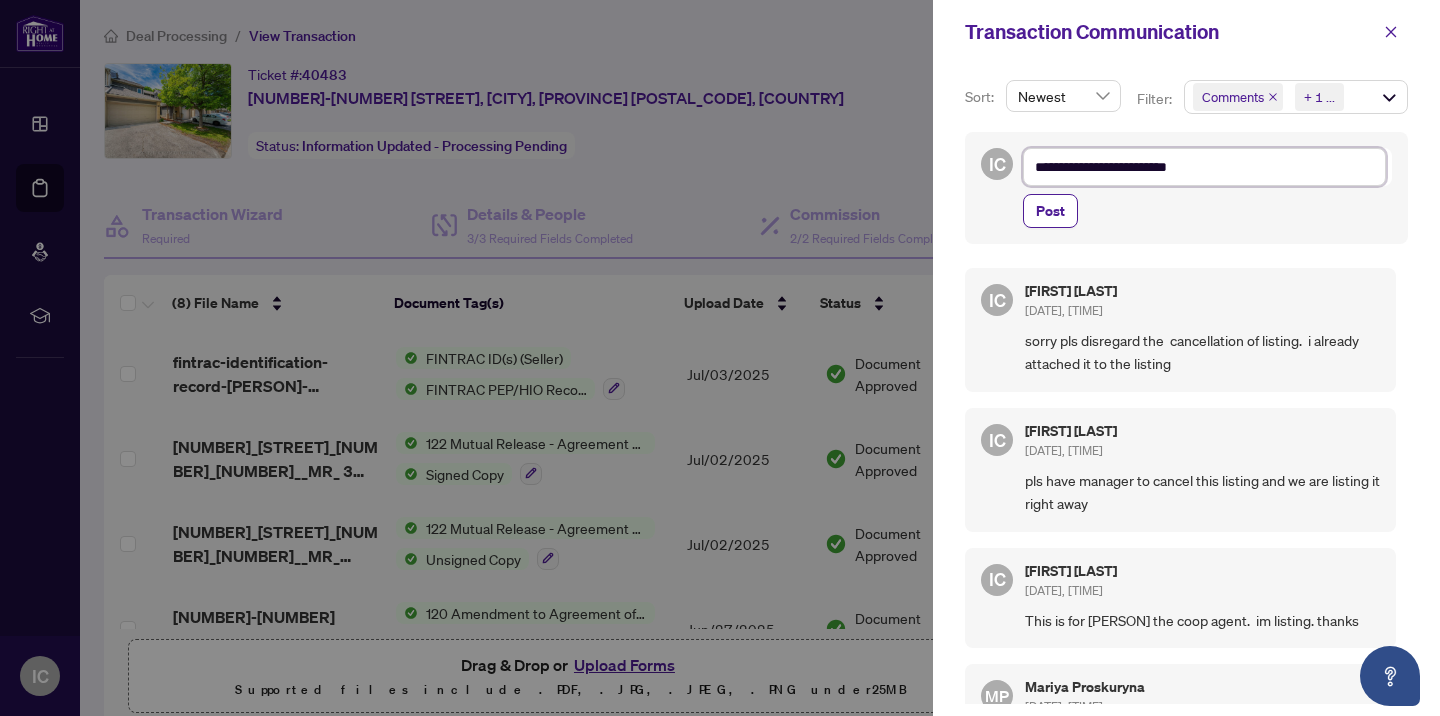 type on "**********" 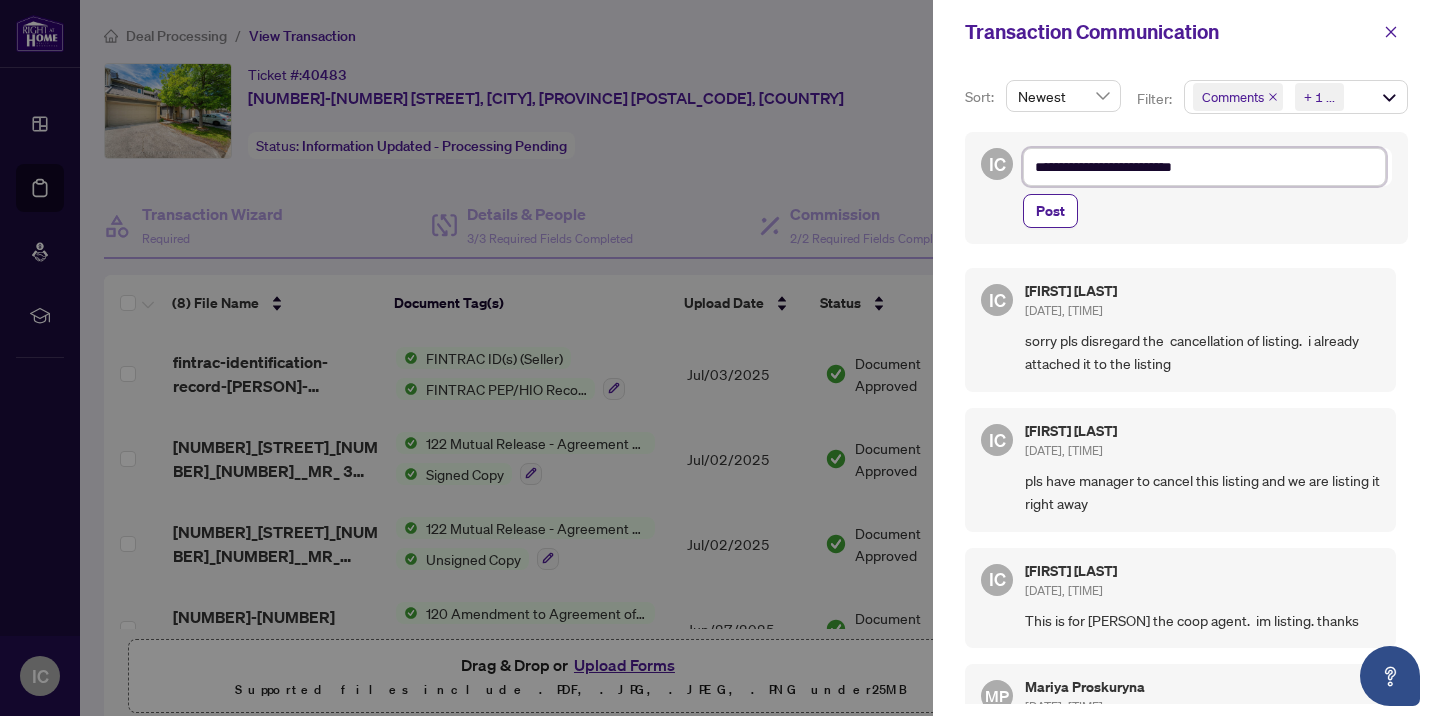 type on "**********" 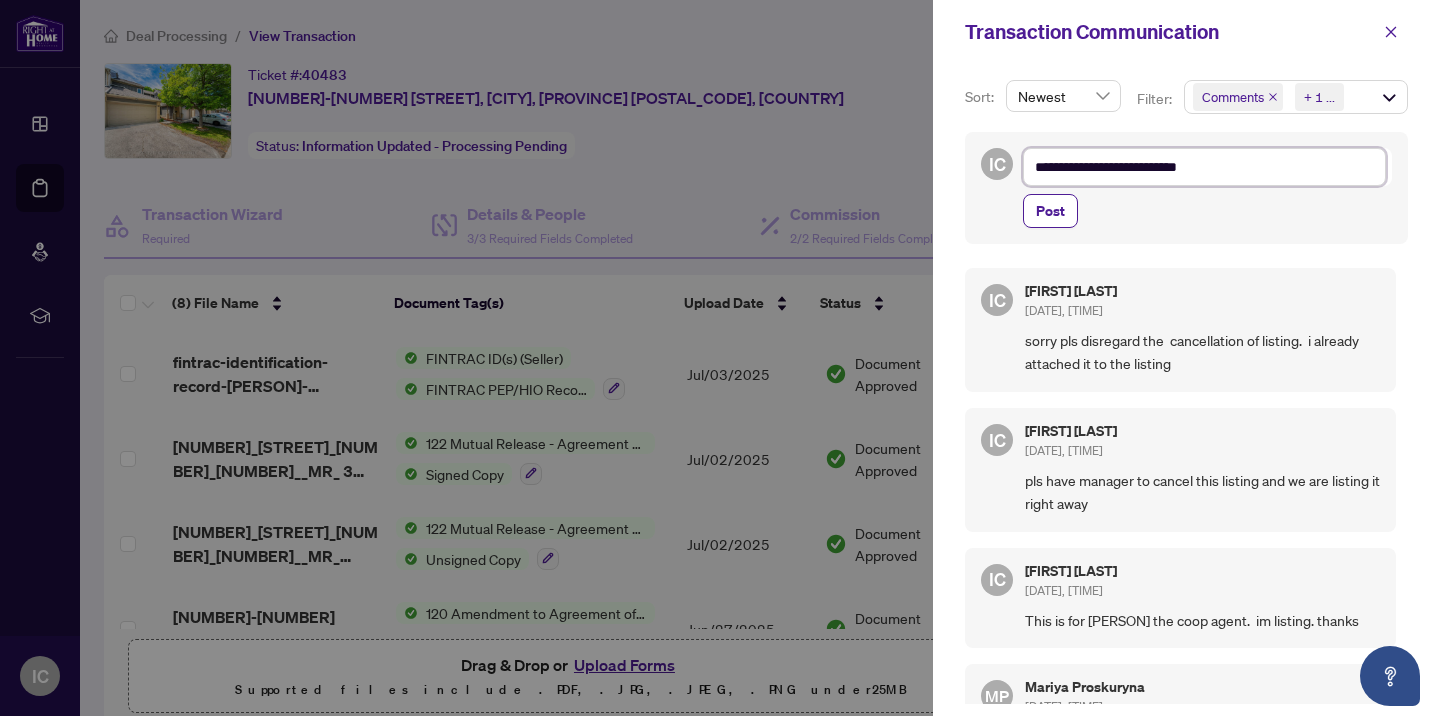 type on "**********" 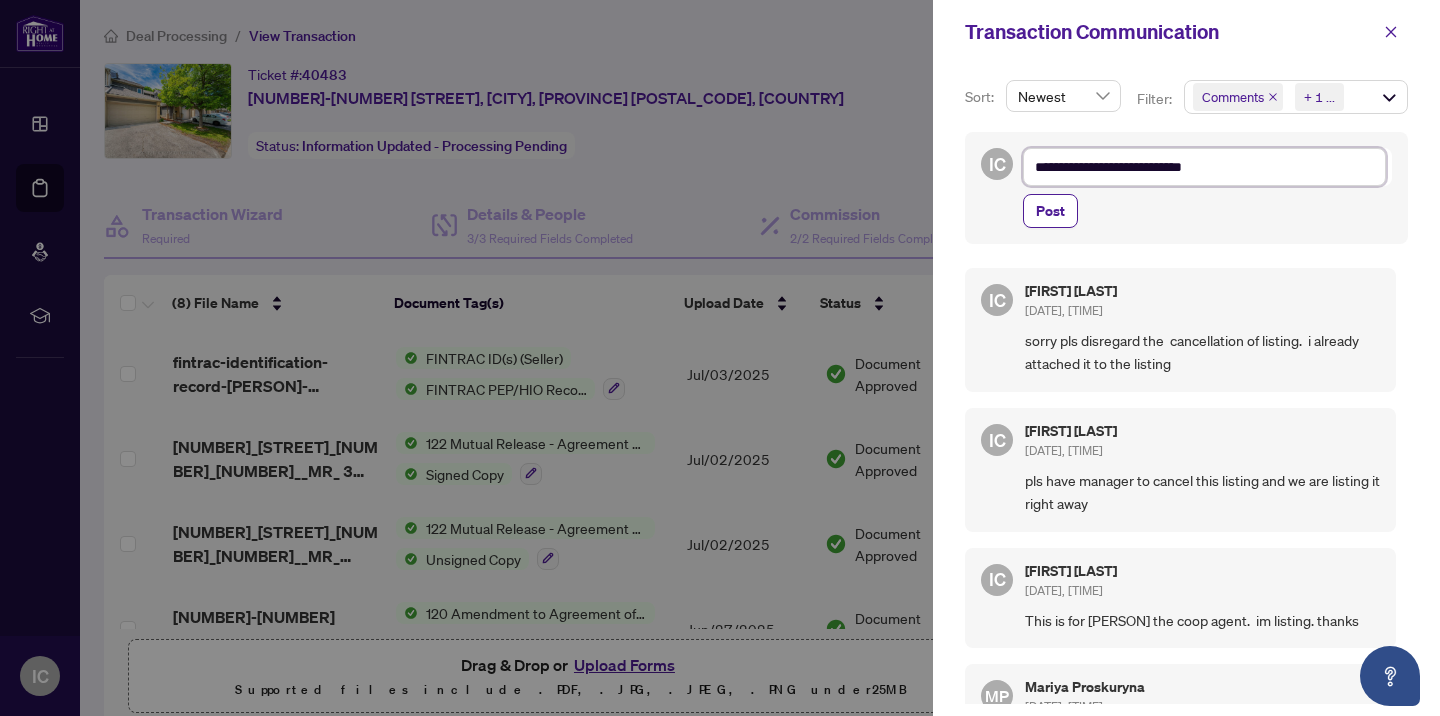type on "**********" 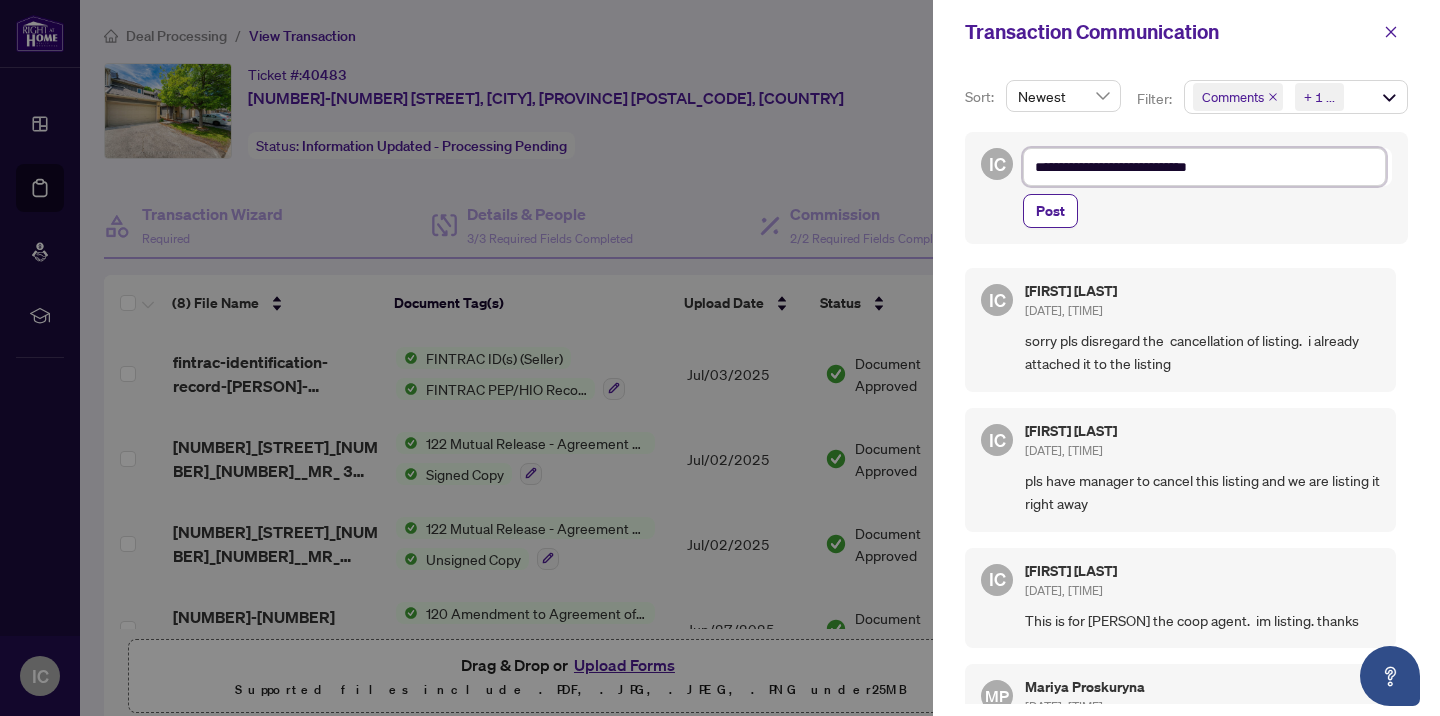 type on "**********" 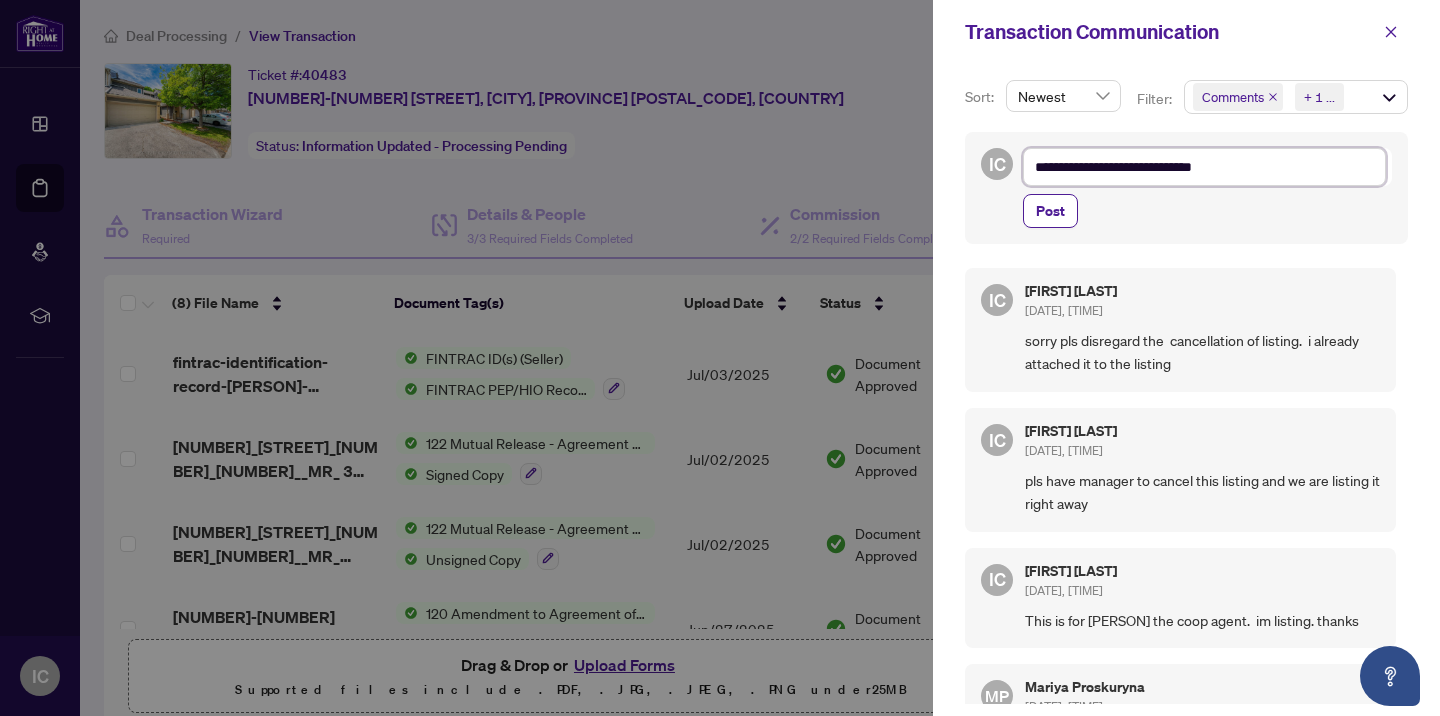 type on "**********" 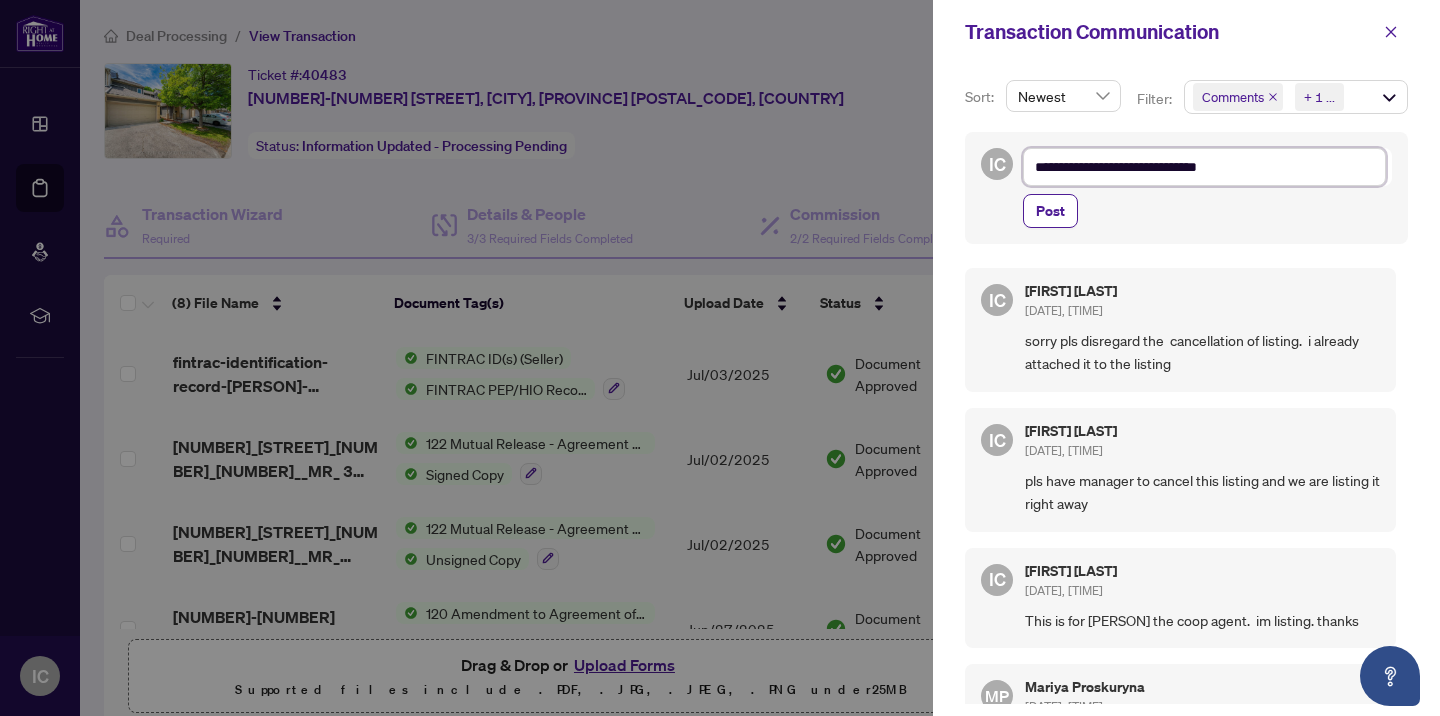 type on "**********" 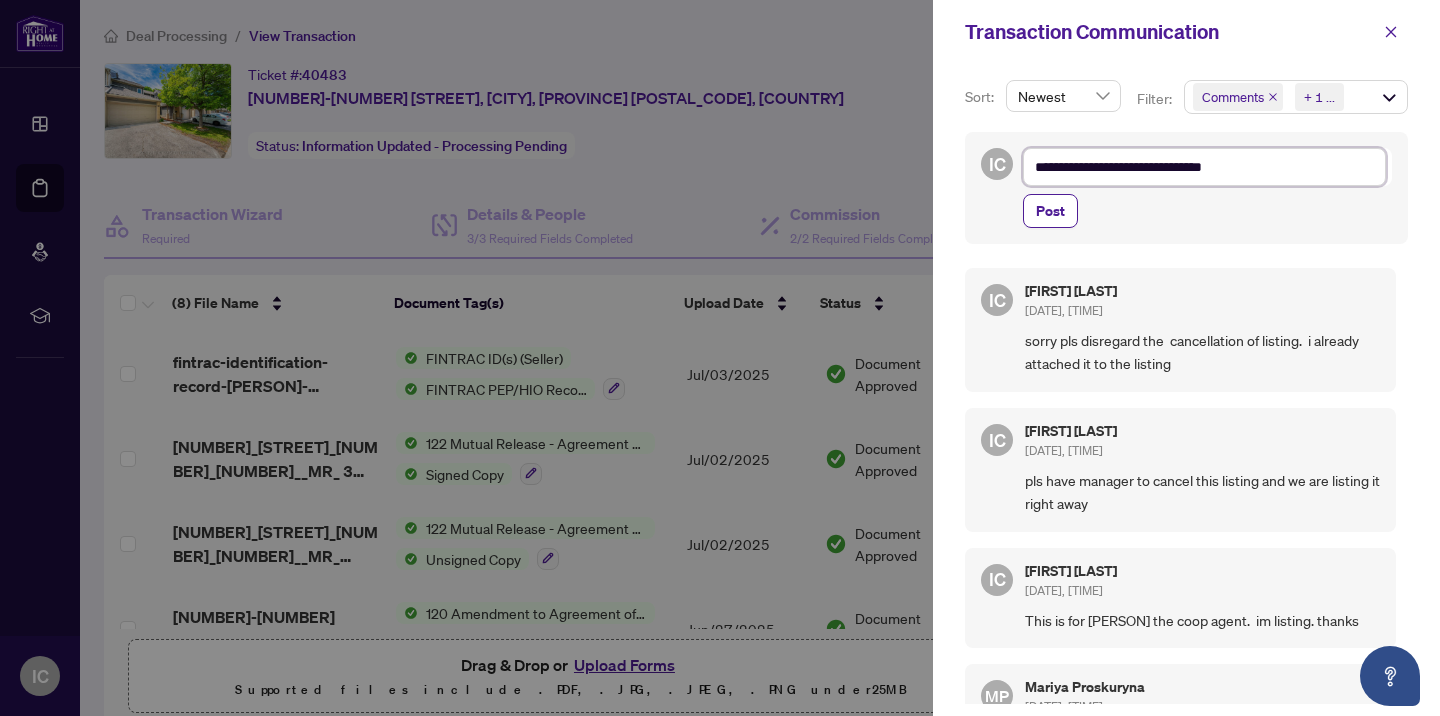type on "**********" 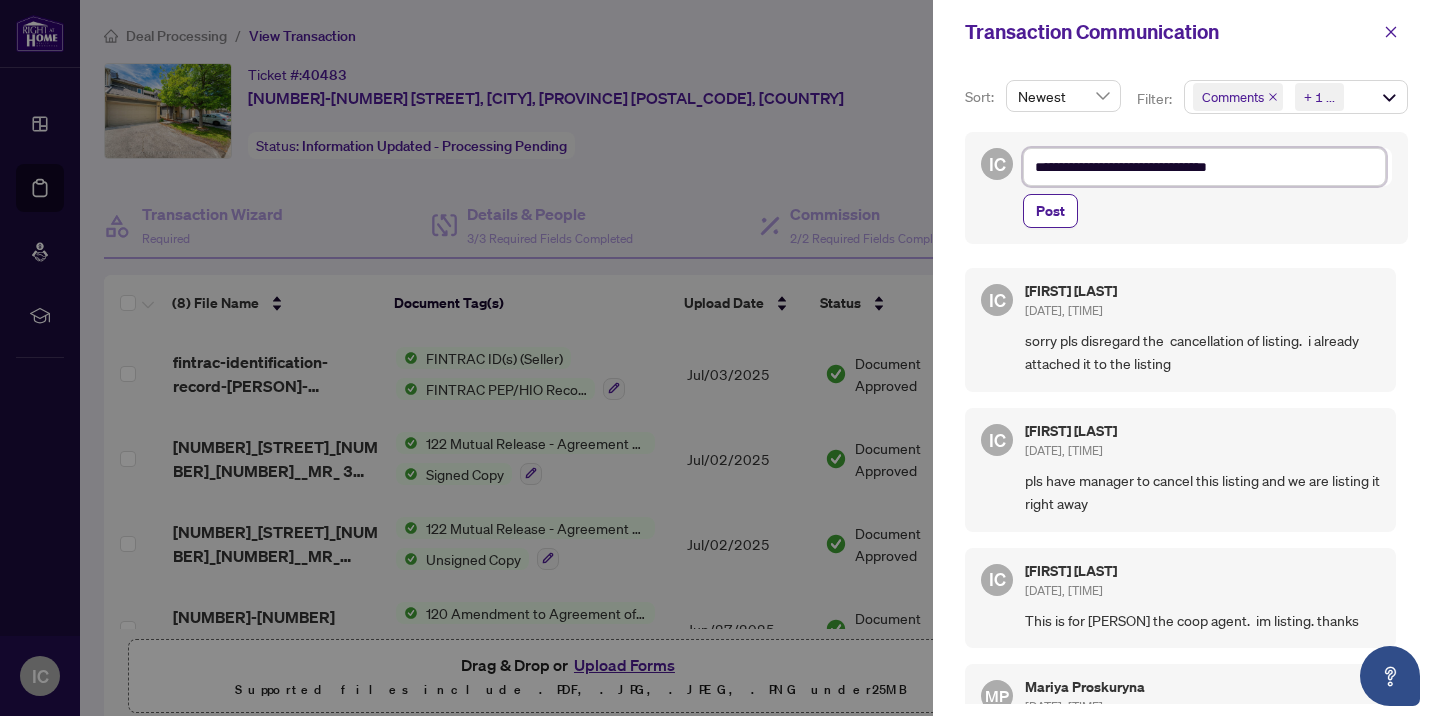 type on "**********" 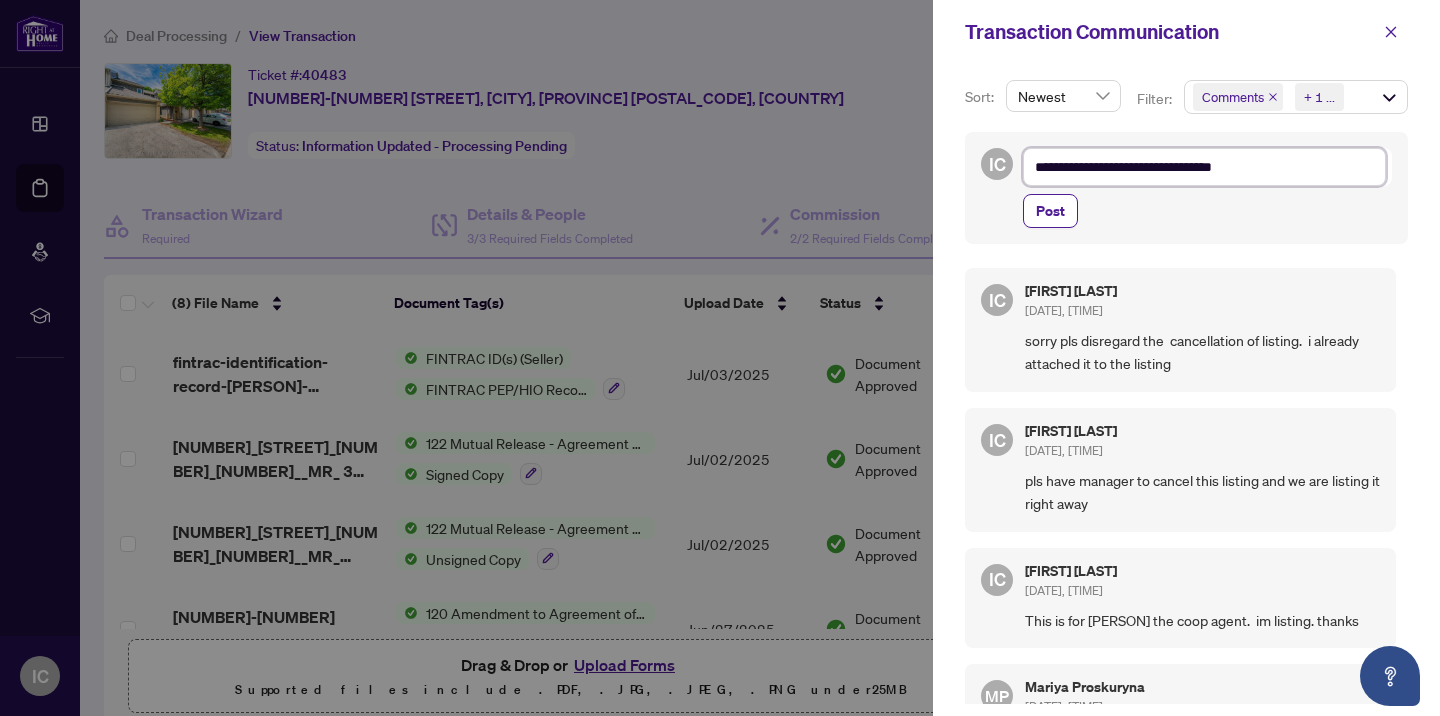type on "**********" 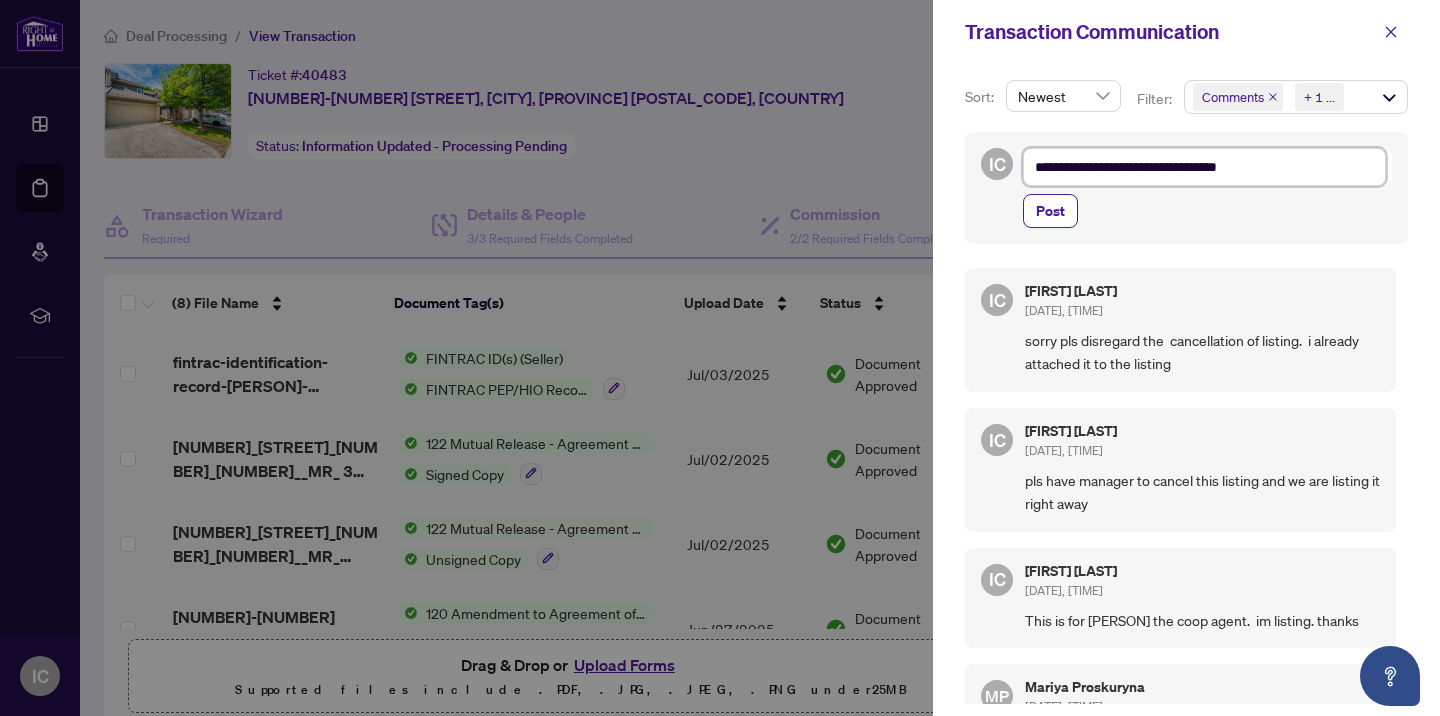 type on "**********" 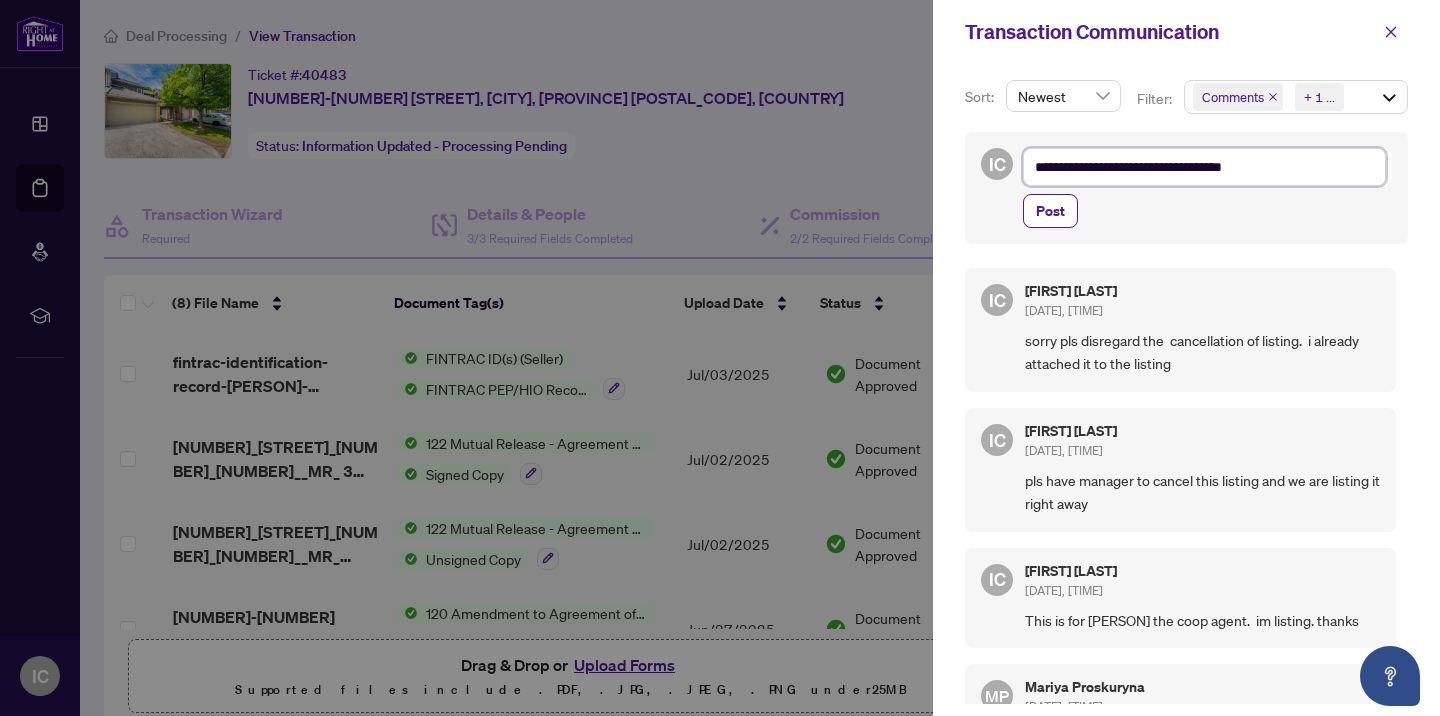 type on "**********" 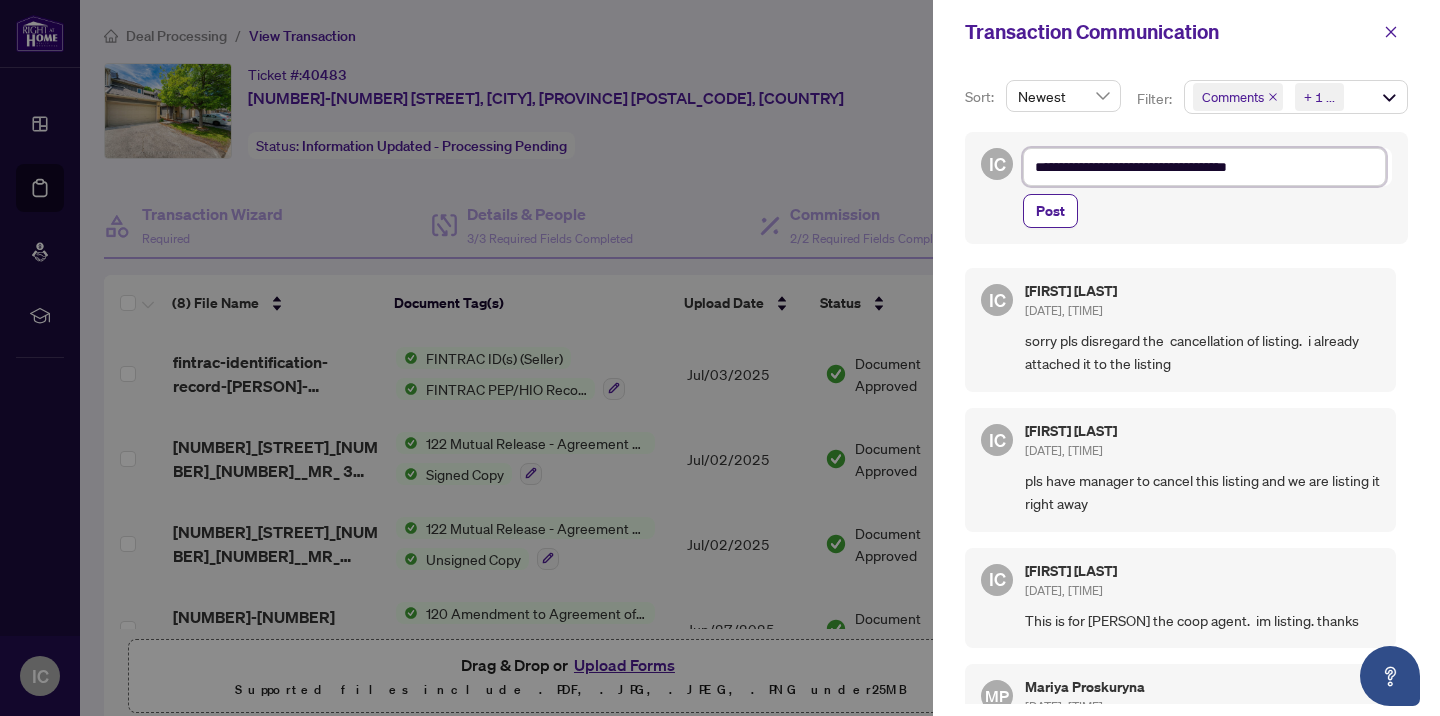 type on "**********" 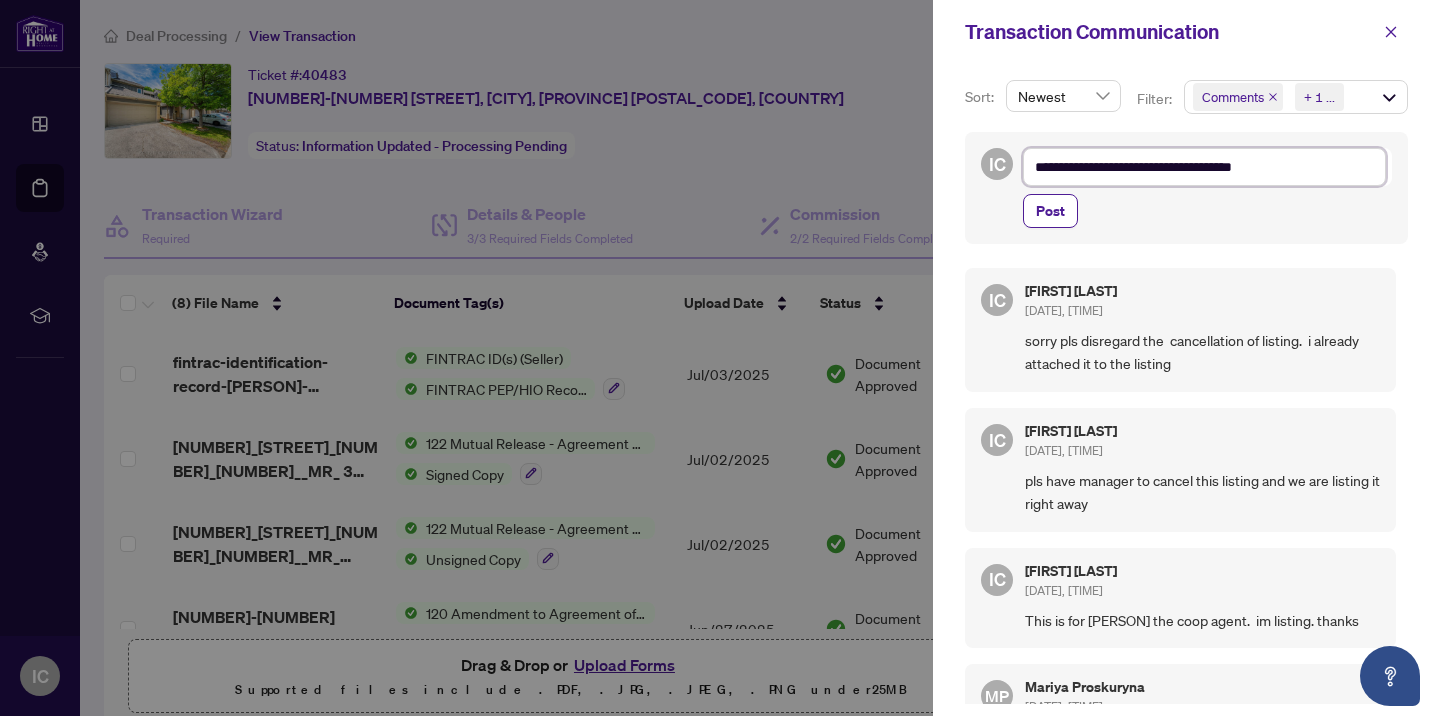 type on "**********" 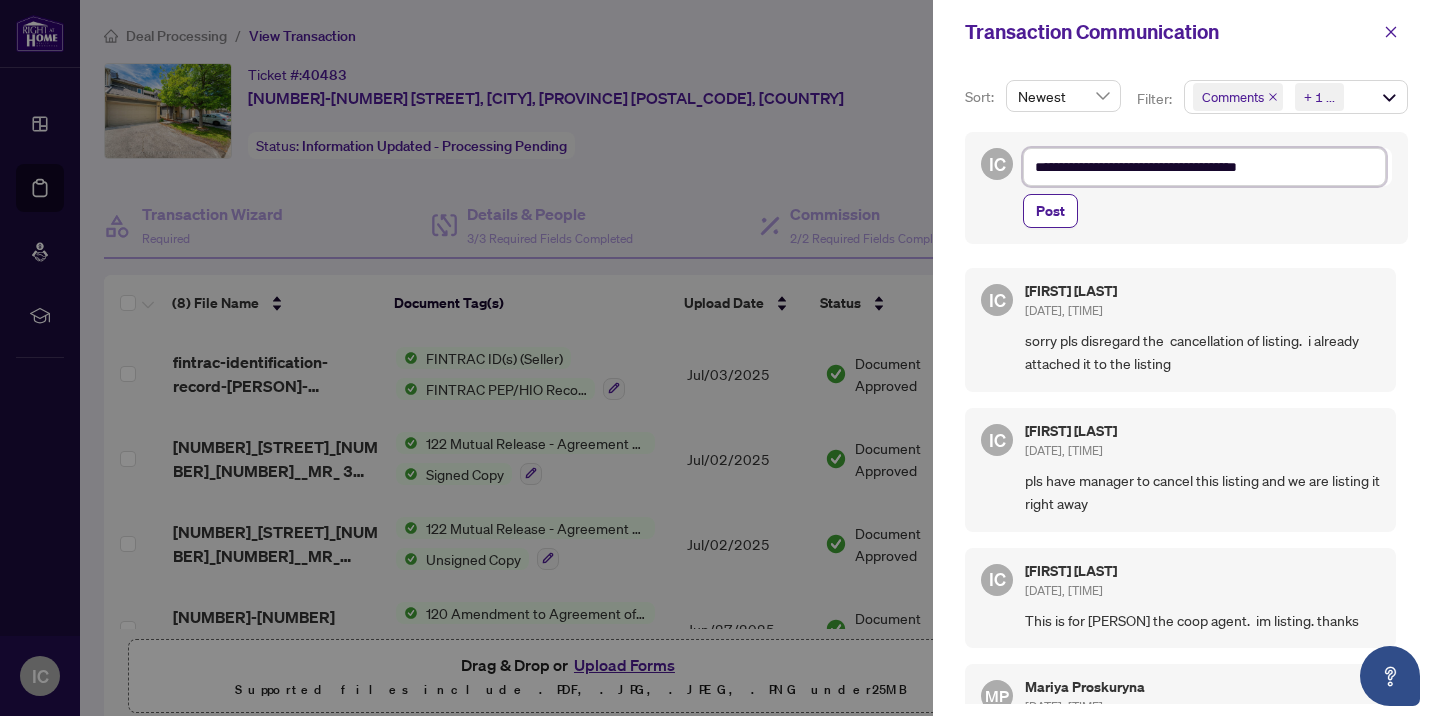 type on "**********" 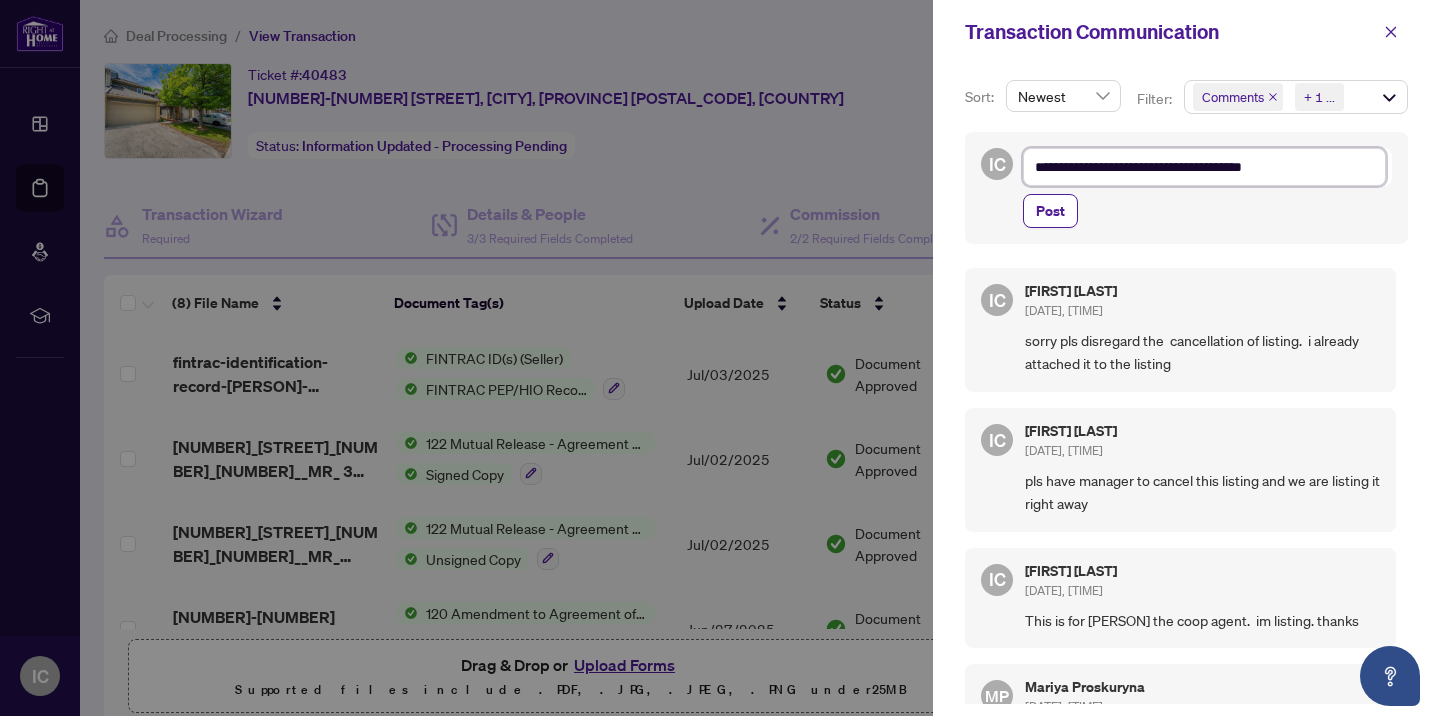type on "**********" 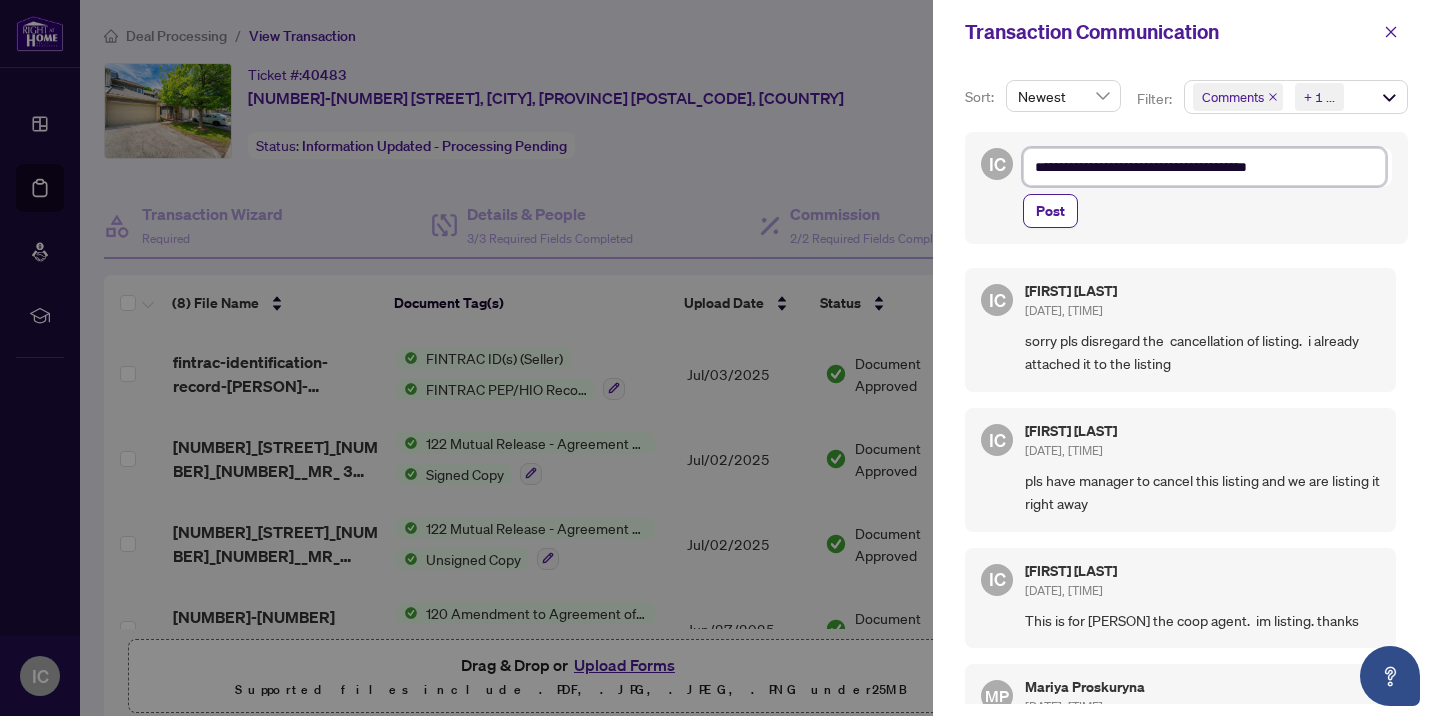 type on "**********" 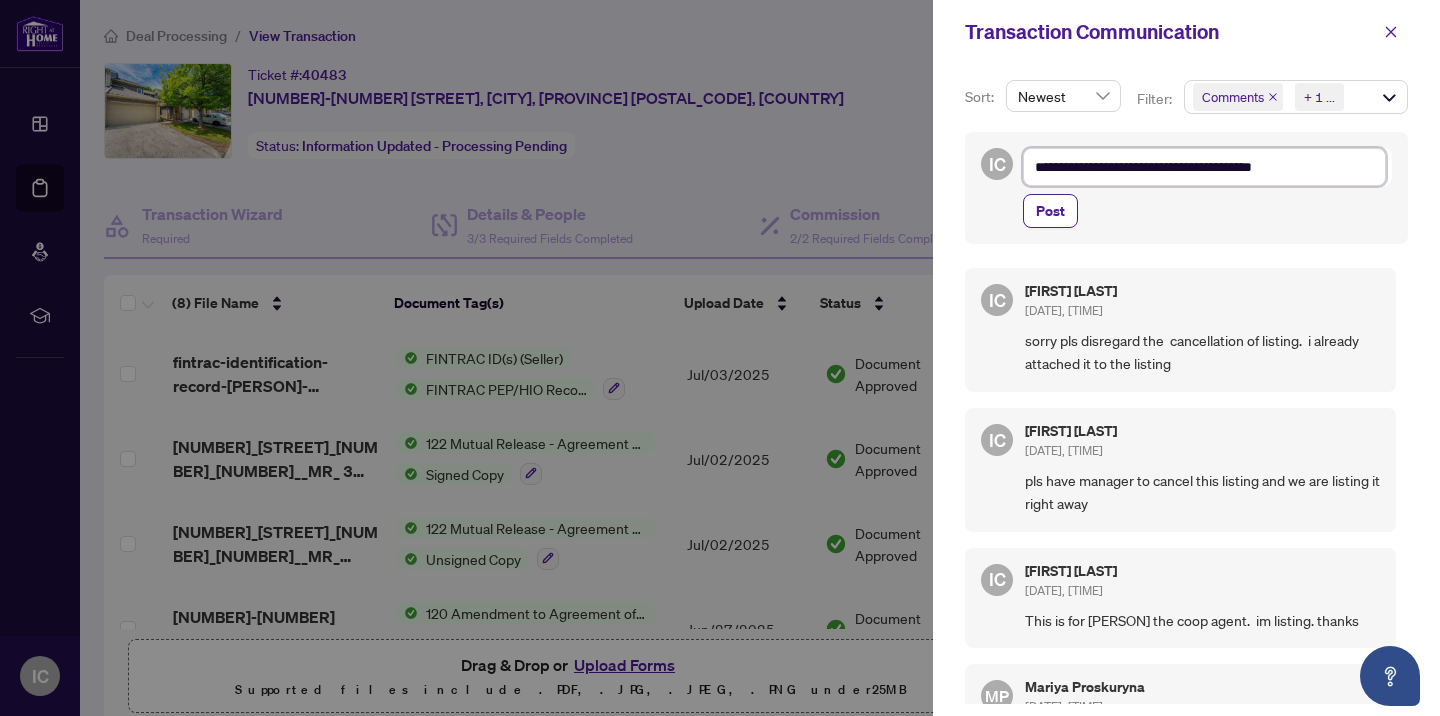type on "**********" 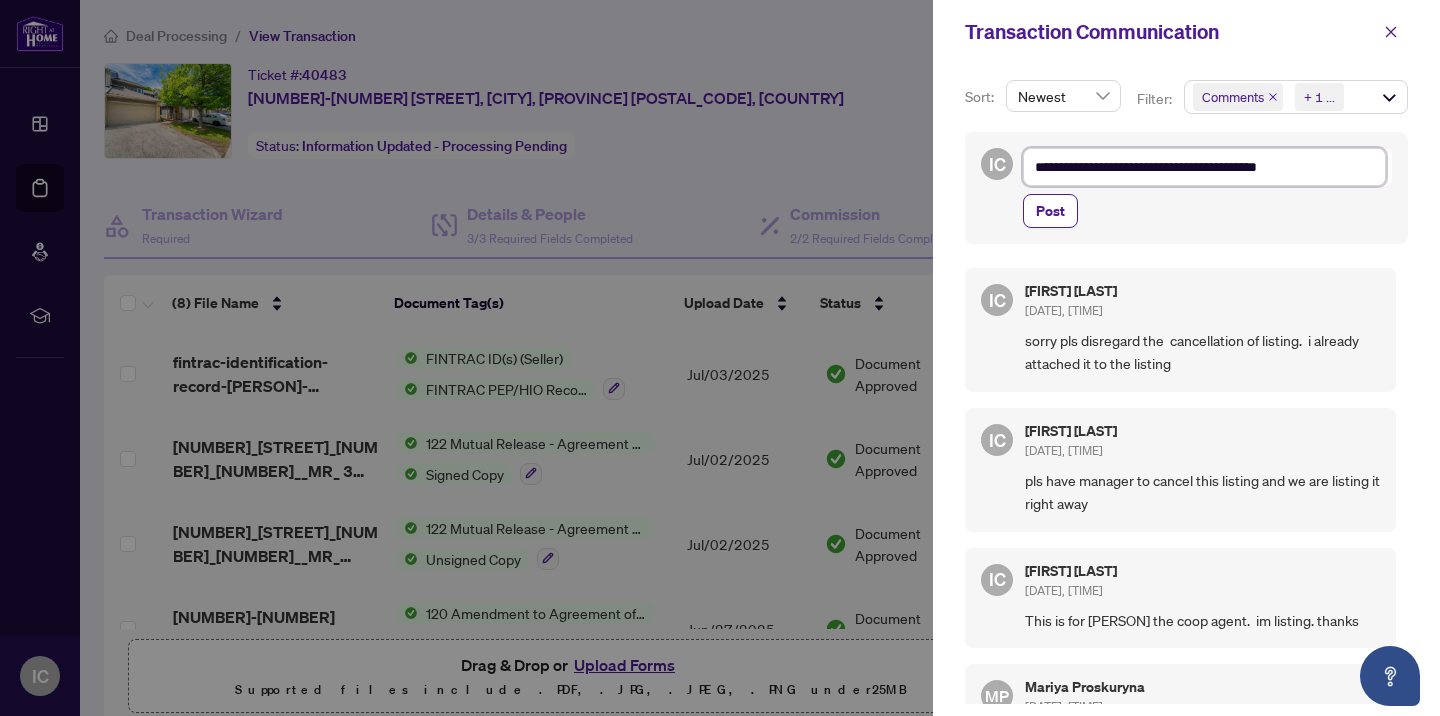 type on "**********" 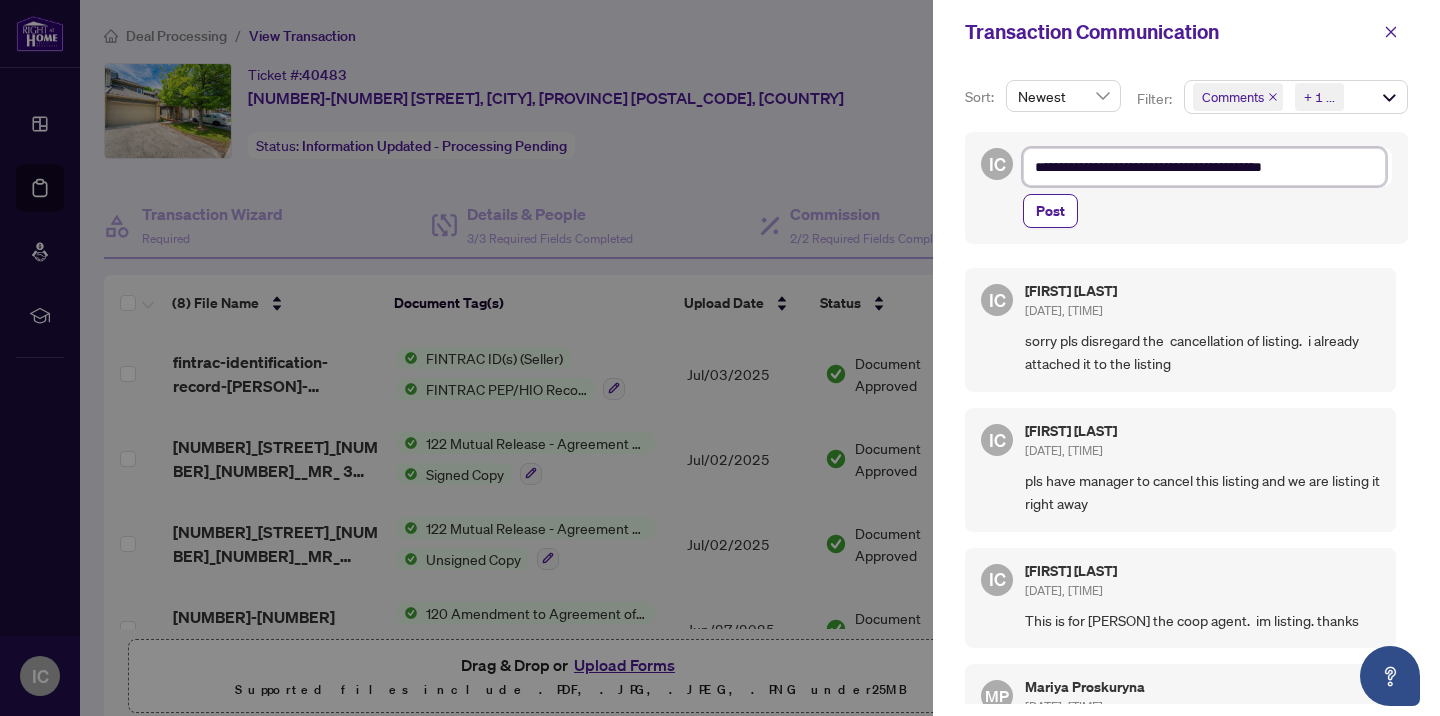type on "**********" 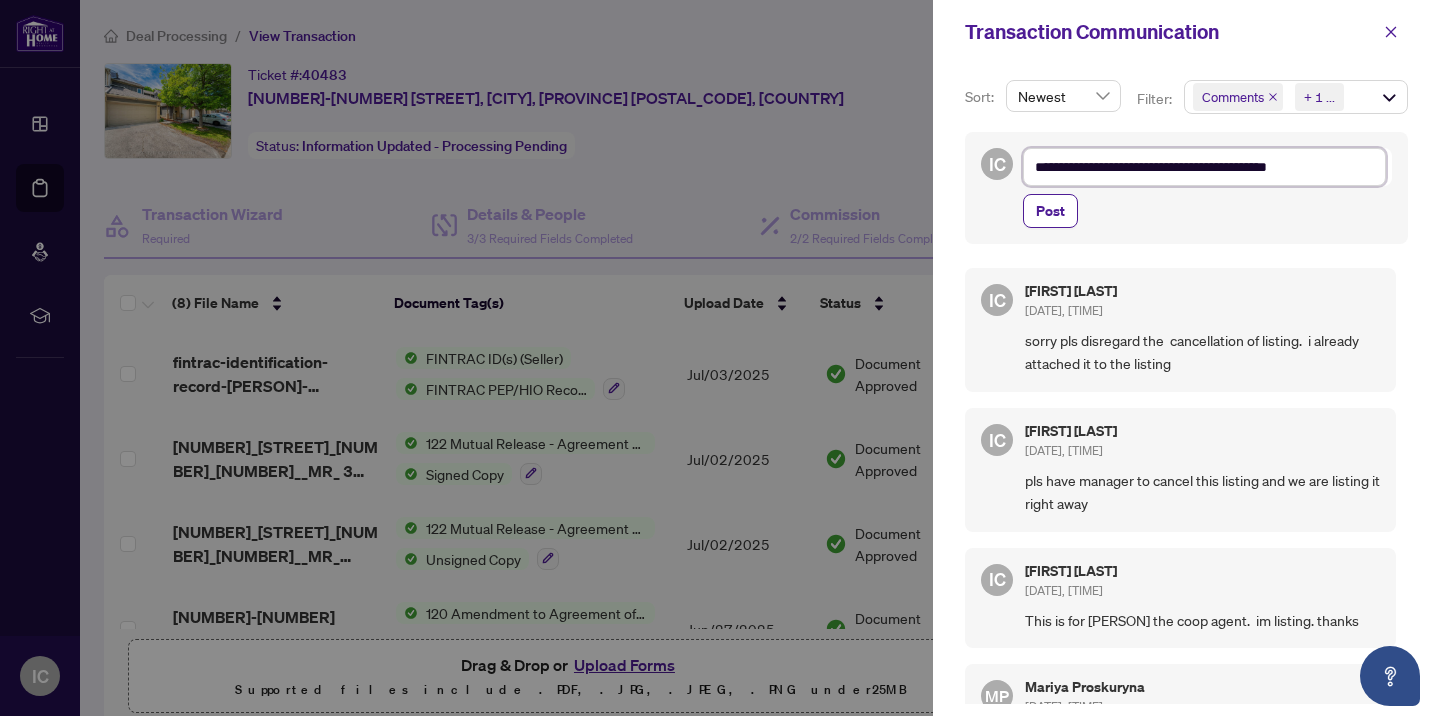 type on "**********" 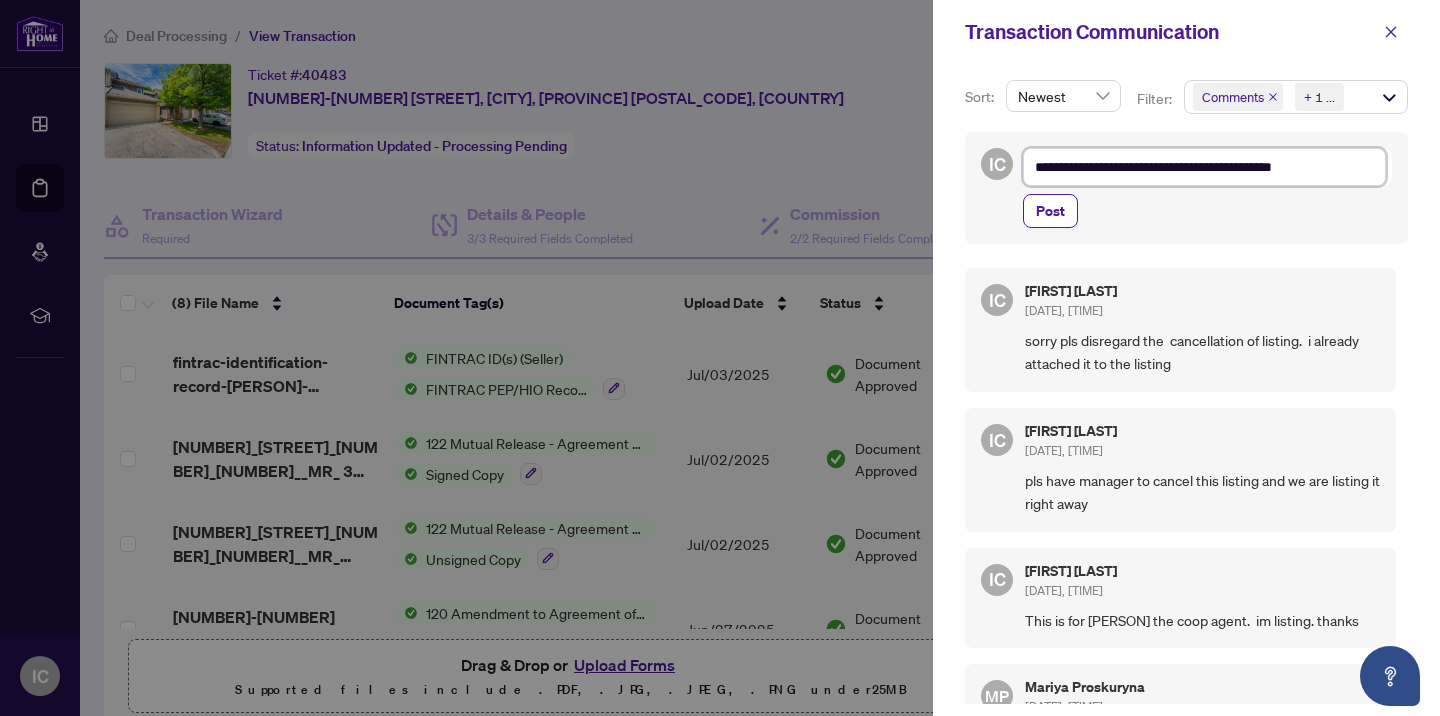 type on "**********" 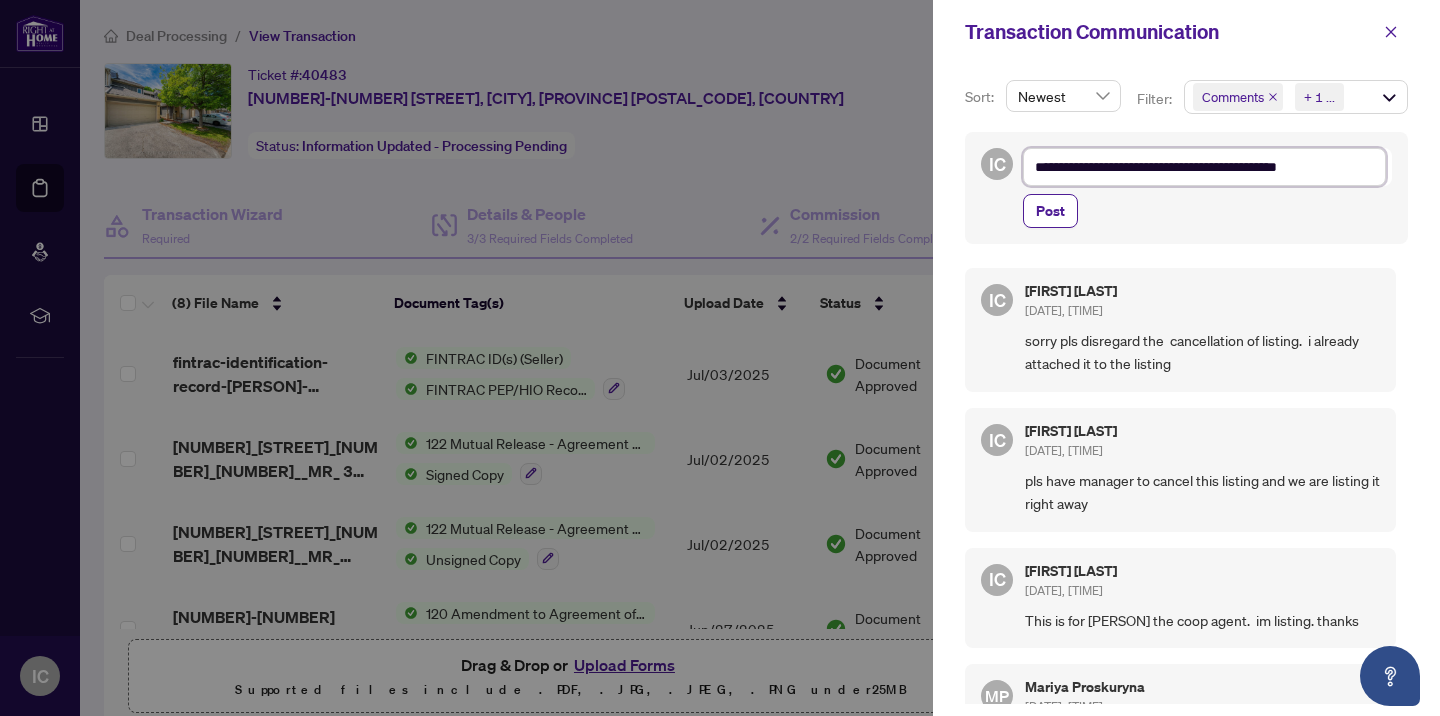 type on "**********" 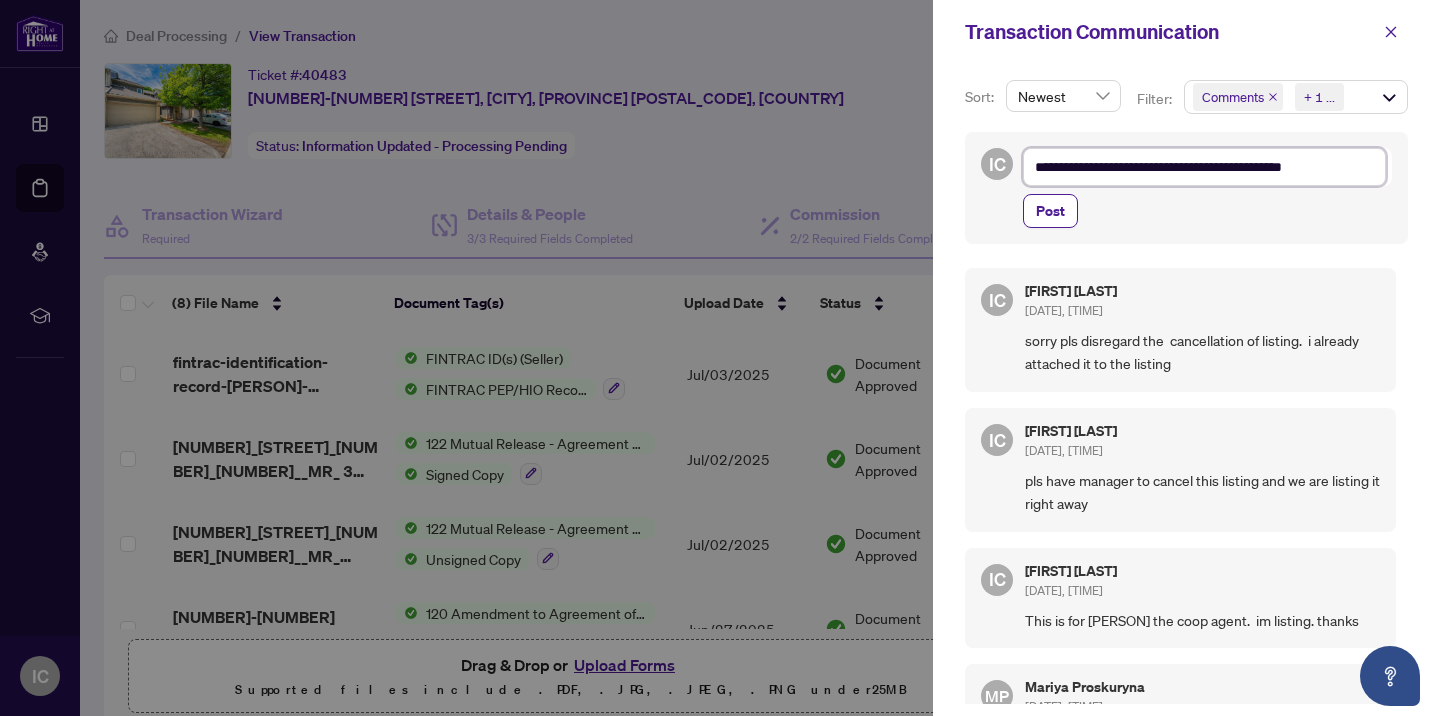 type on "**********" 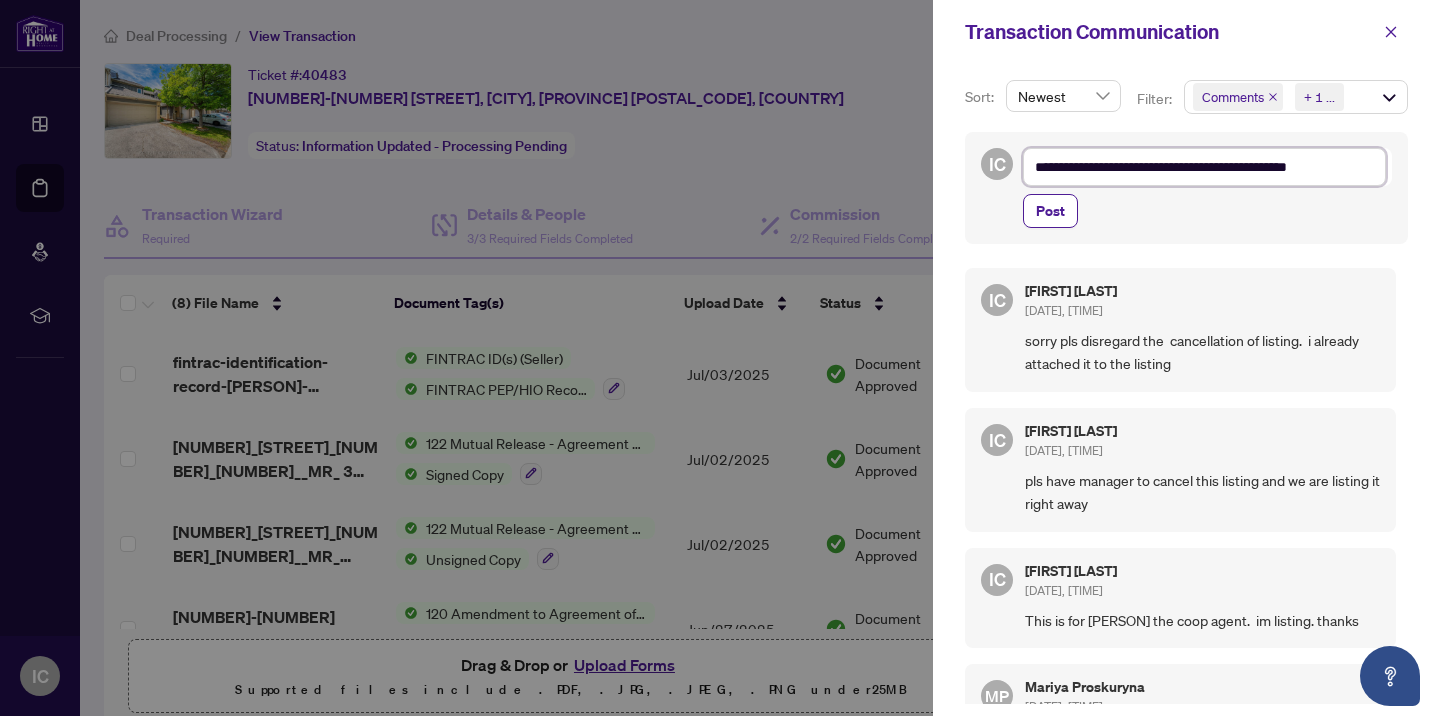 type on "**********" 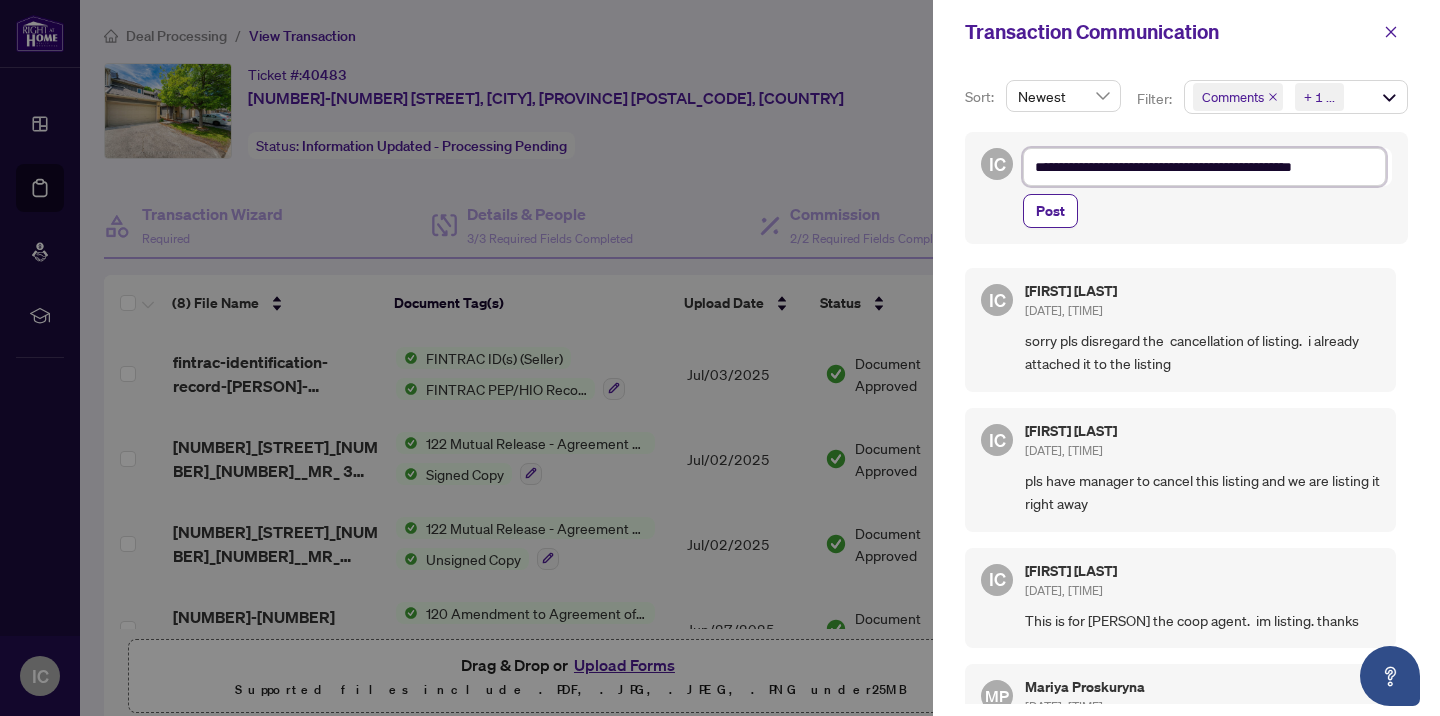 type on "**********" 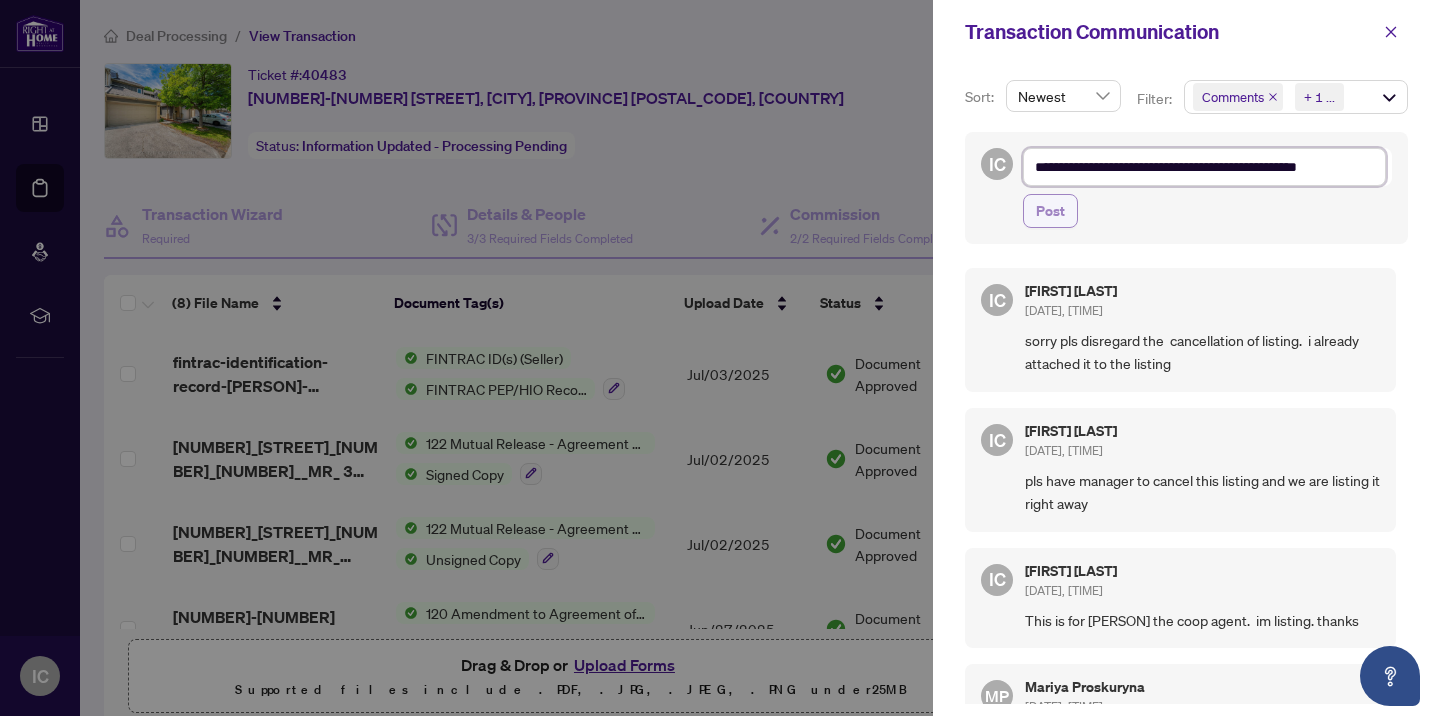 type on "**********" 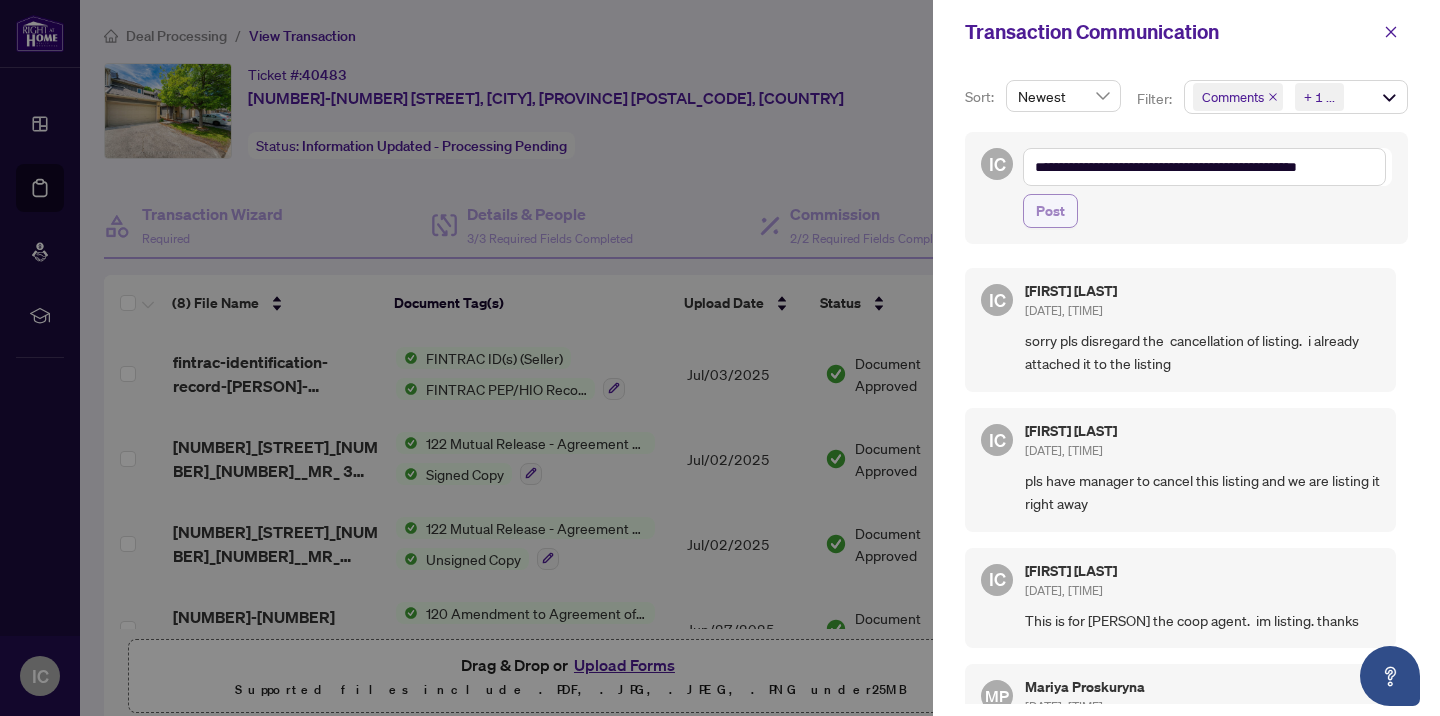 click on "Post" at bounding box center (1050, 211) 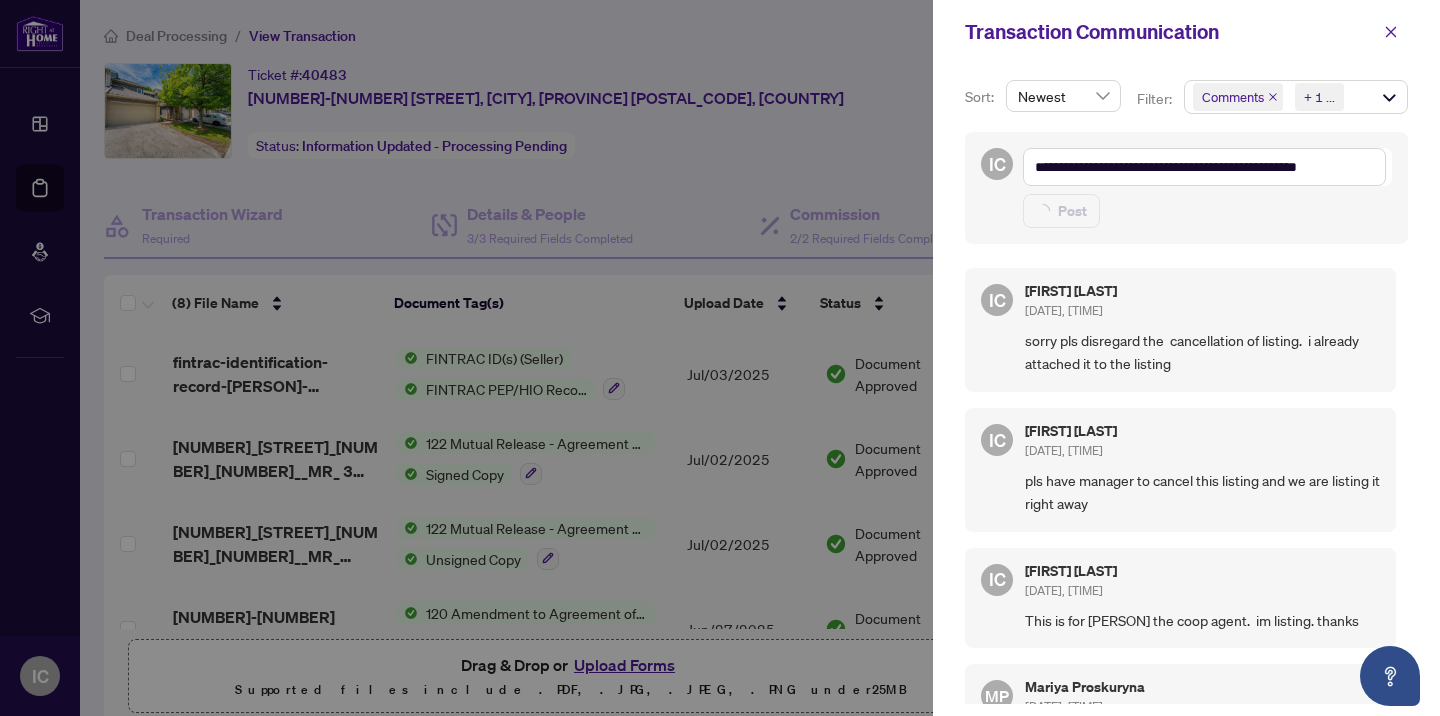 type 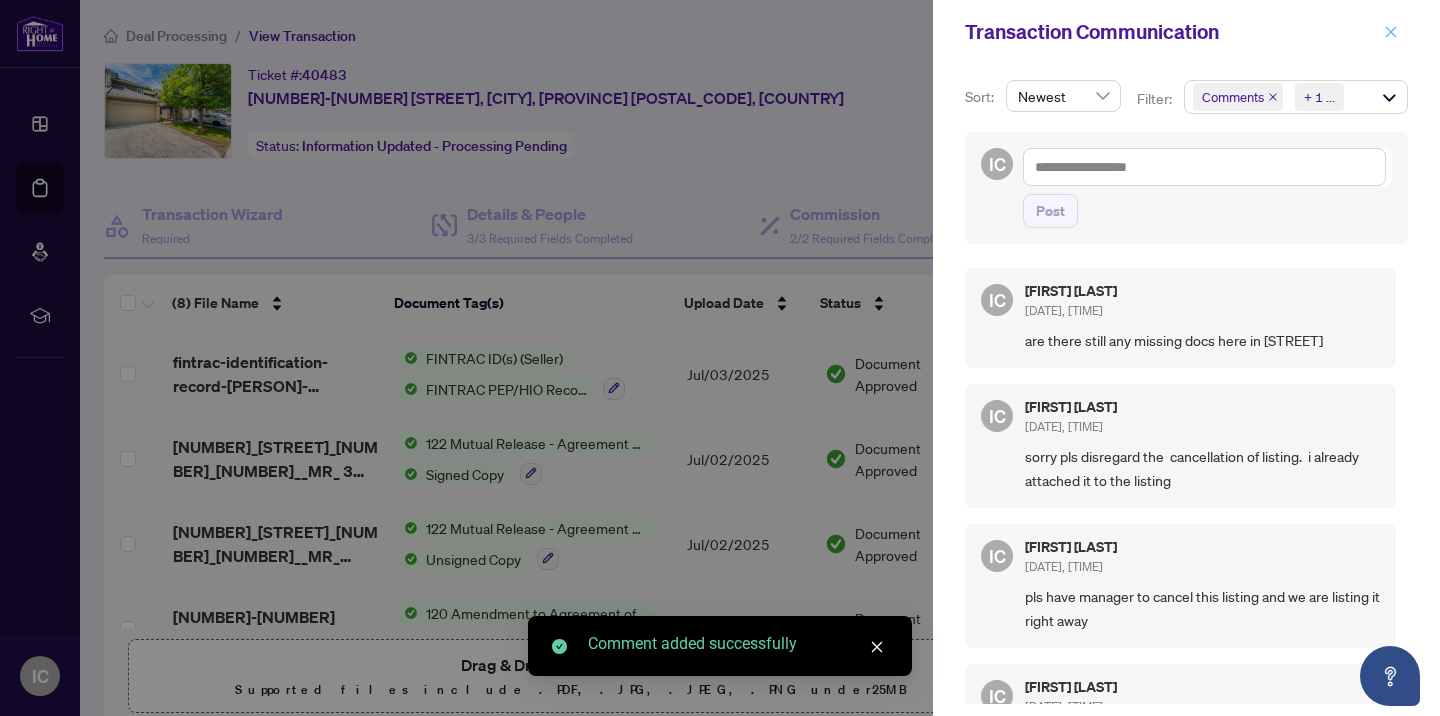 click 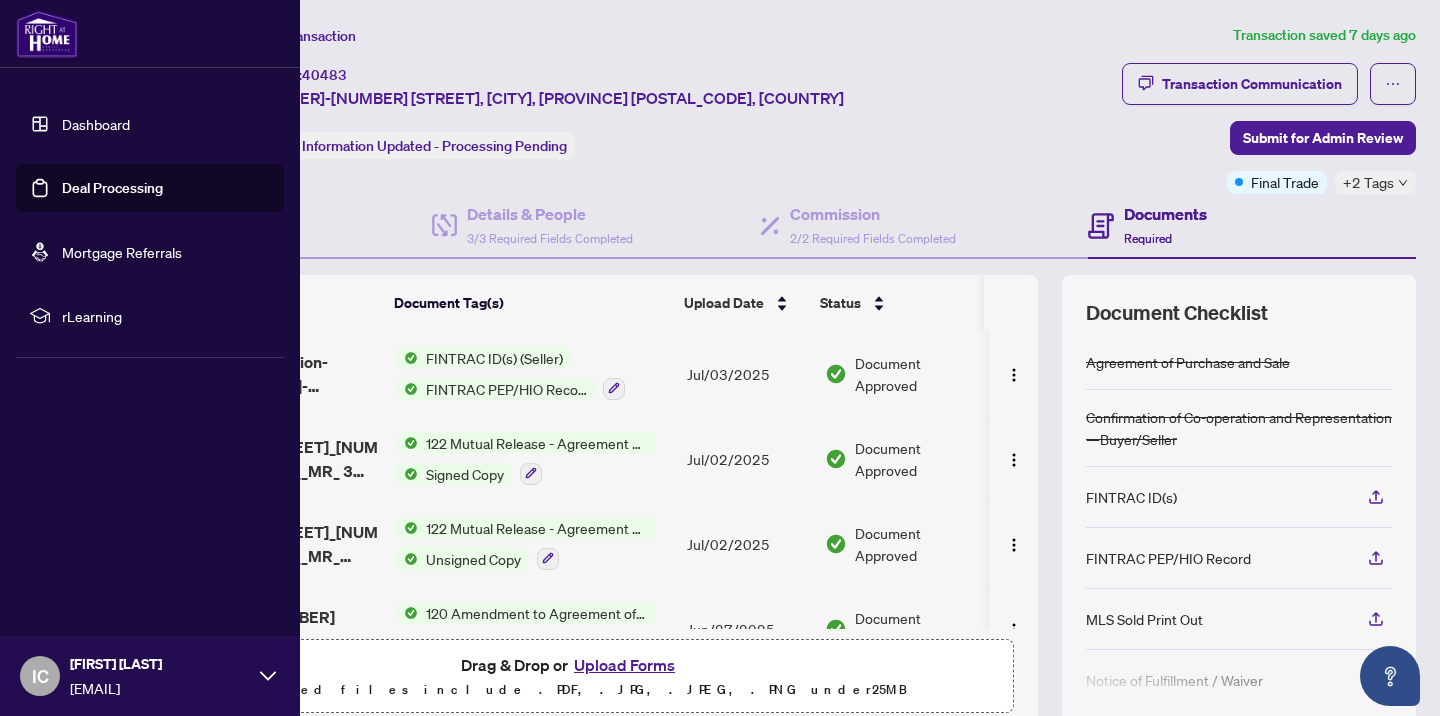 click on "Deal Processing" at bounding box center [112, 188] 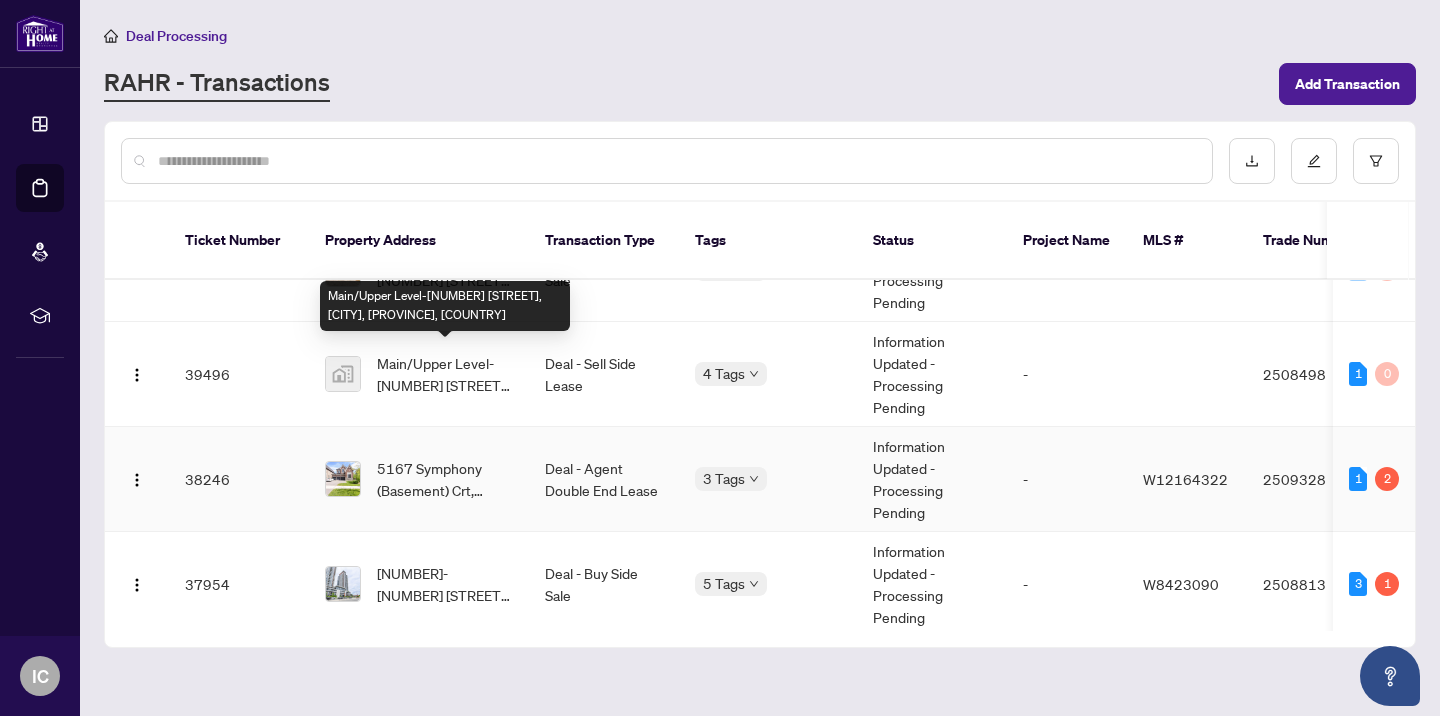 scroll, scrollTop: 1027, scrollLeft: 0, axis: vertical 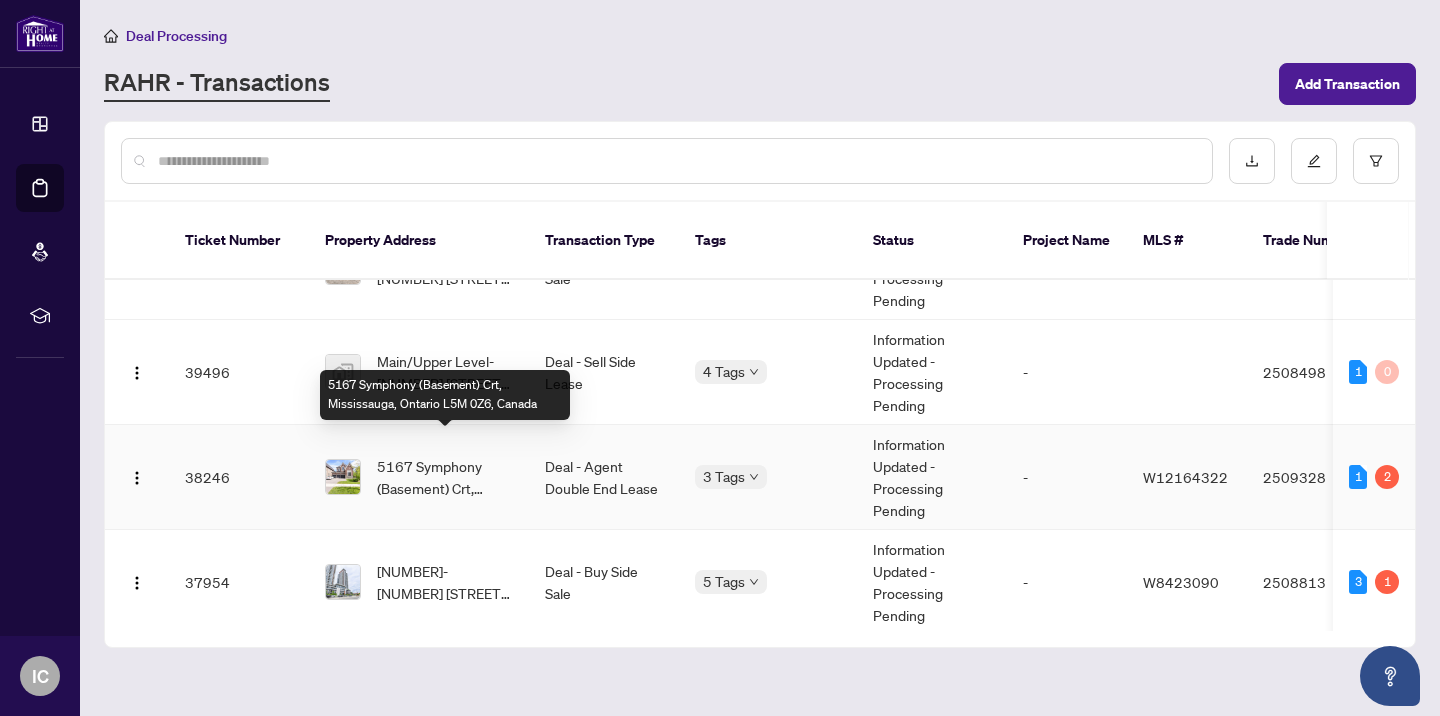 click on "5167 Symphony (Basement) Crt, Mississauga, Ontario L5M 0Z6, Canada" at bounding box center (445, 477) 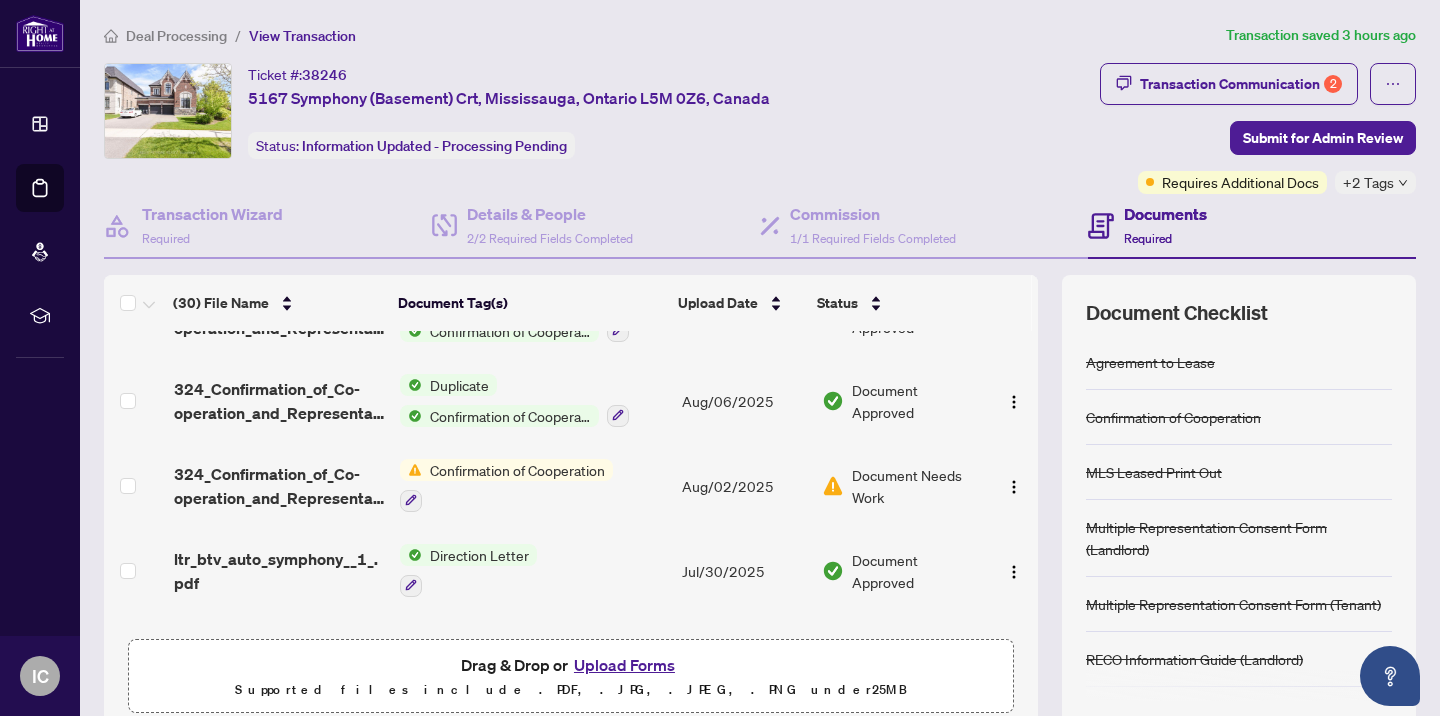 scroll, scrollTop: 395, scrollLeft: 0, axis: vertical 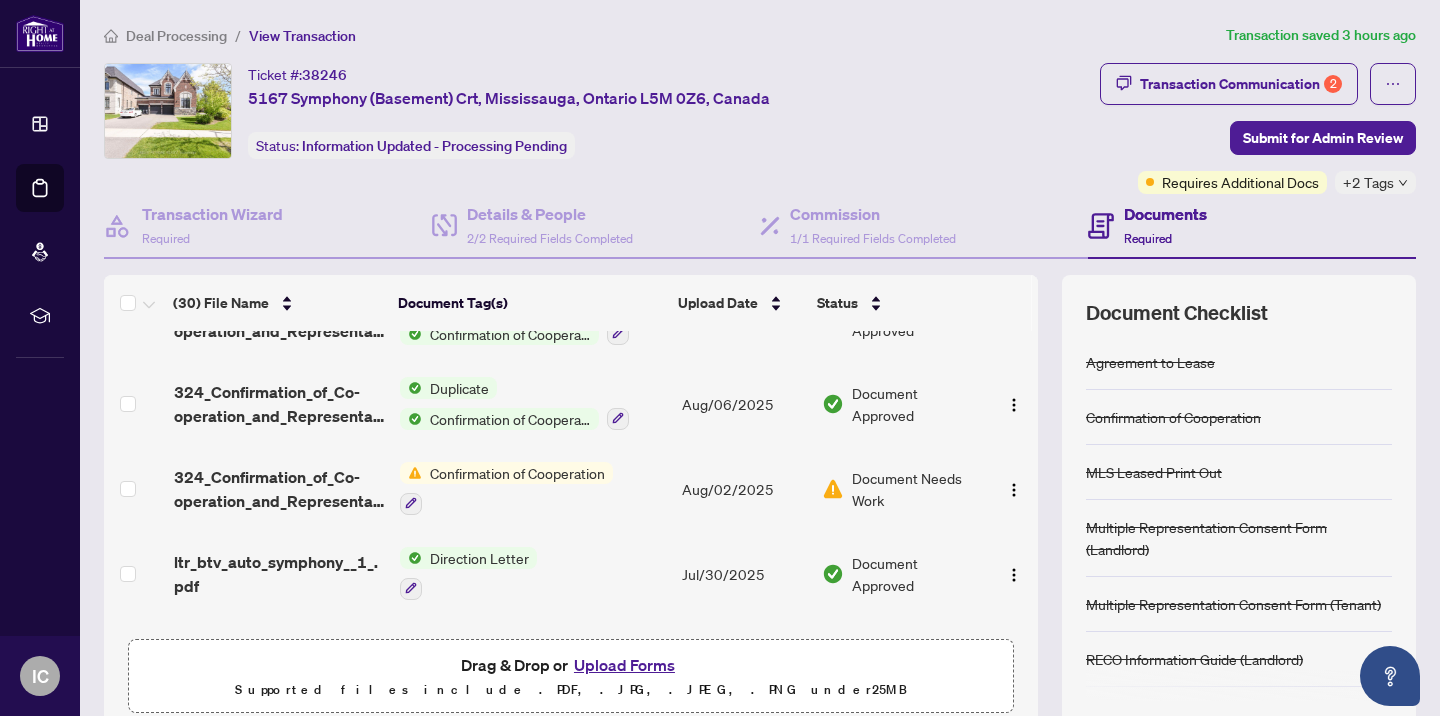 click on "Confirmation of Cooperation" at bounding box center [517, 473] 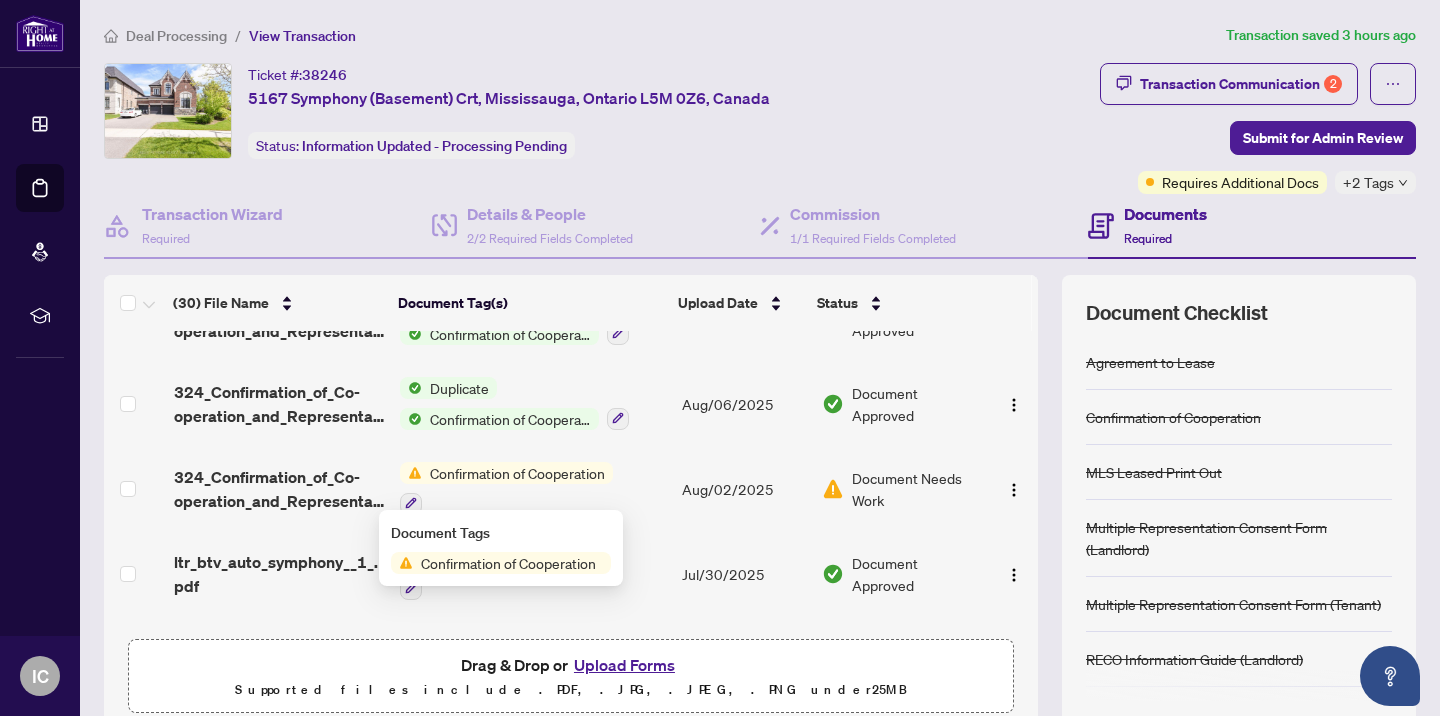 click on "Confirmation of Cooperation" at bounding box center [508, 563] 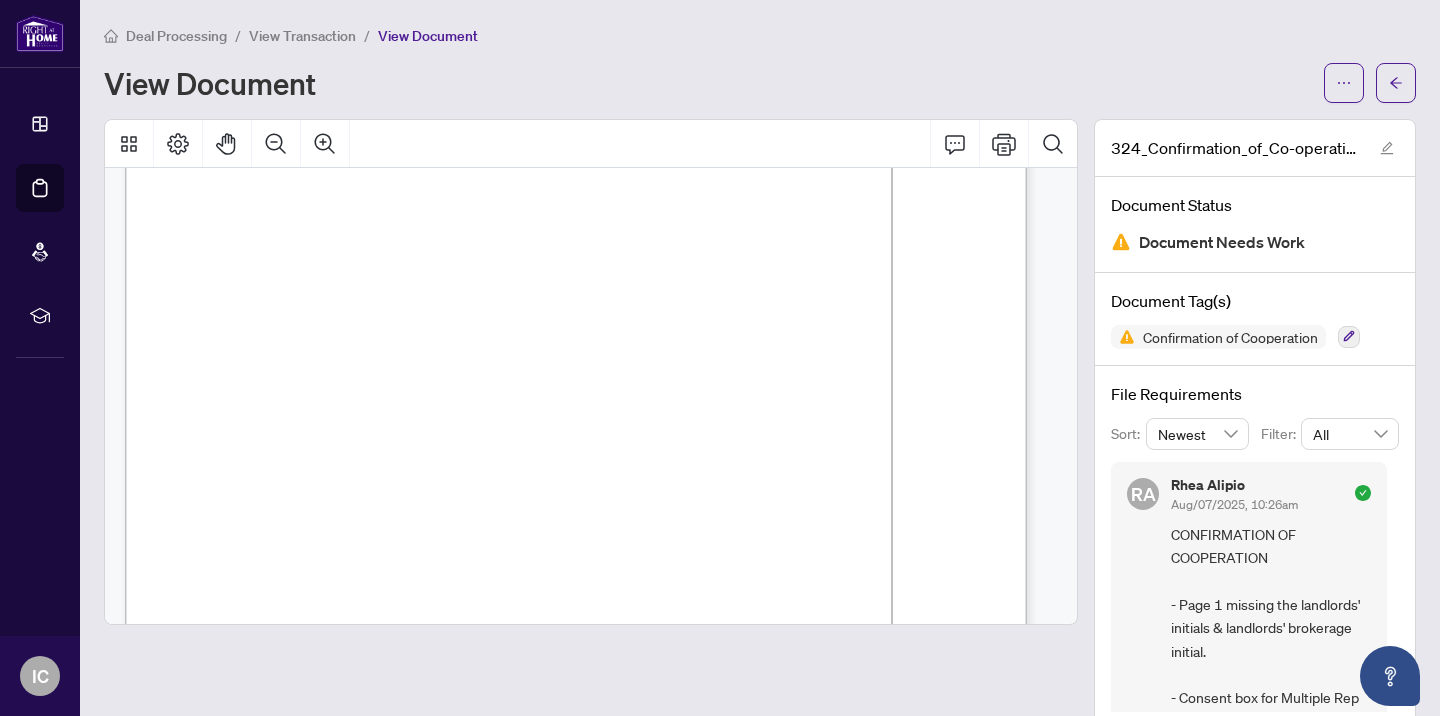 scroll, scrollTop: 0, scrollLeft: 0, axis: both 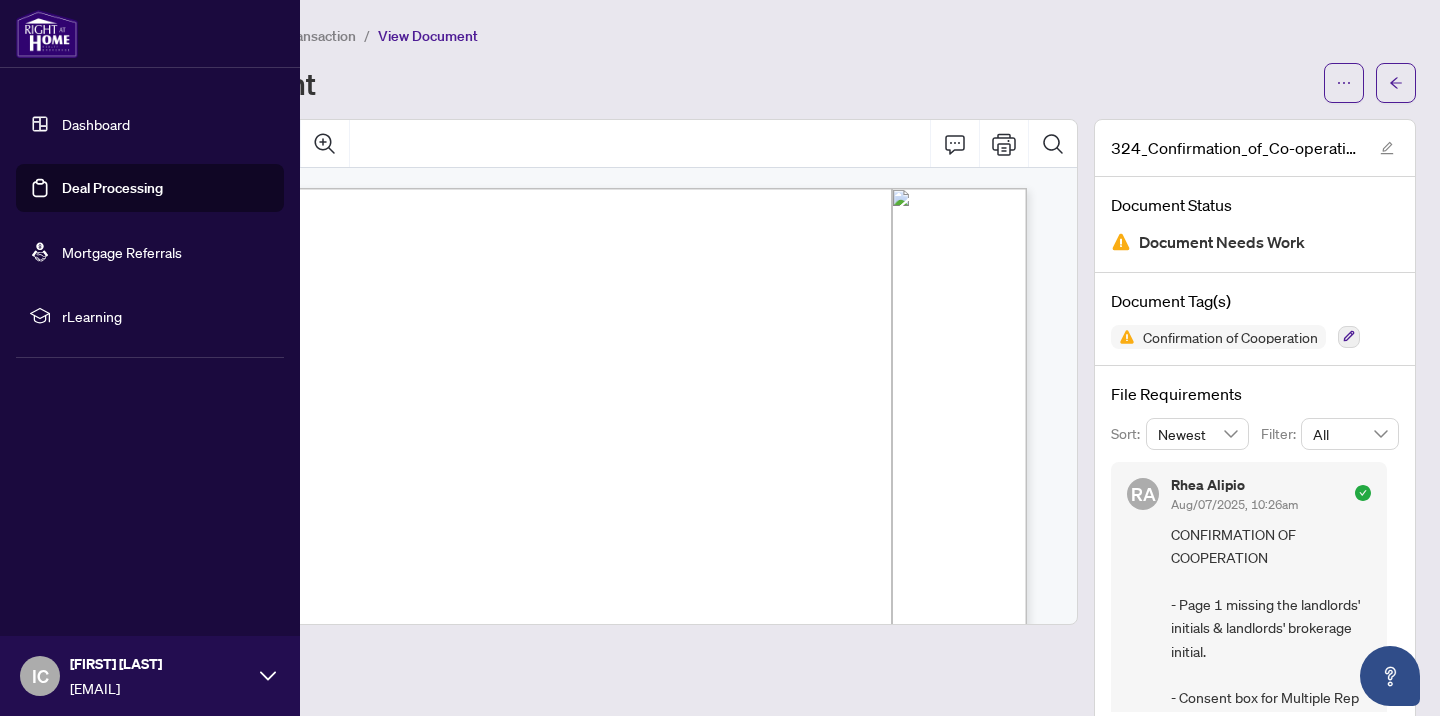 click on "Deal Processing" at bounding box center (112, 188) 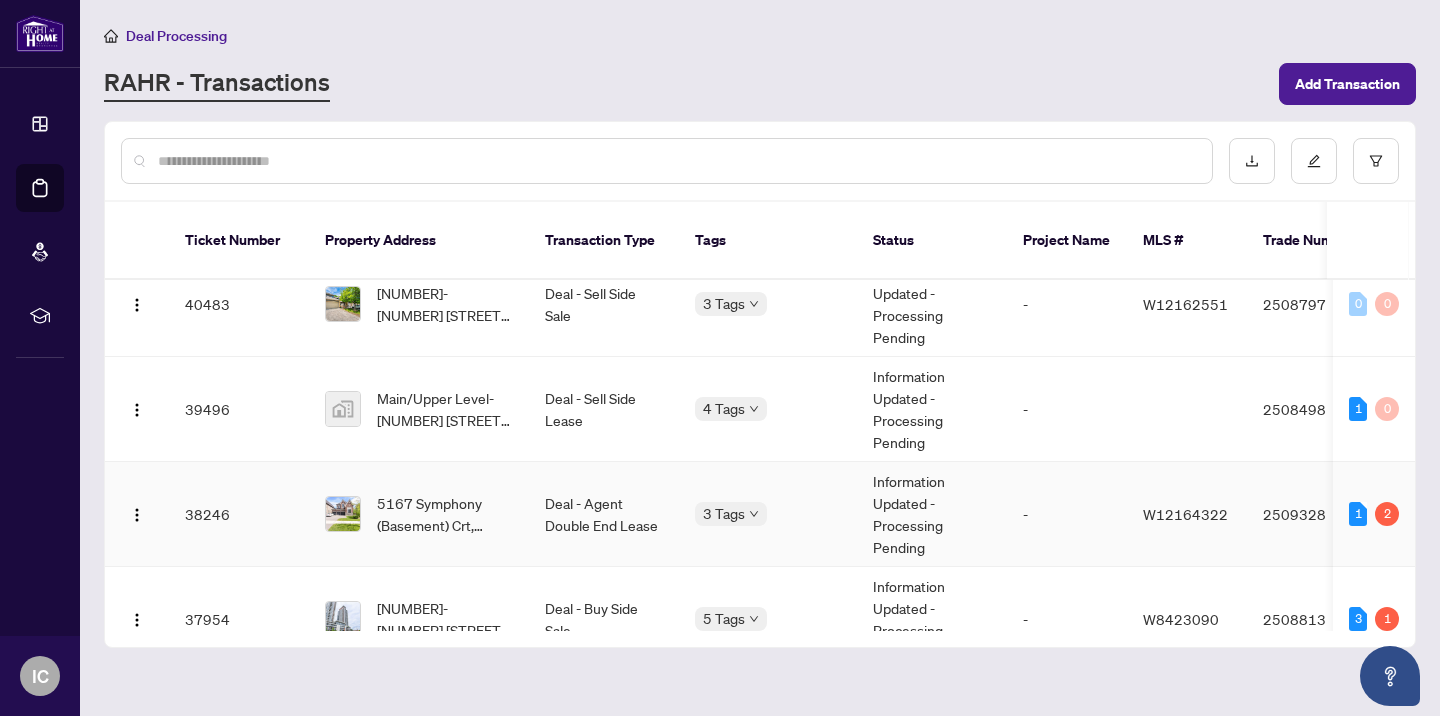 scroll, scrollTop: 1004, scrollLeft: 0, axis: vertical 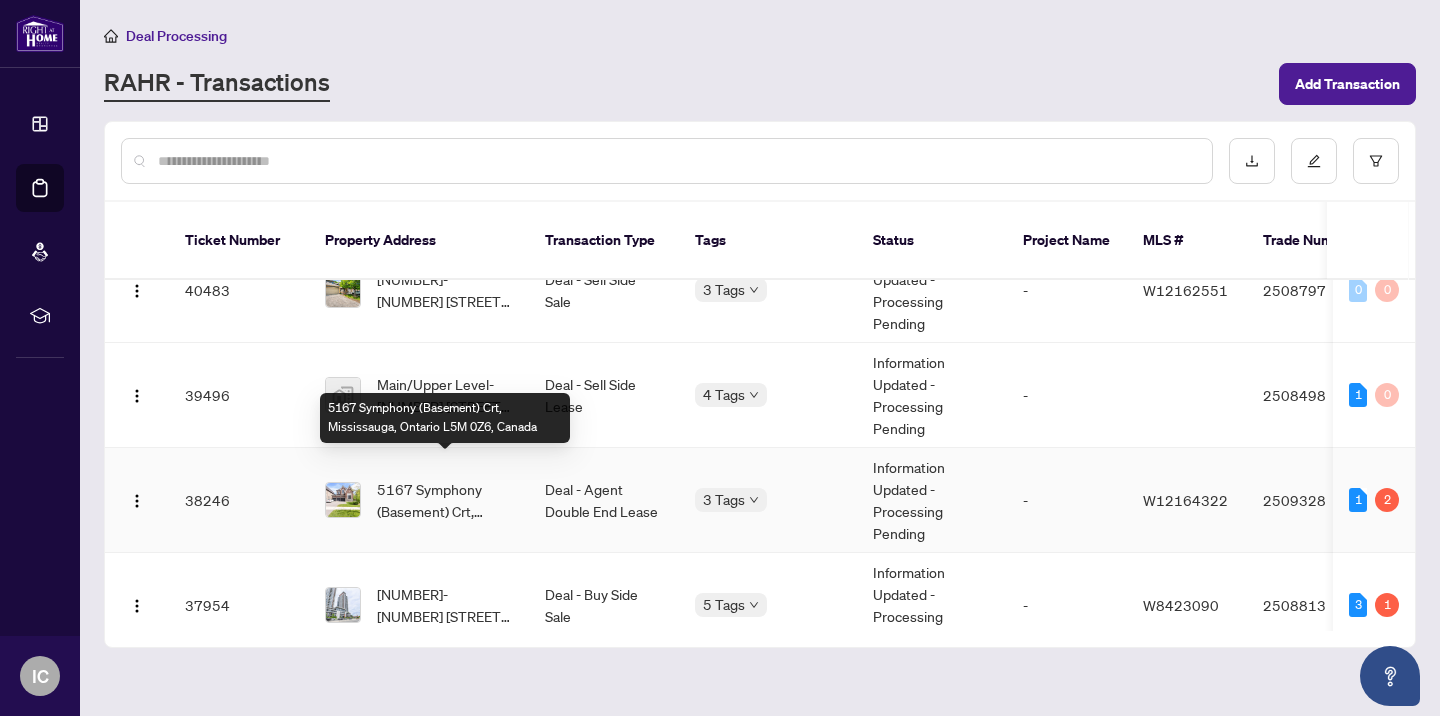 click on "5167 Symphony (Basement) Crt, Mississauga, Ontario L5M 0Z6, Canada" at bounding box center (445, 500) 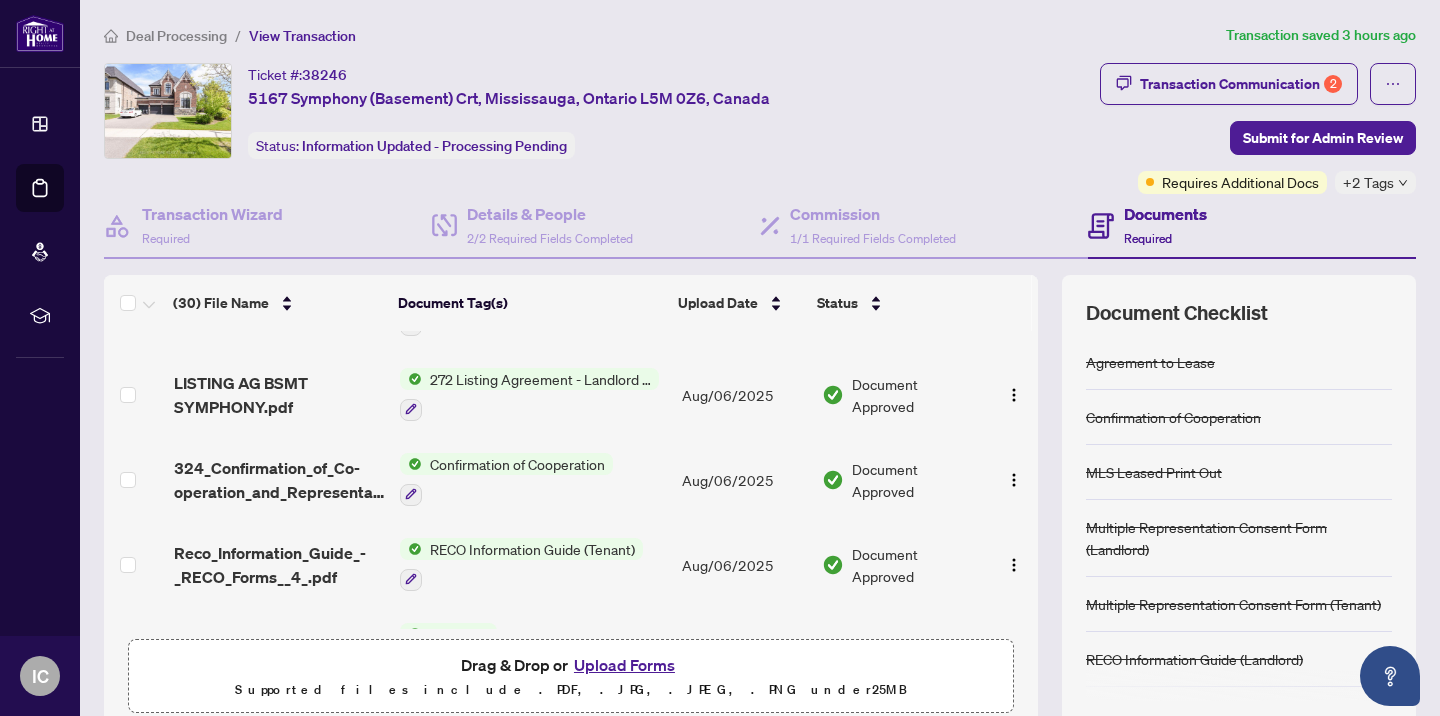 scroll, scrollTop: 0, scrollLeft: 0, axis: both 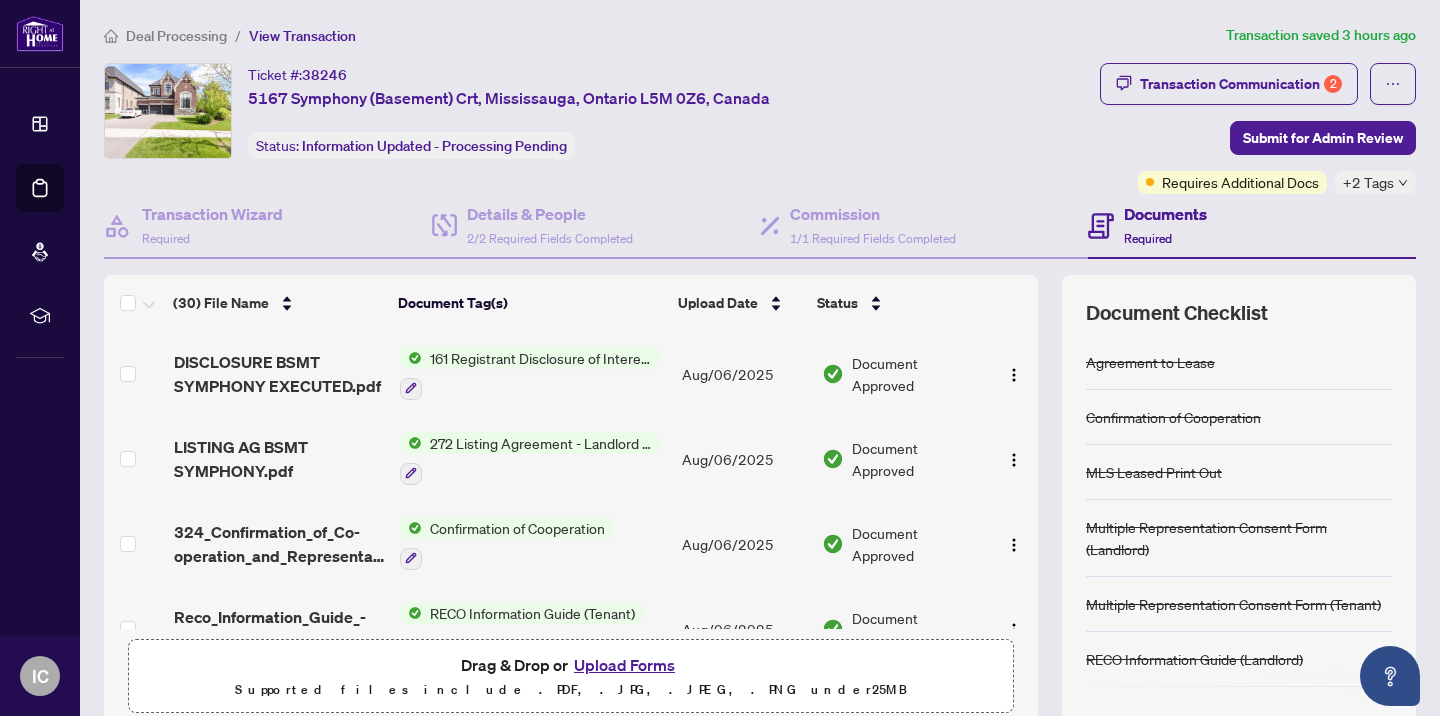 click on "Confirmation of Cooperation" at bounding box center [517, 528] 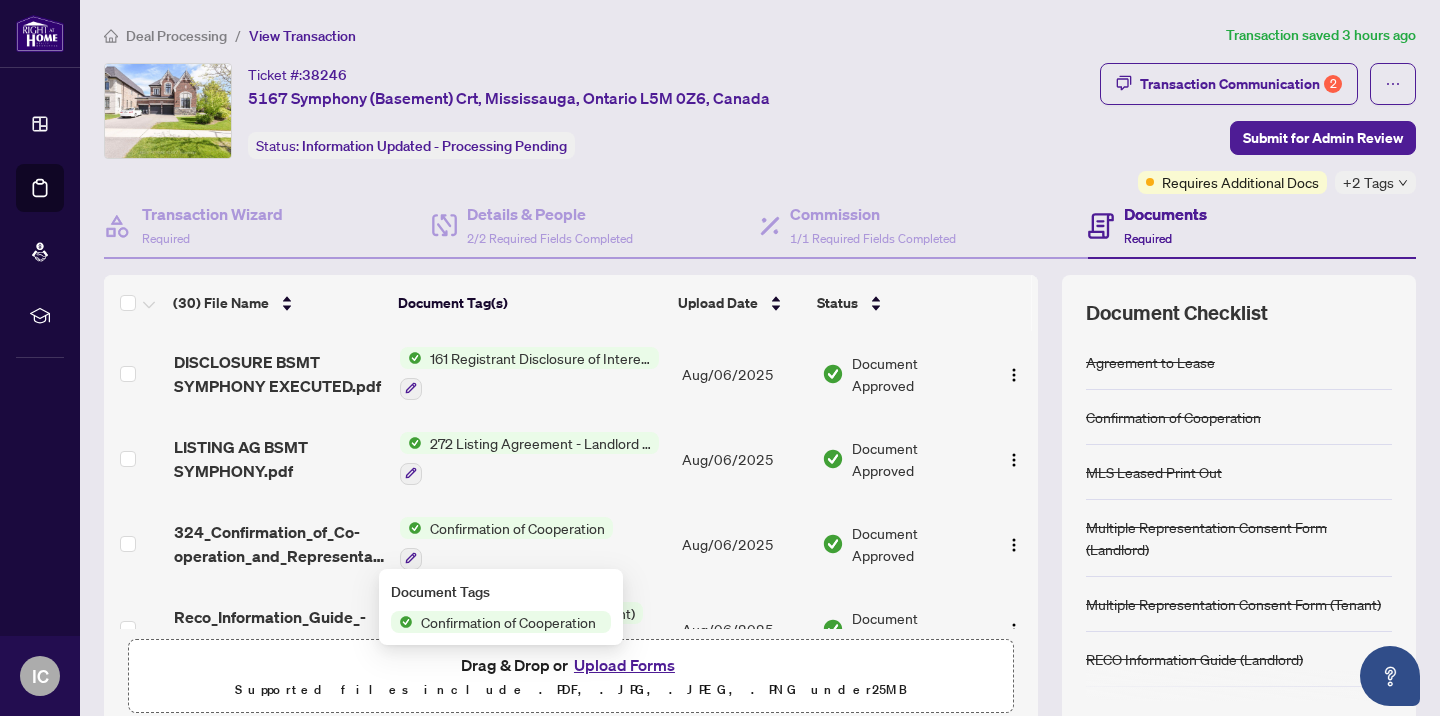 click on "Confirmation of Cooperation" at bounding box center [517, 528] 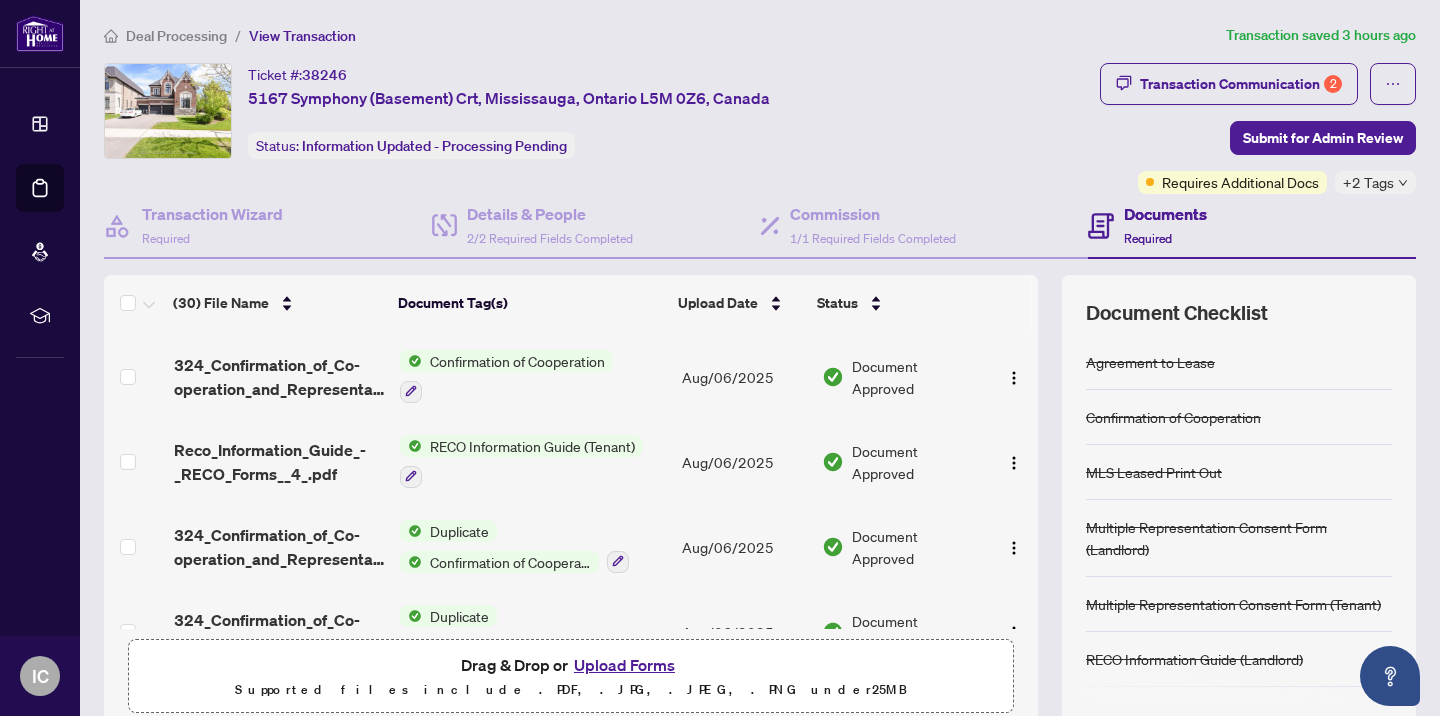 scroll, scrollTop: 180, scrollLeft: 0, axis: vertical 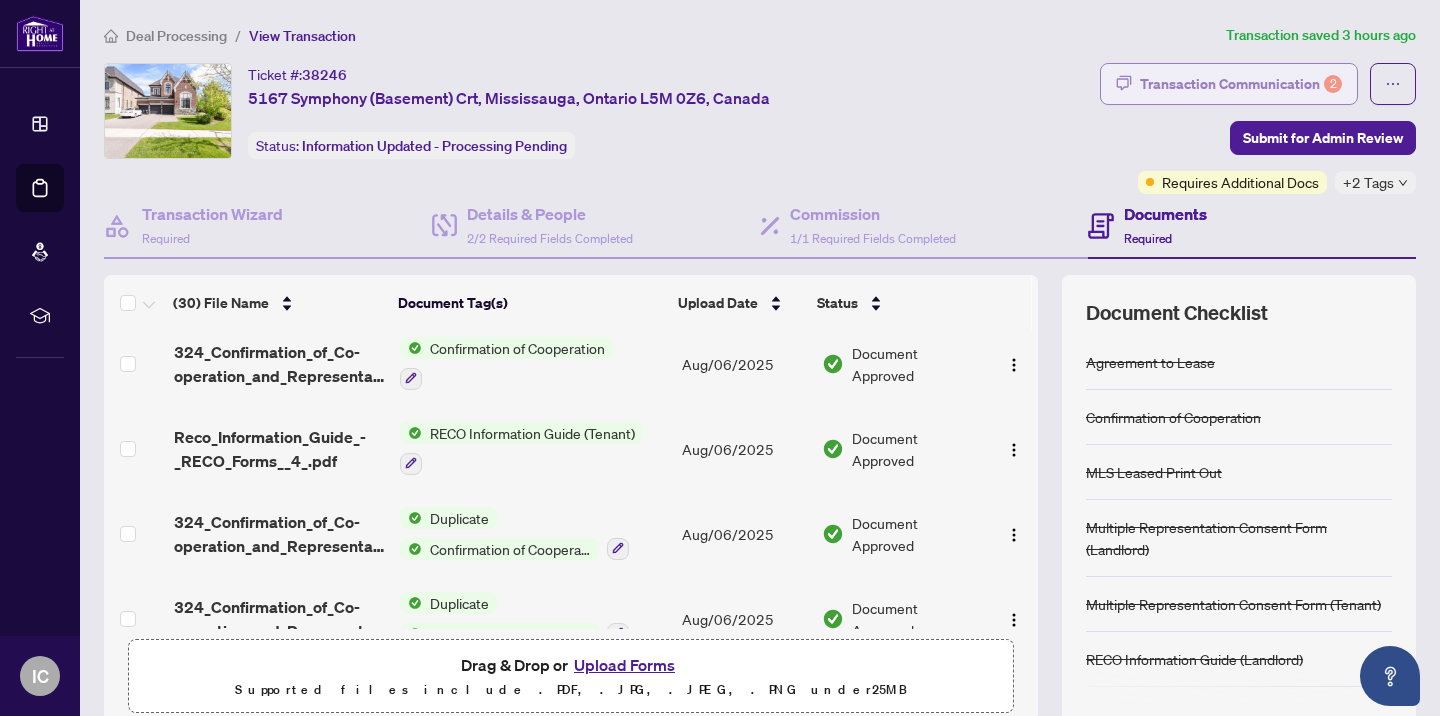 click on "Transaction Communication 2" at bounding box center [1241, 84] 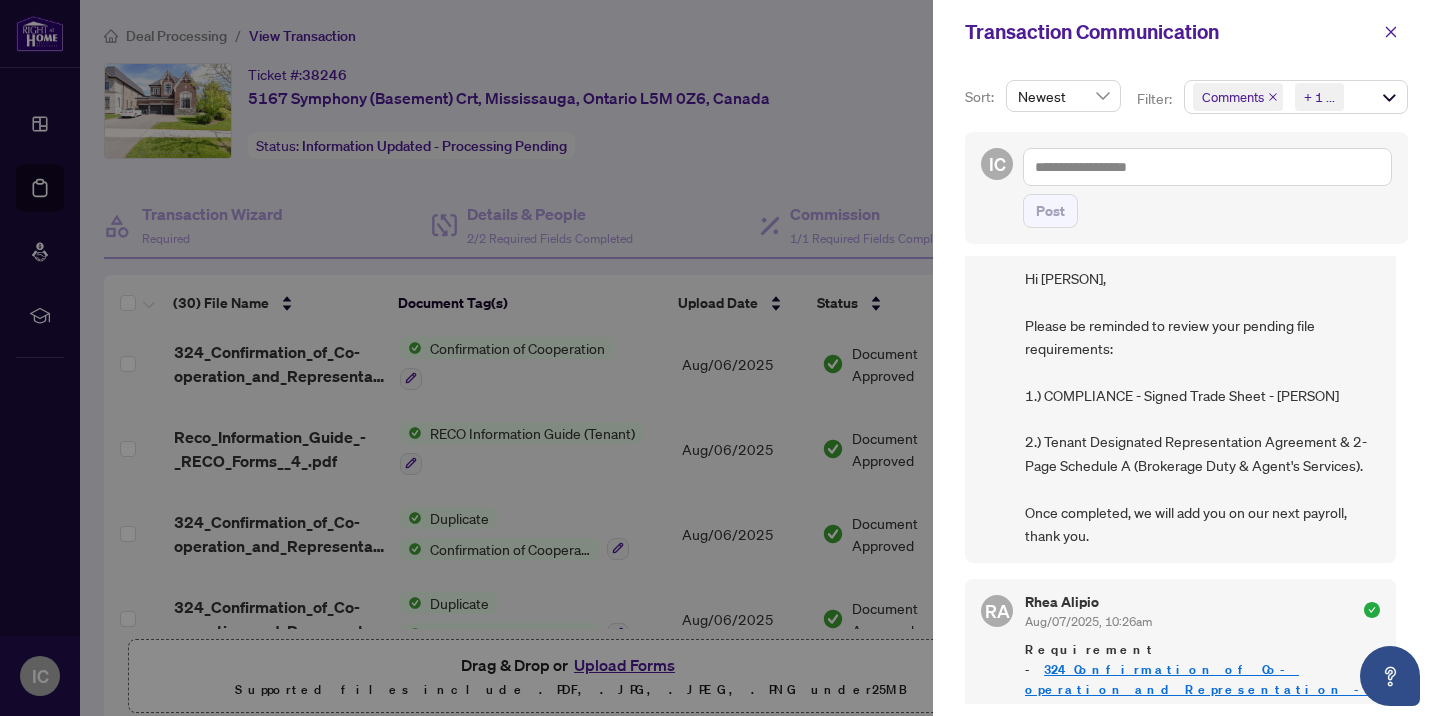 scroll, scrollTop: 385, scrollLeft: 0, axis: vertical 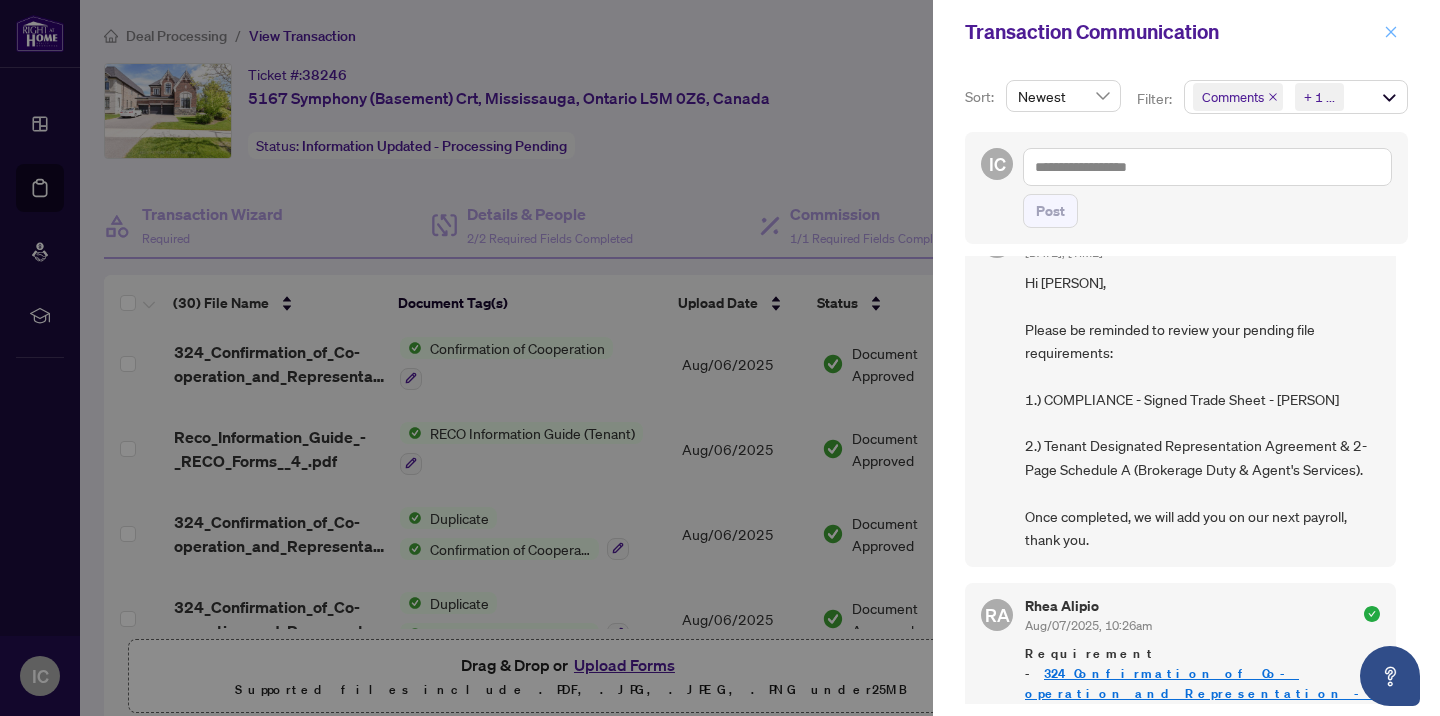 click 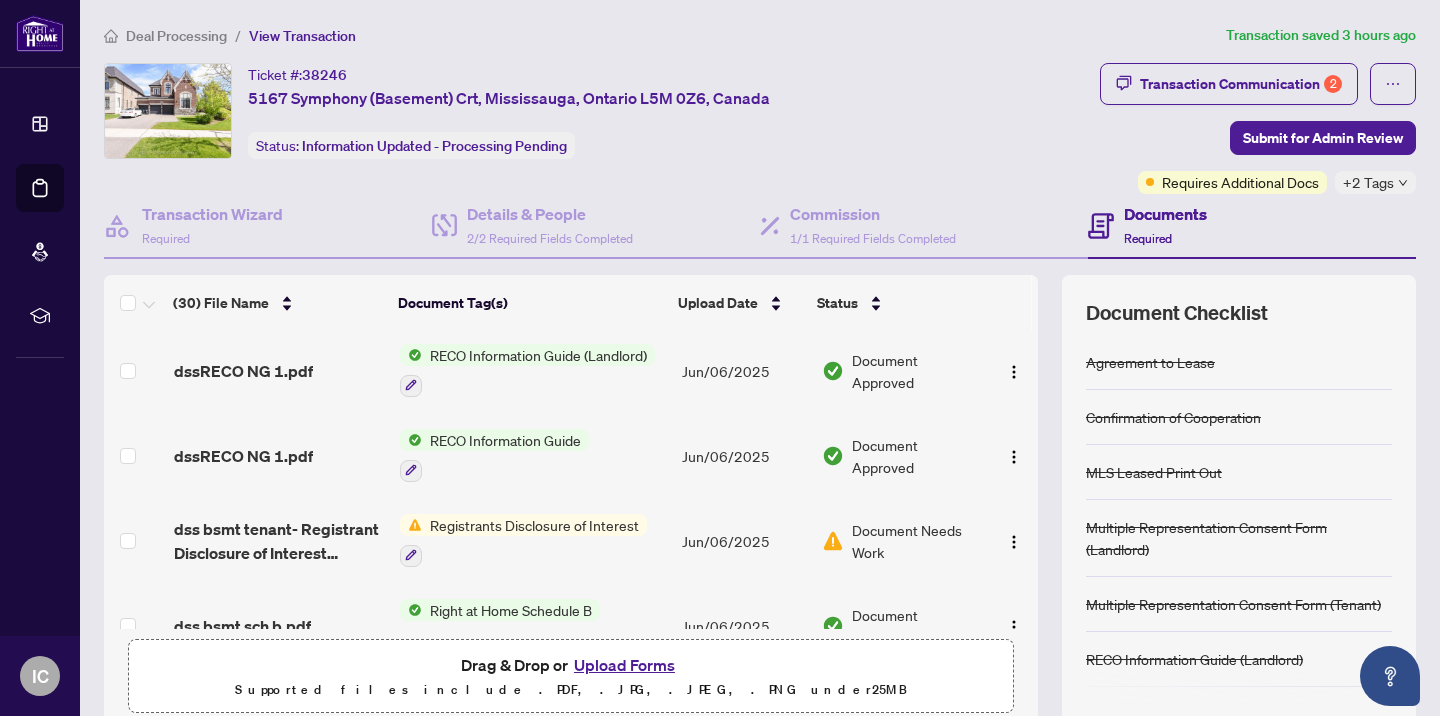 scroll, scrollTop: 2201, scrollLeft: 0, axis: vertical 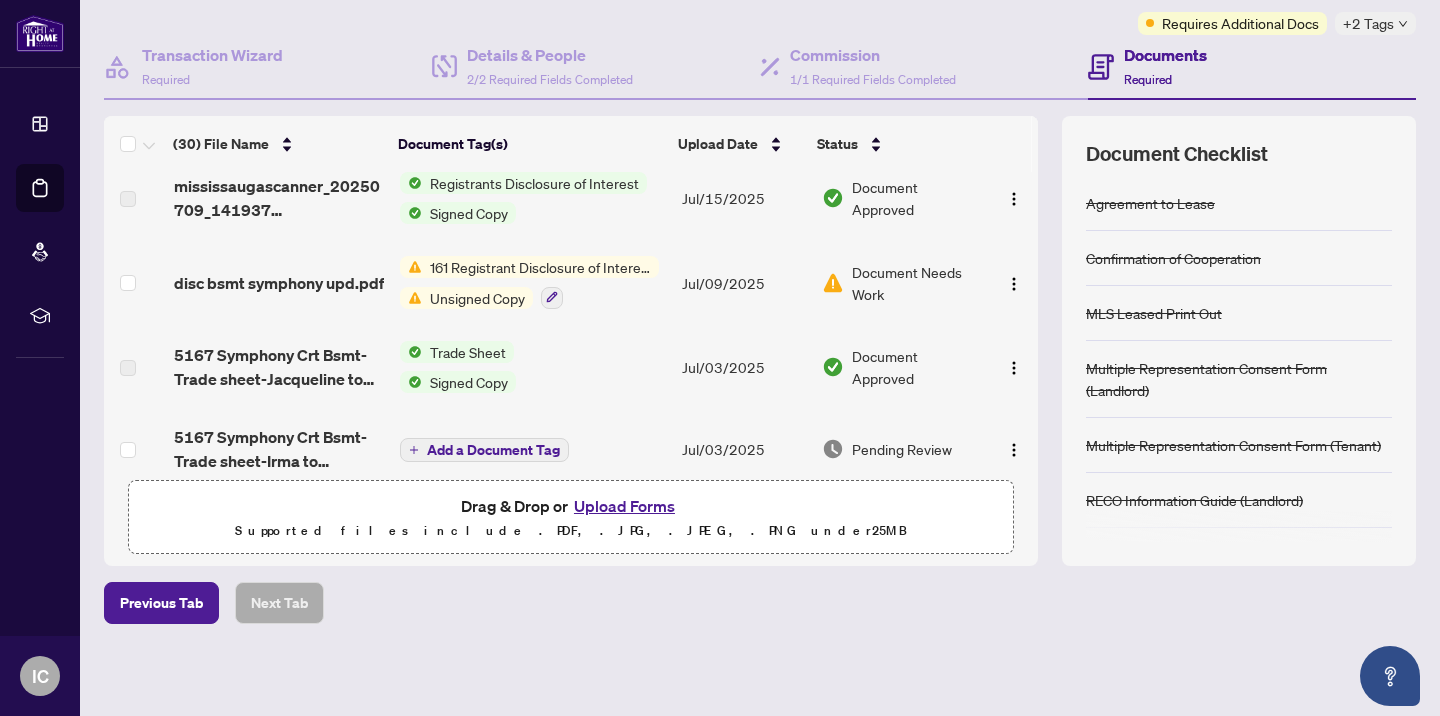 click on "Trade Sheet" at bounding box center [468, 352] 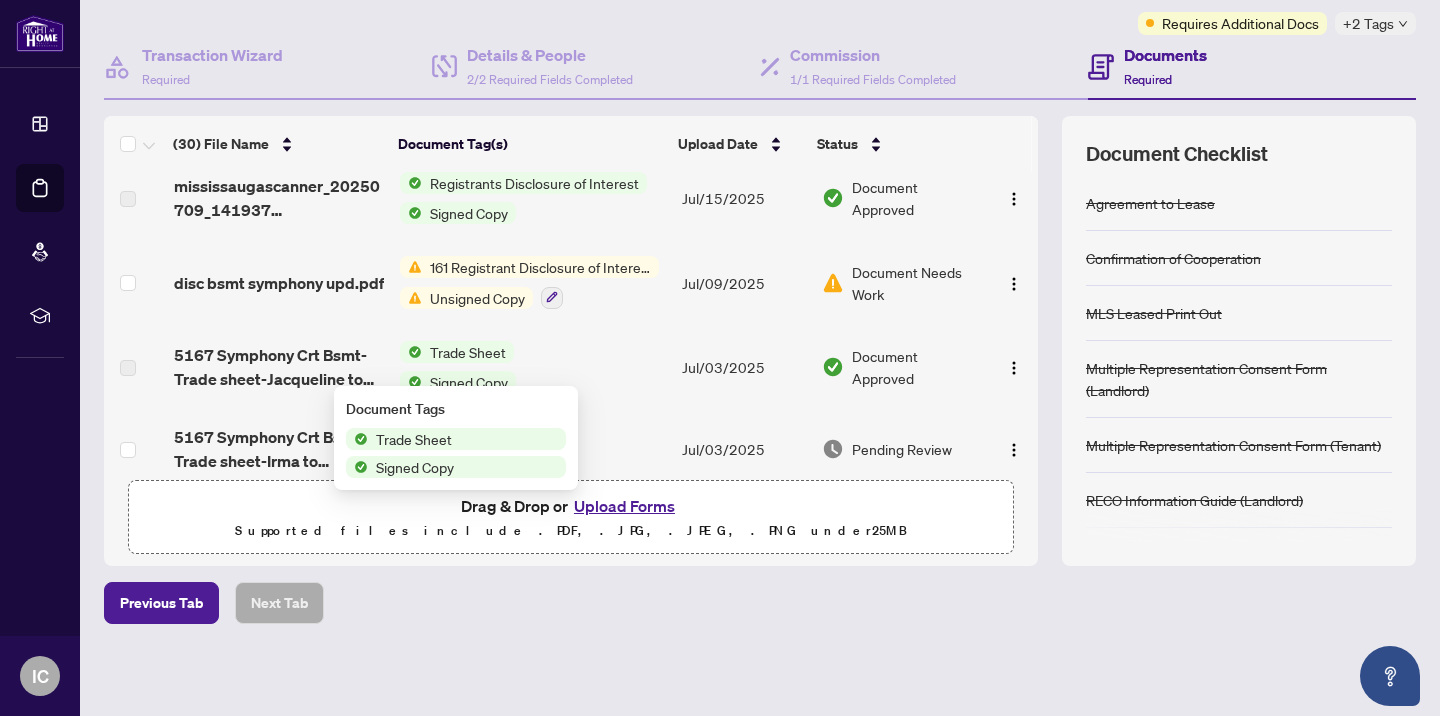 click on "Trade Sheet" at bounding box center (414, 439) 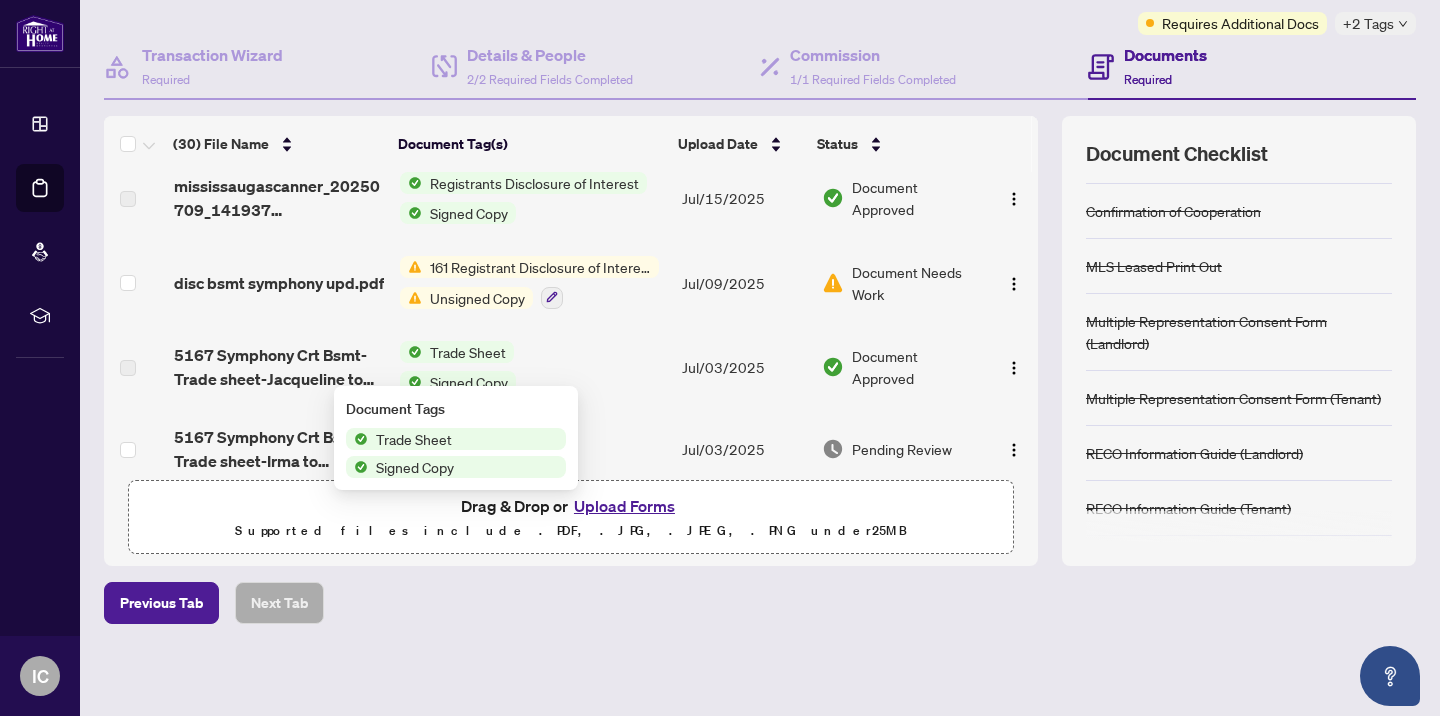 scroll, scrollTop: 0, scrollLeft: 0, axis: both 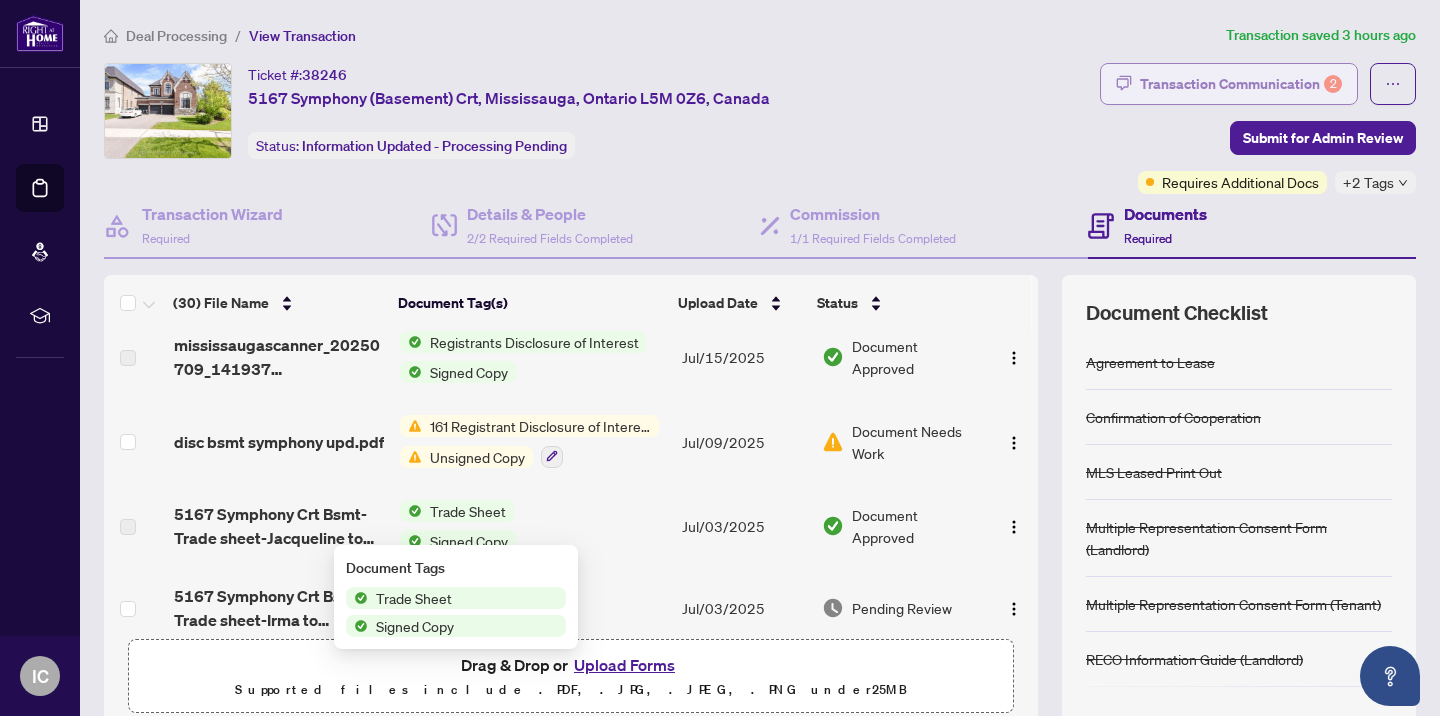 click on "Transaction Communication 2" at bounding box center [1241, 84] 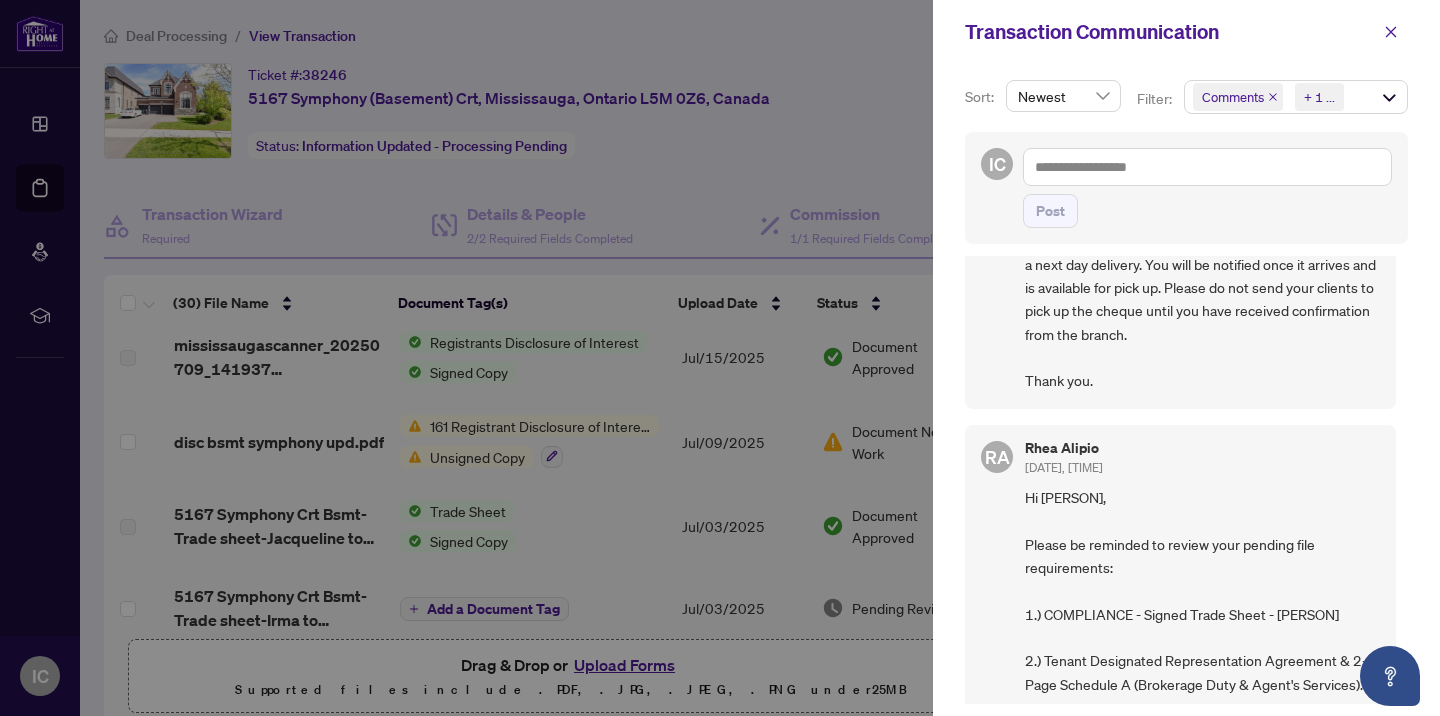 scroll, scrollTop: 160, scrollLeft: 0, axis: vertical 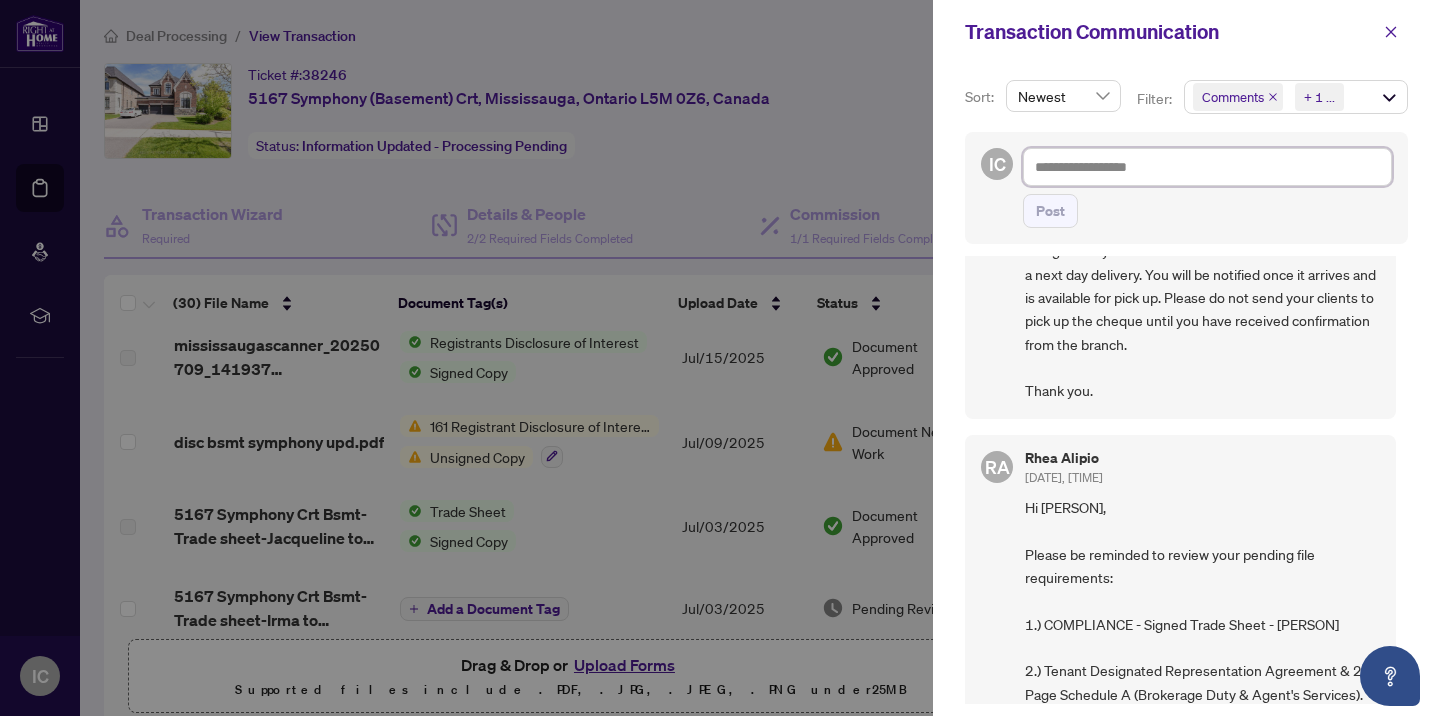 click at bounding box center (1207, 167) 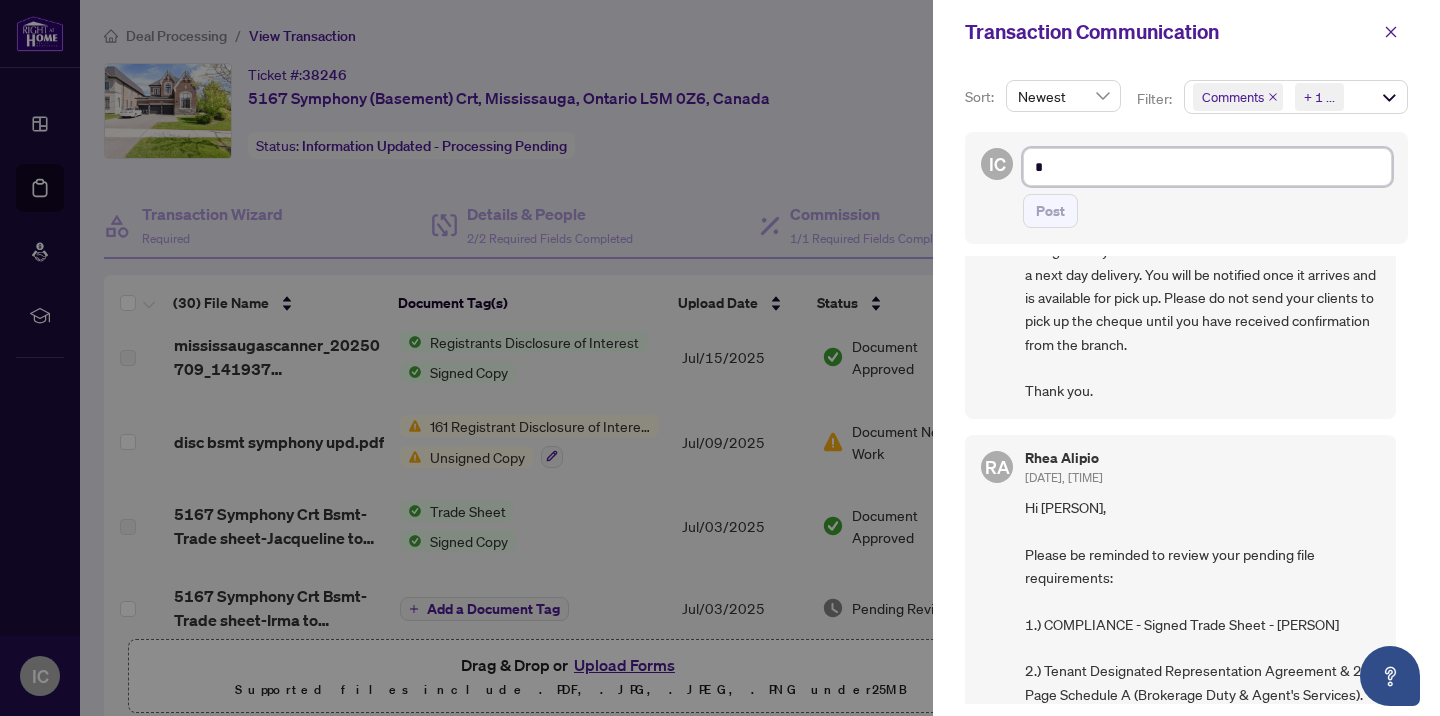 type on "*" 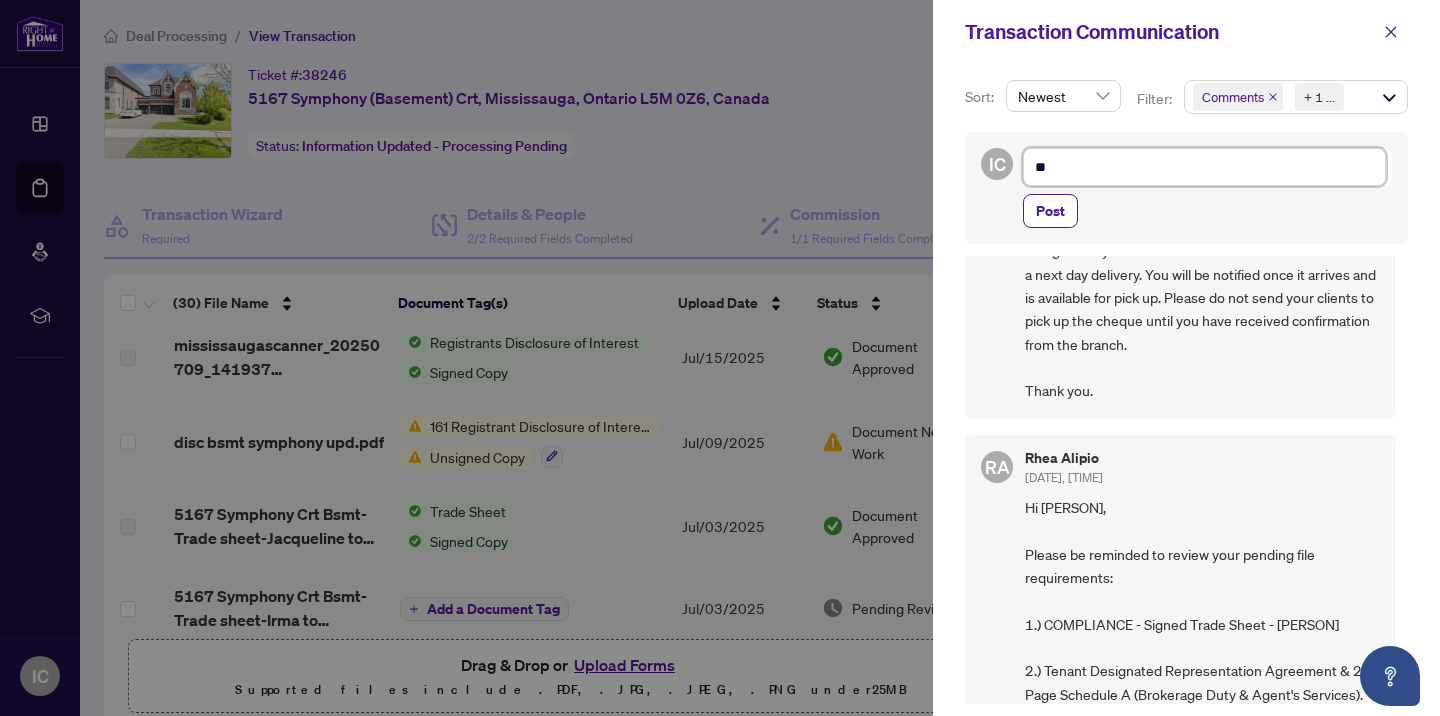 type on "***" 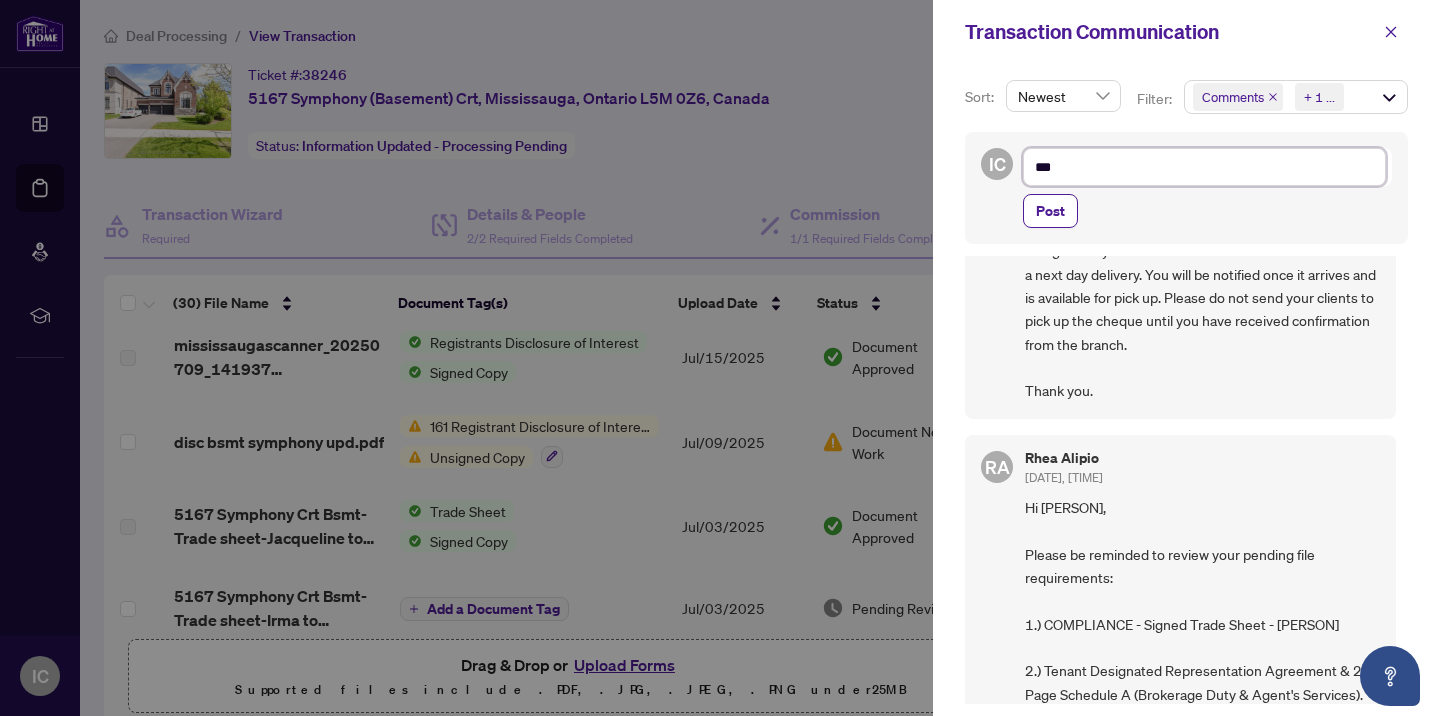 type on "*" 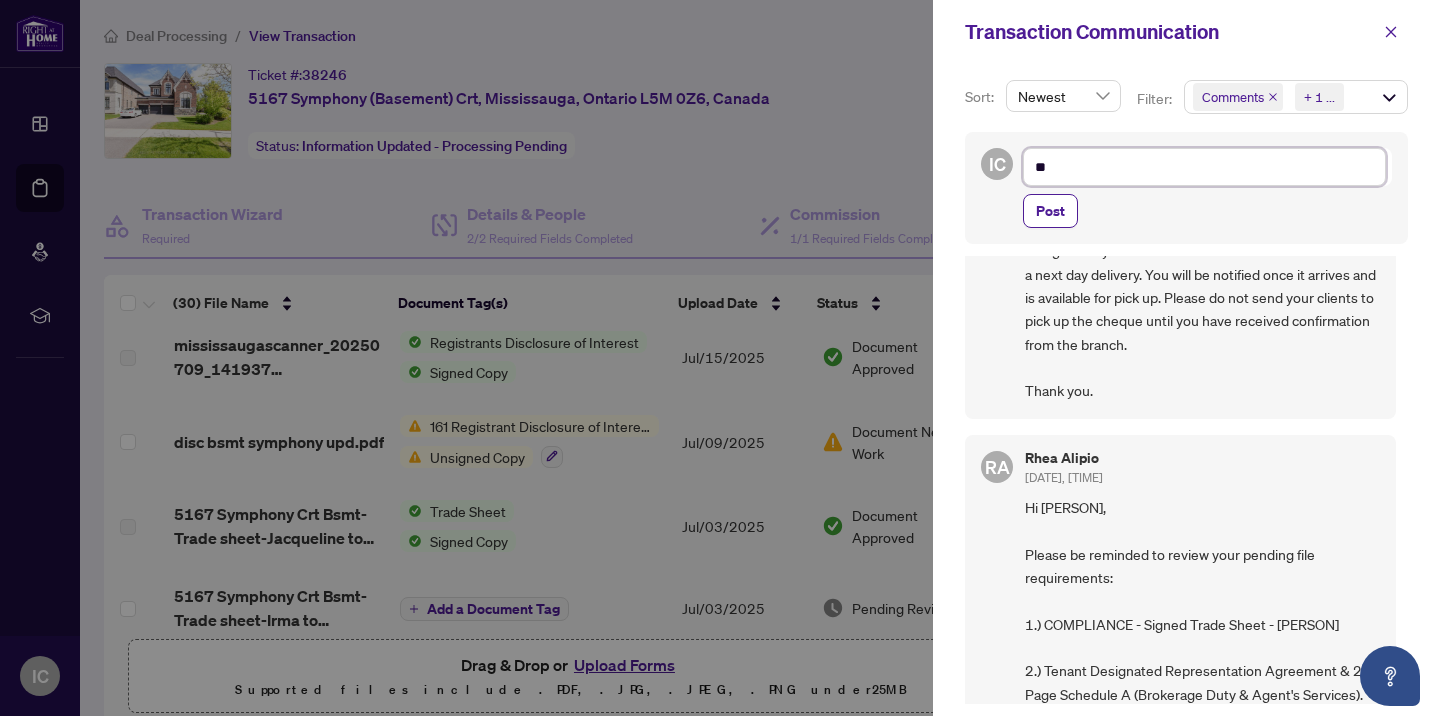 type on "***" 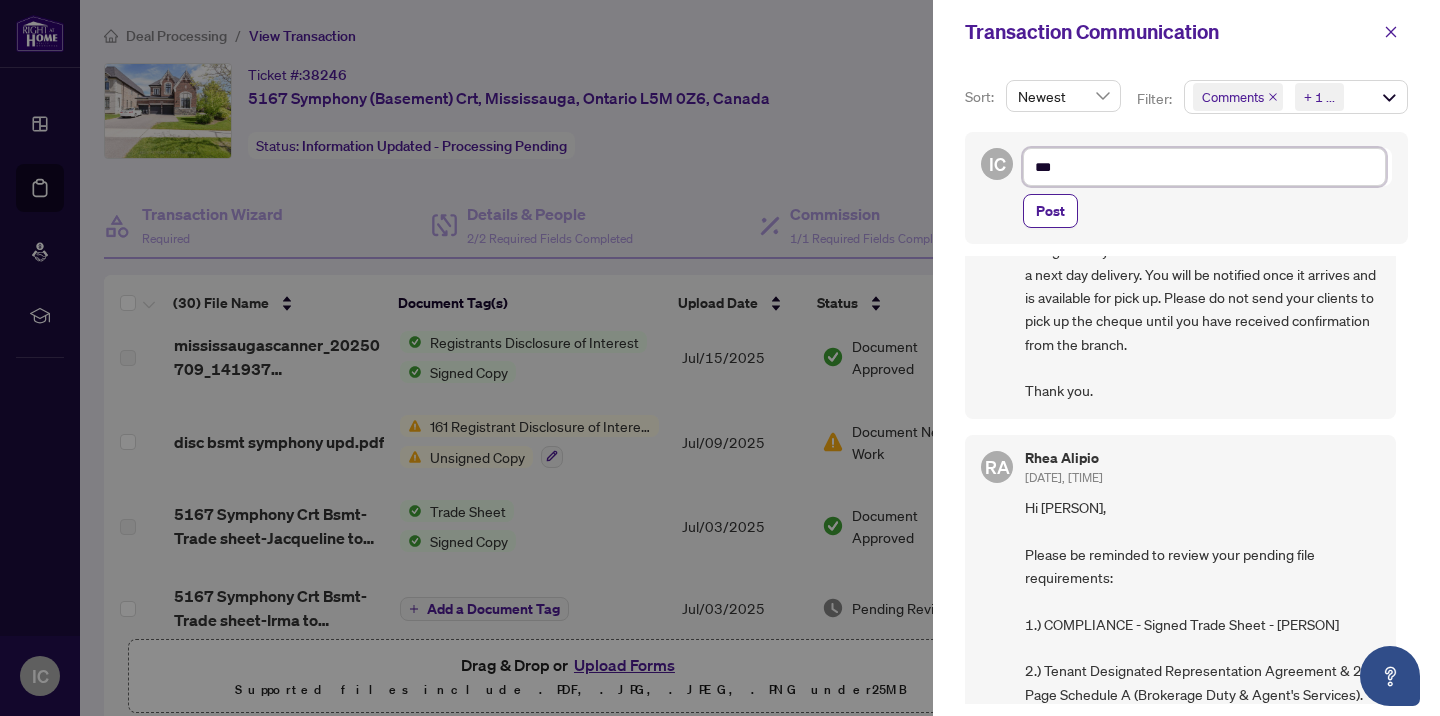 type on "****" 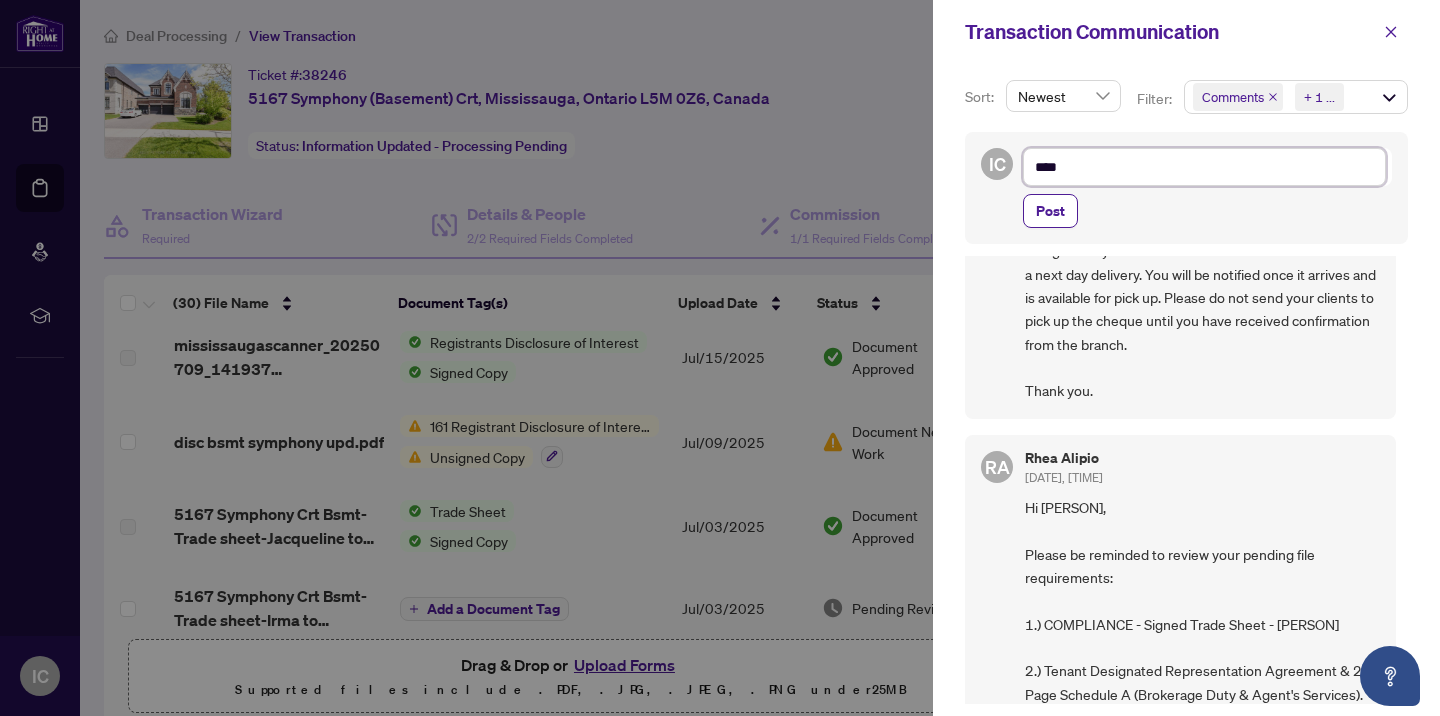 type on "*****" 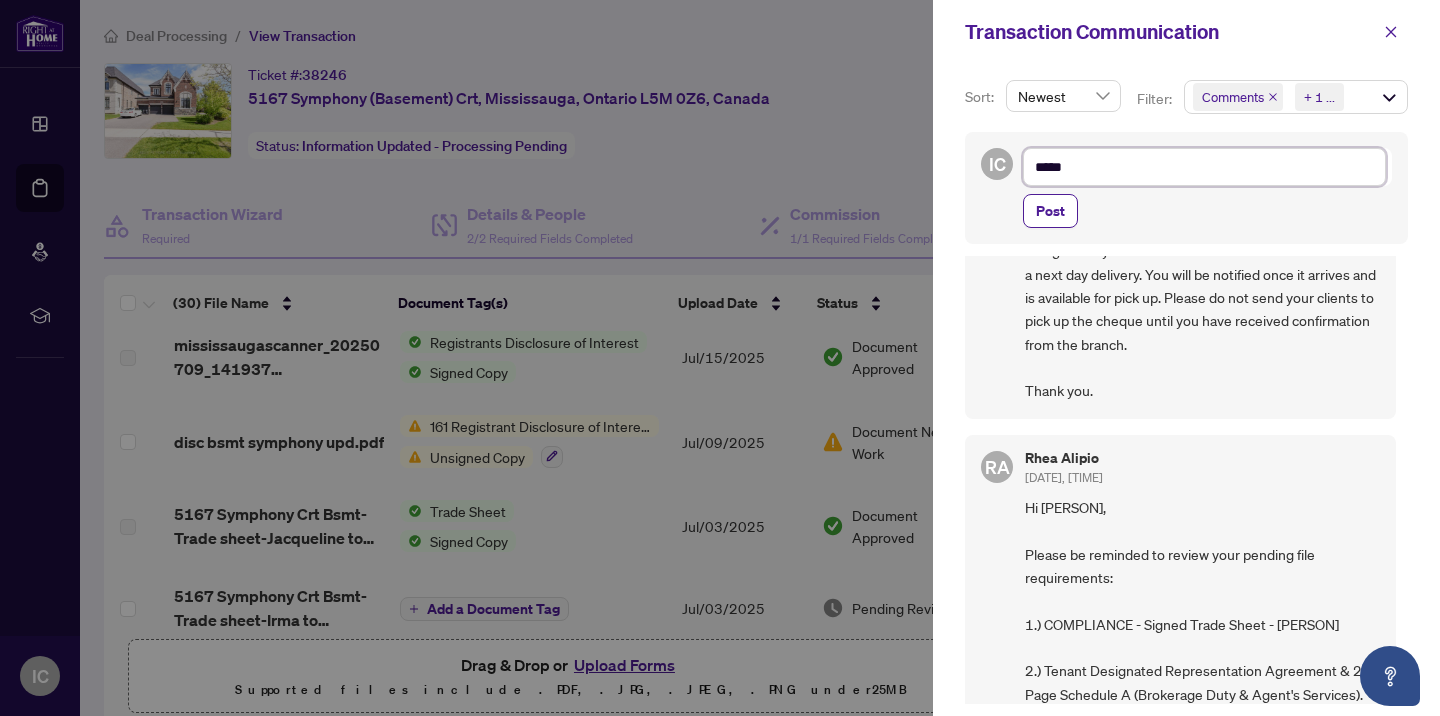 type on "******" 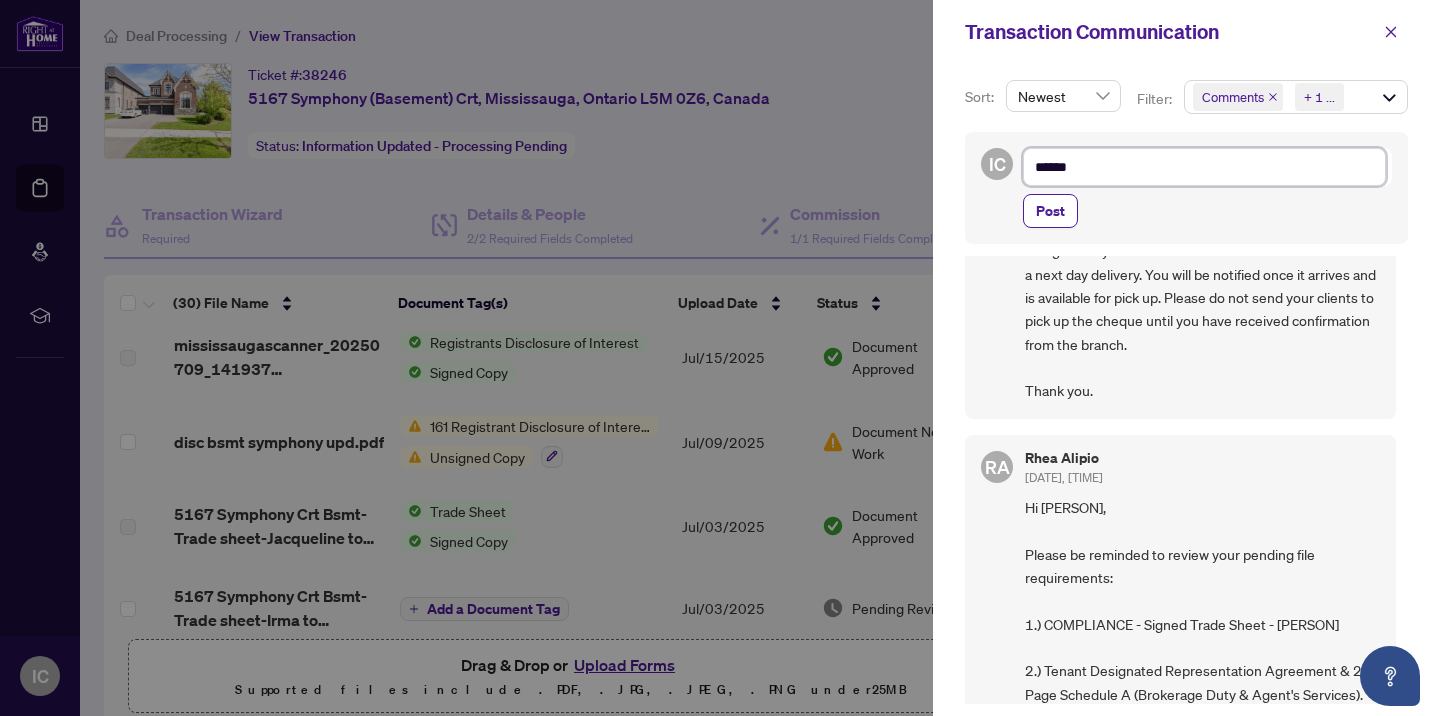 type on "******" 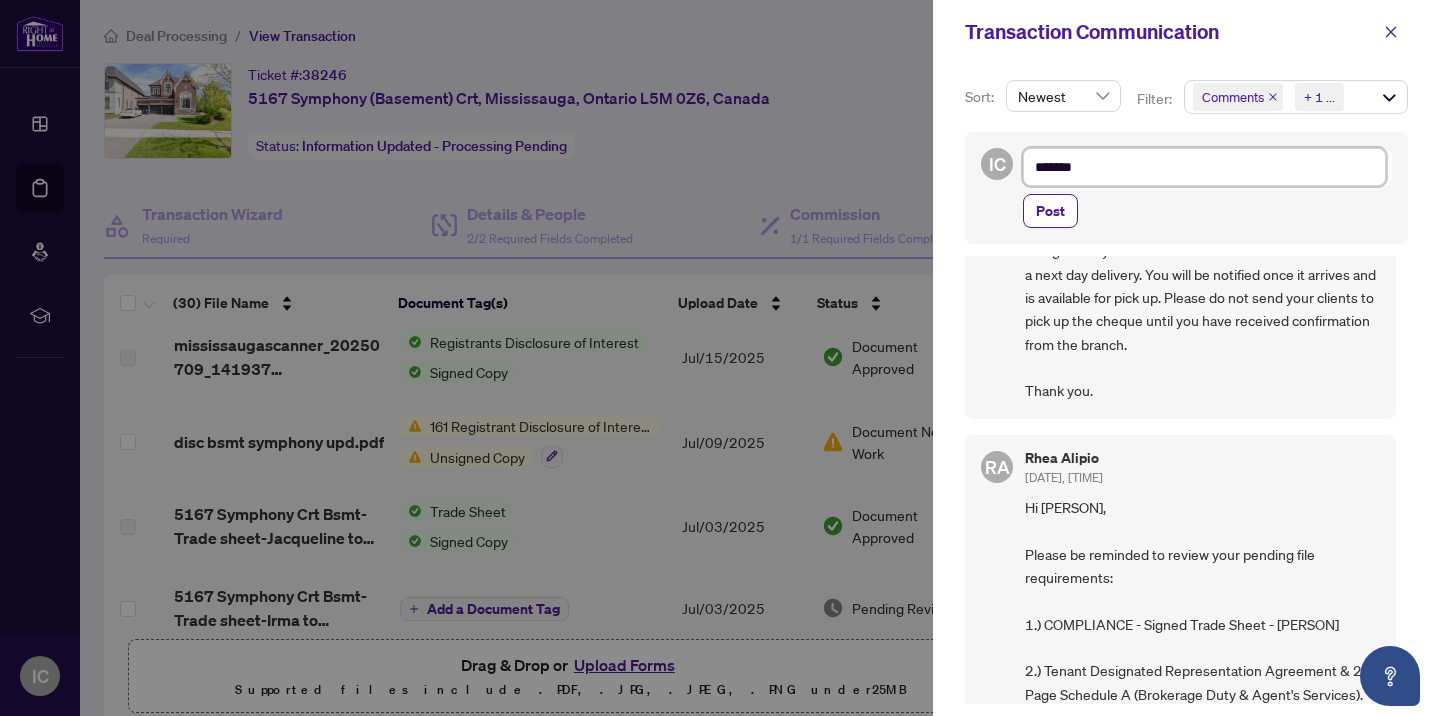 type on "********" 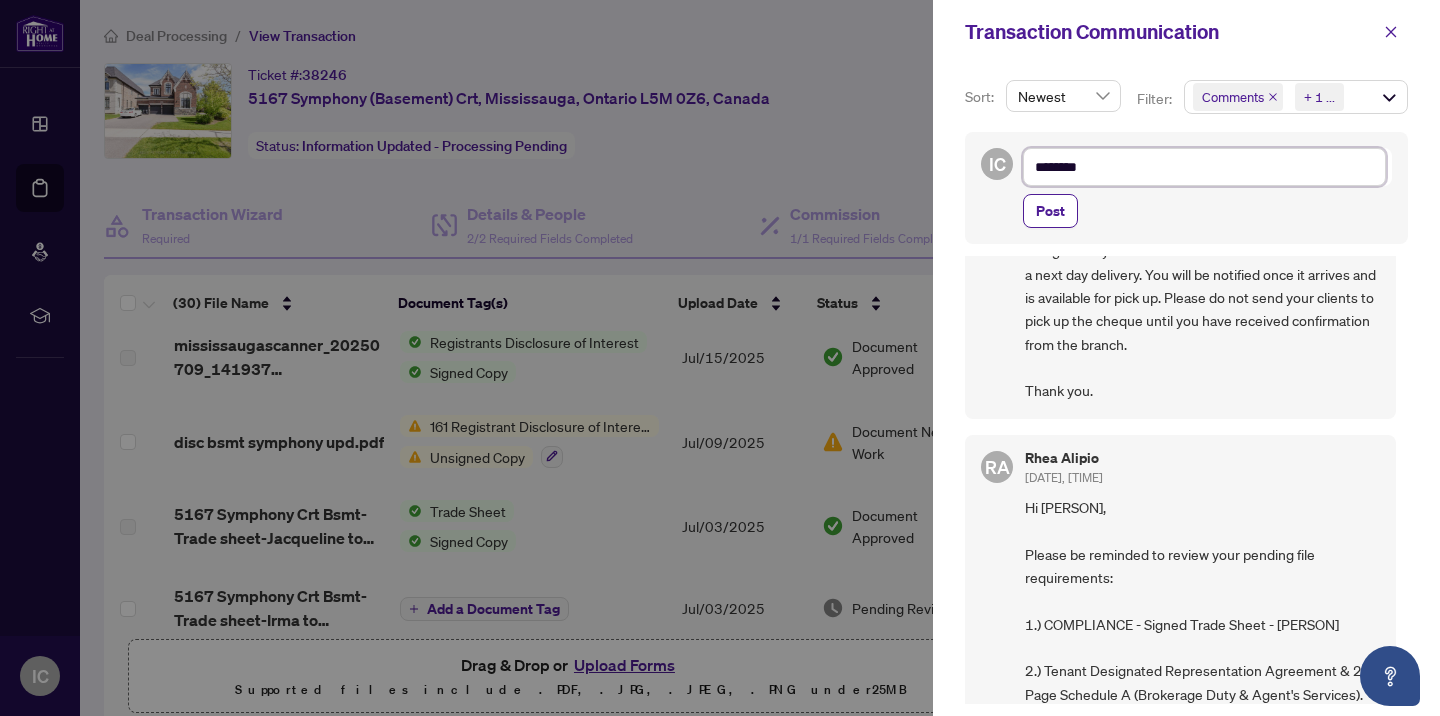 type on "*********" 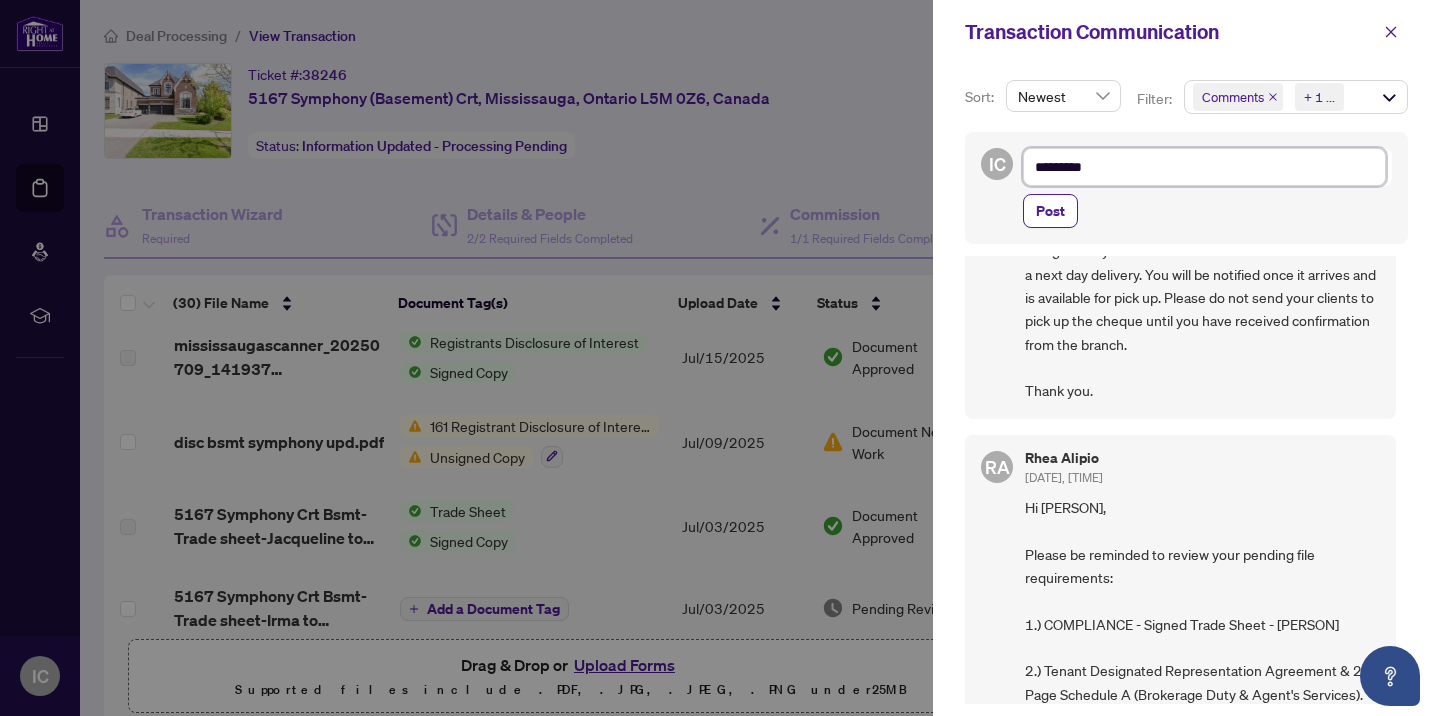 type on "**********" 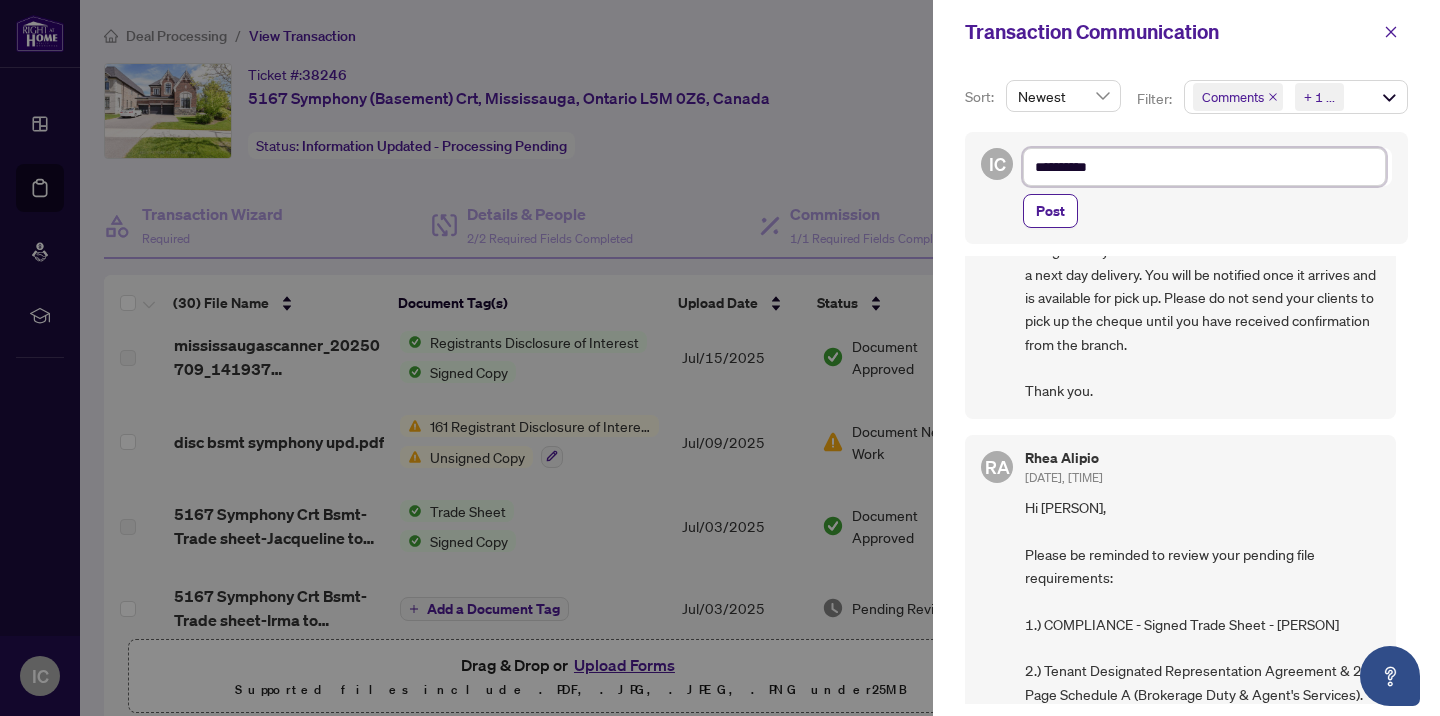 type on "**********" 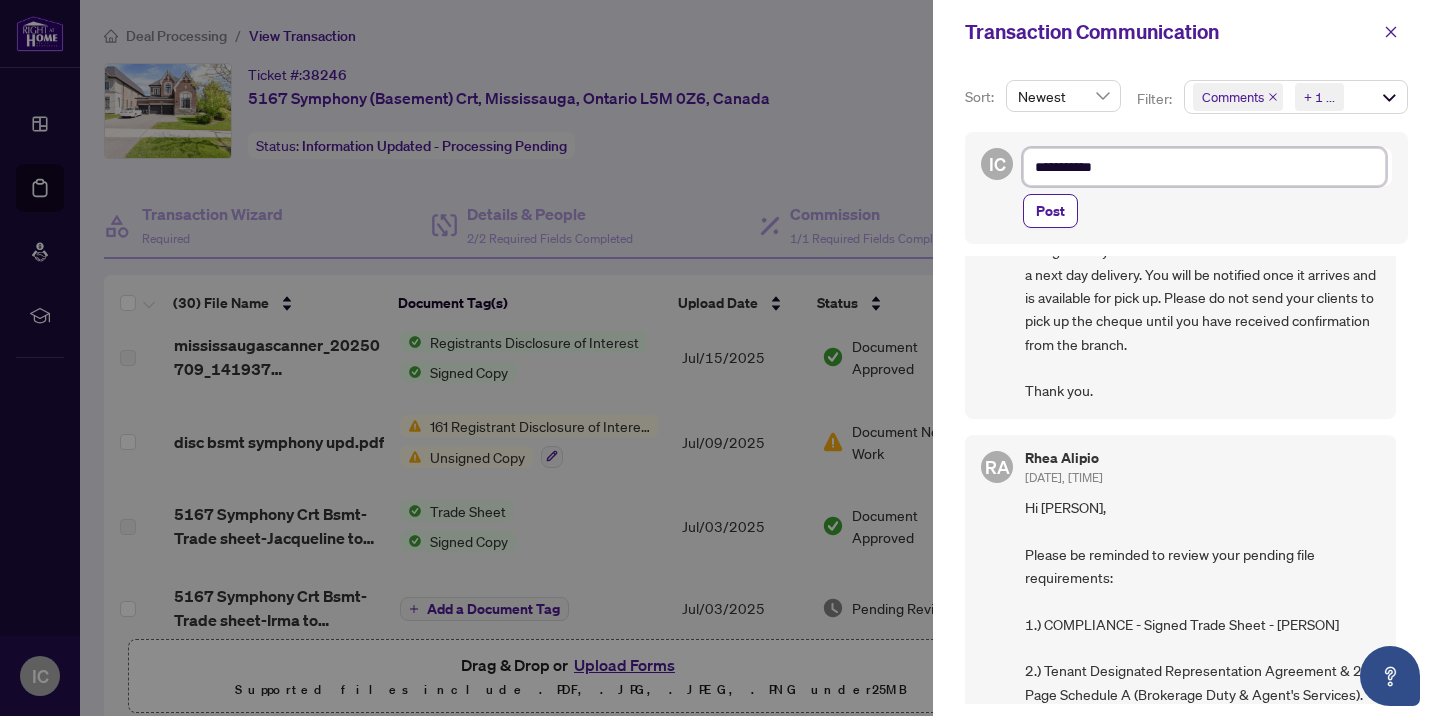type on "**********" 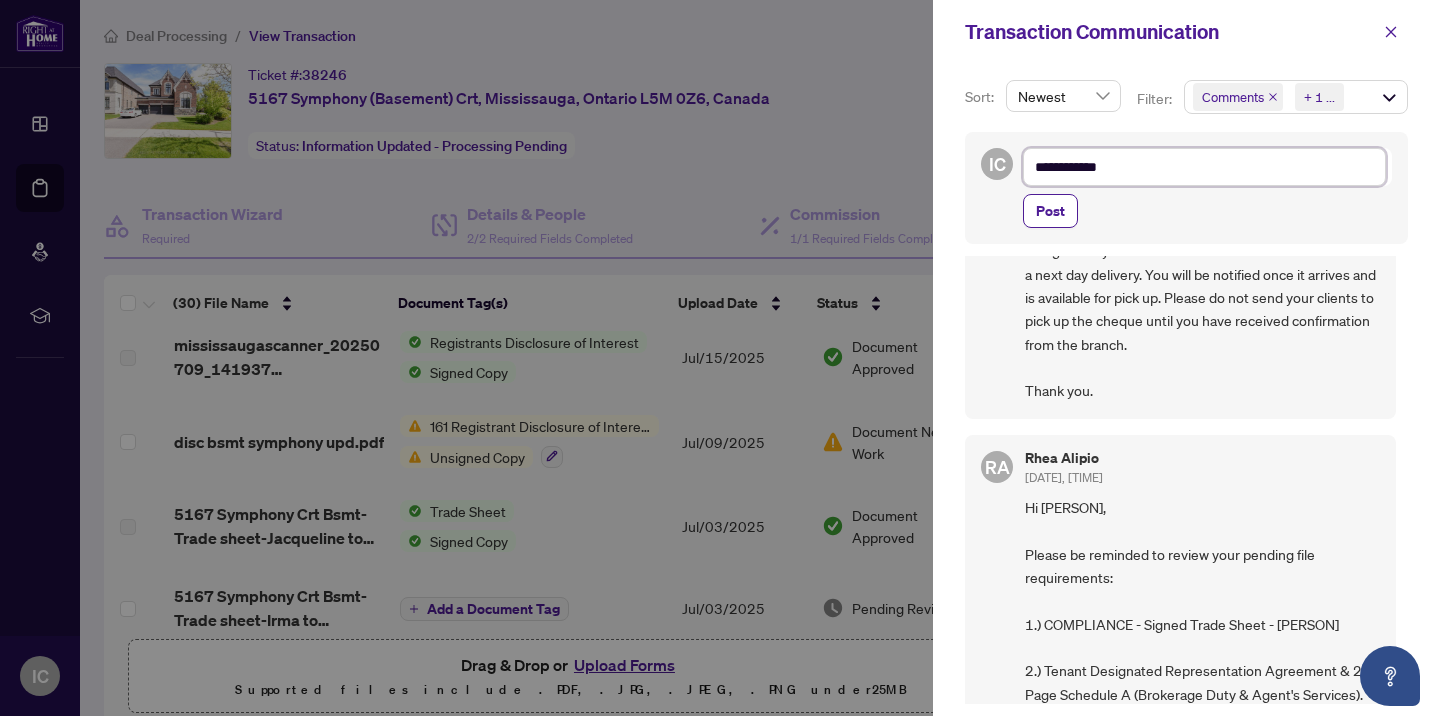 type on "**********" 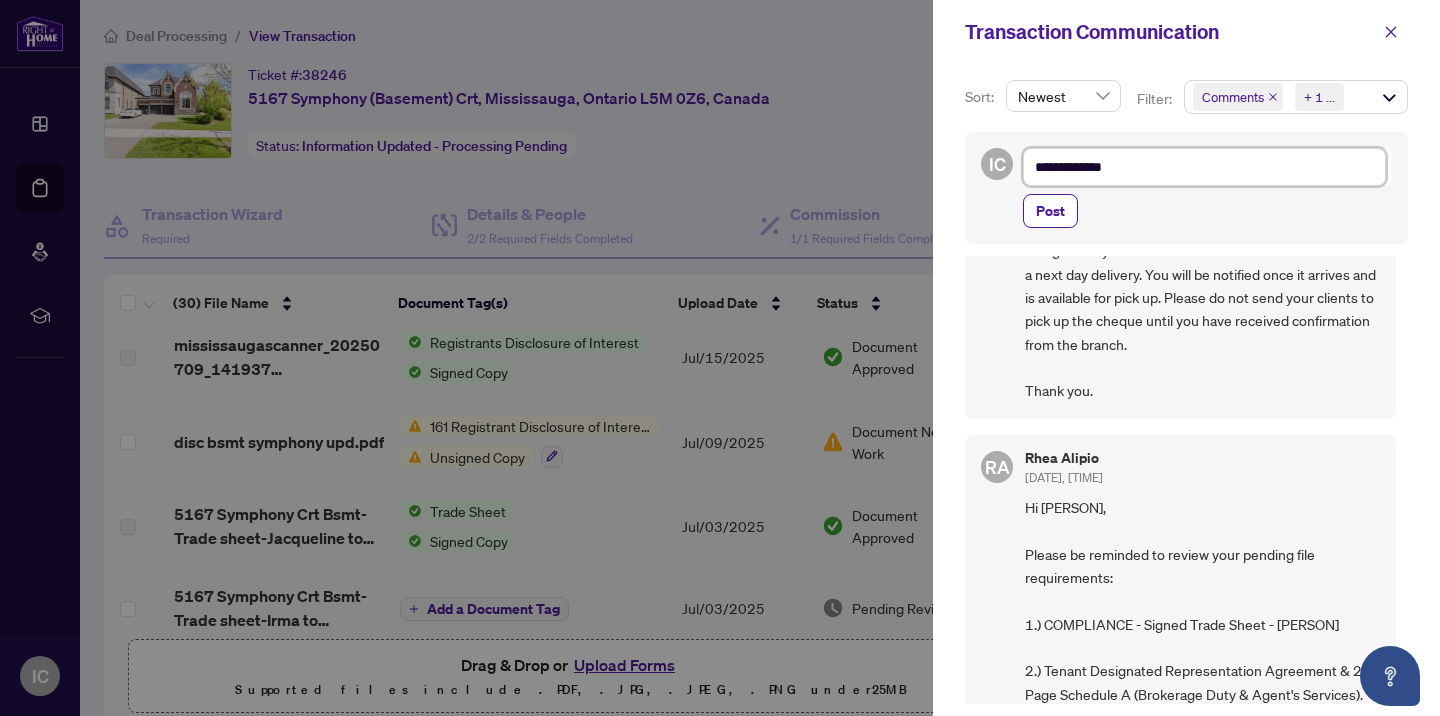 type on "**********" 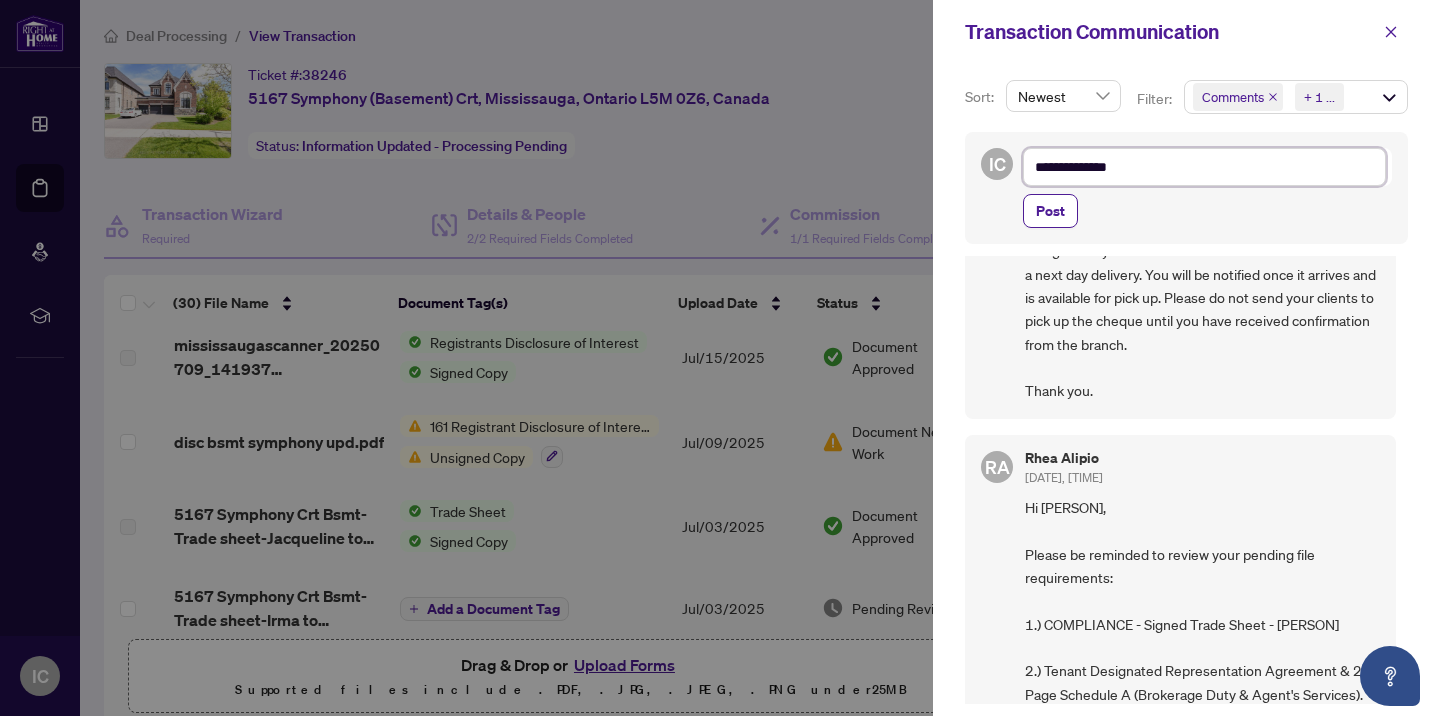 type on "**********" 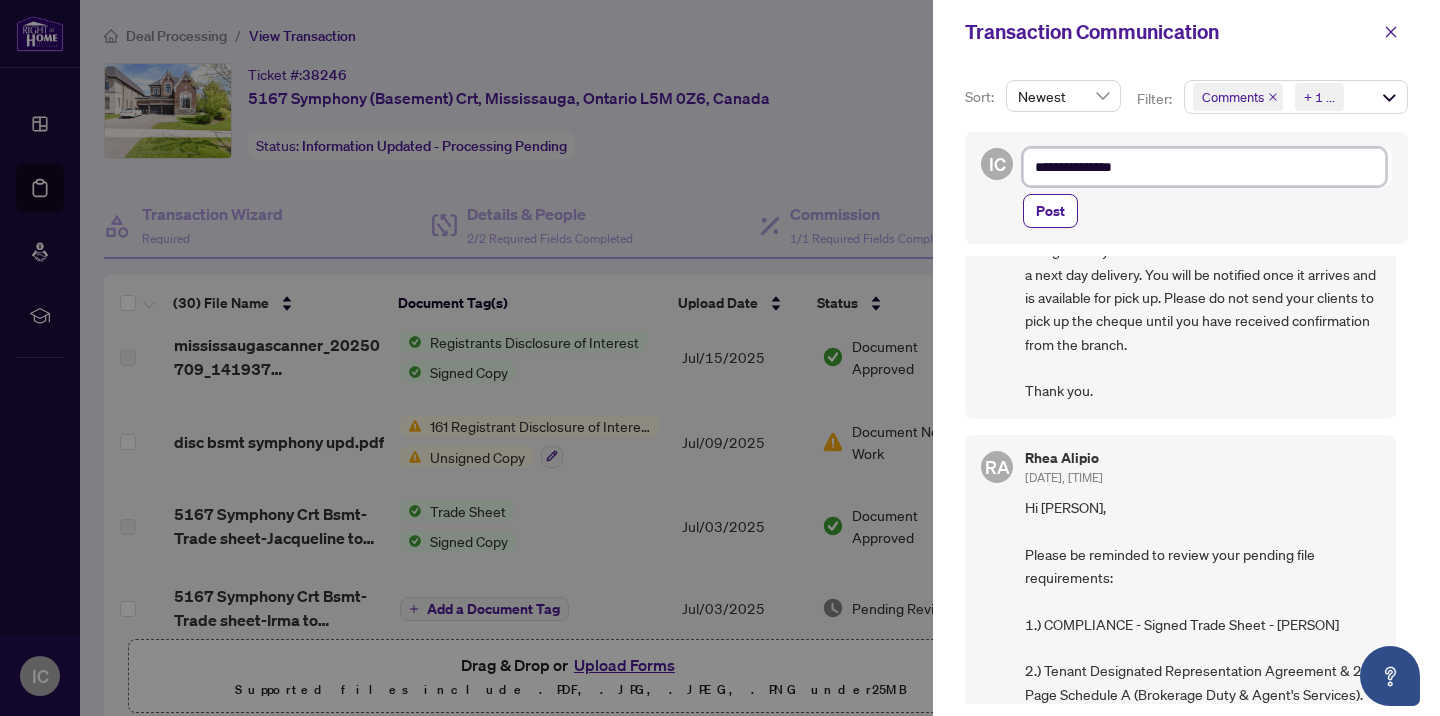 type on "**********" 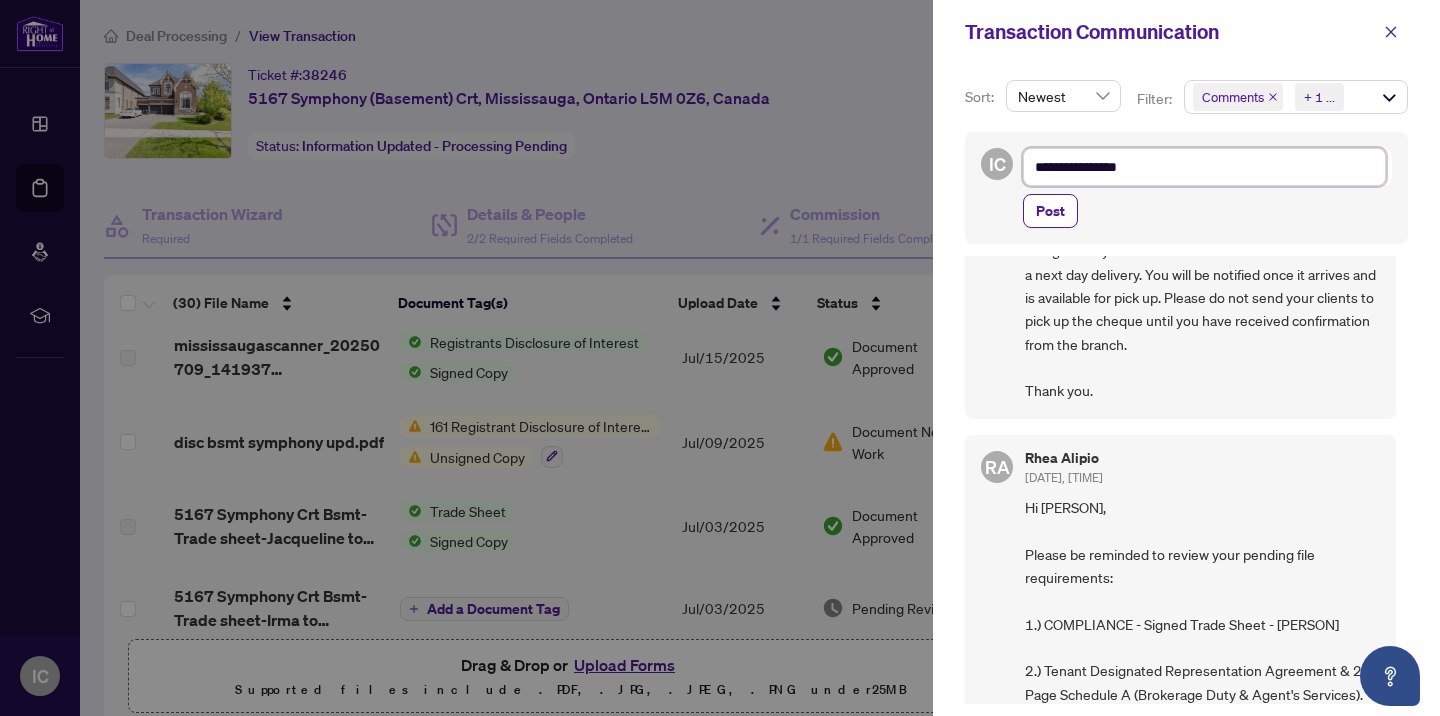 type on "**********" 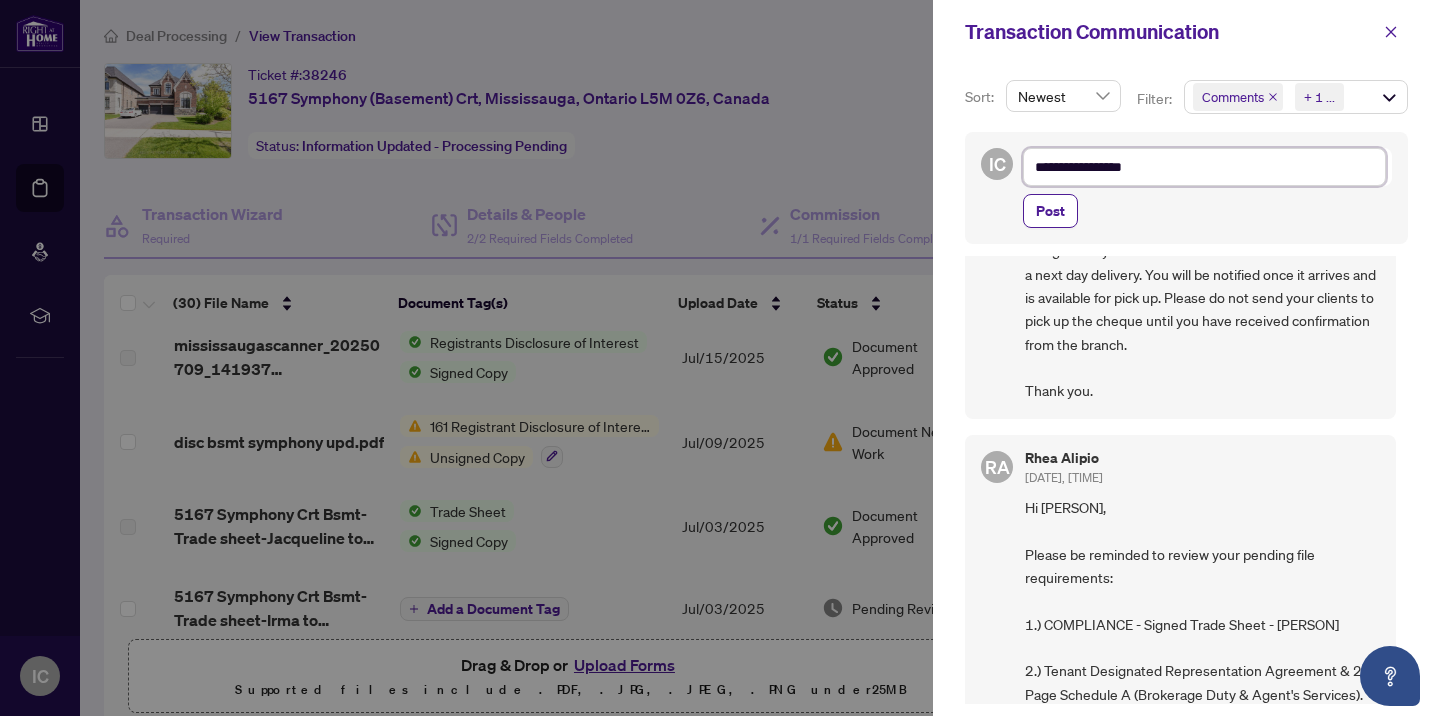 type on "**********" 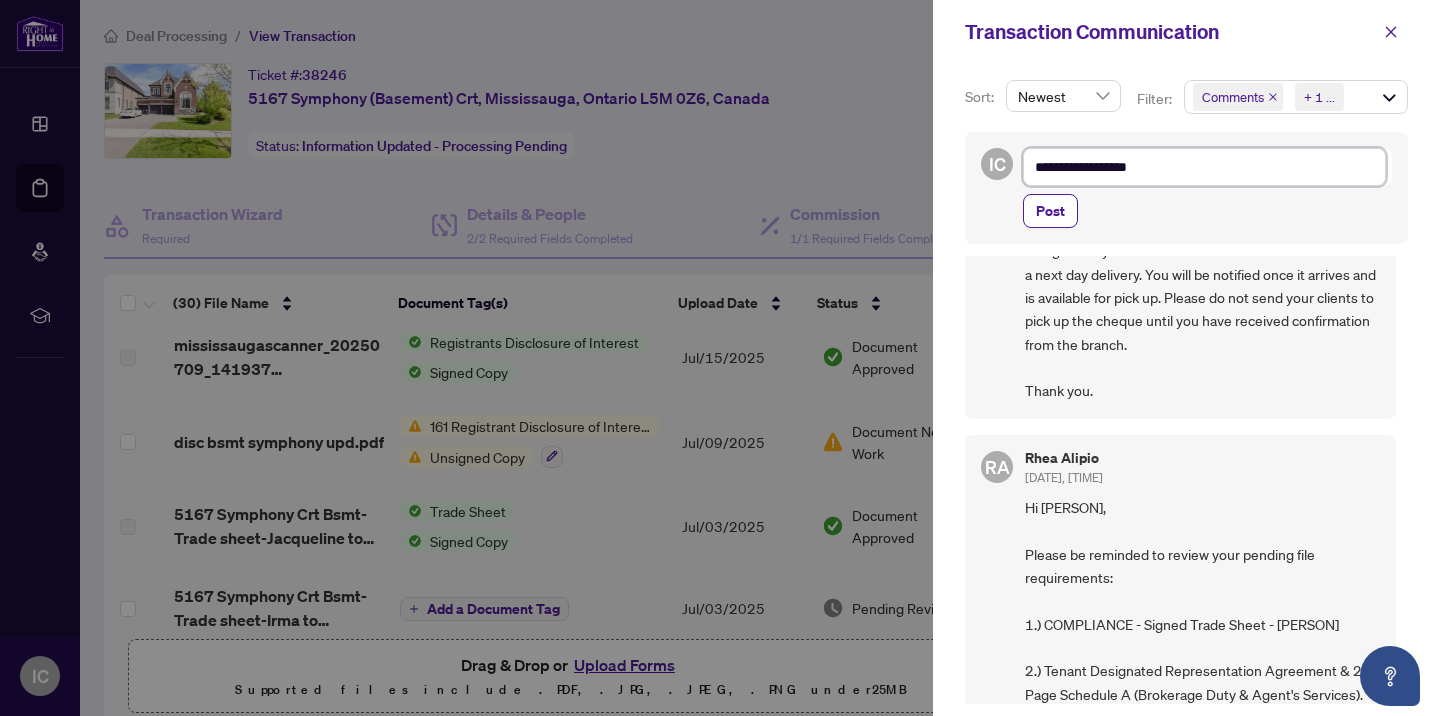 type on "**********" 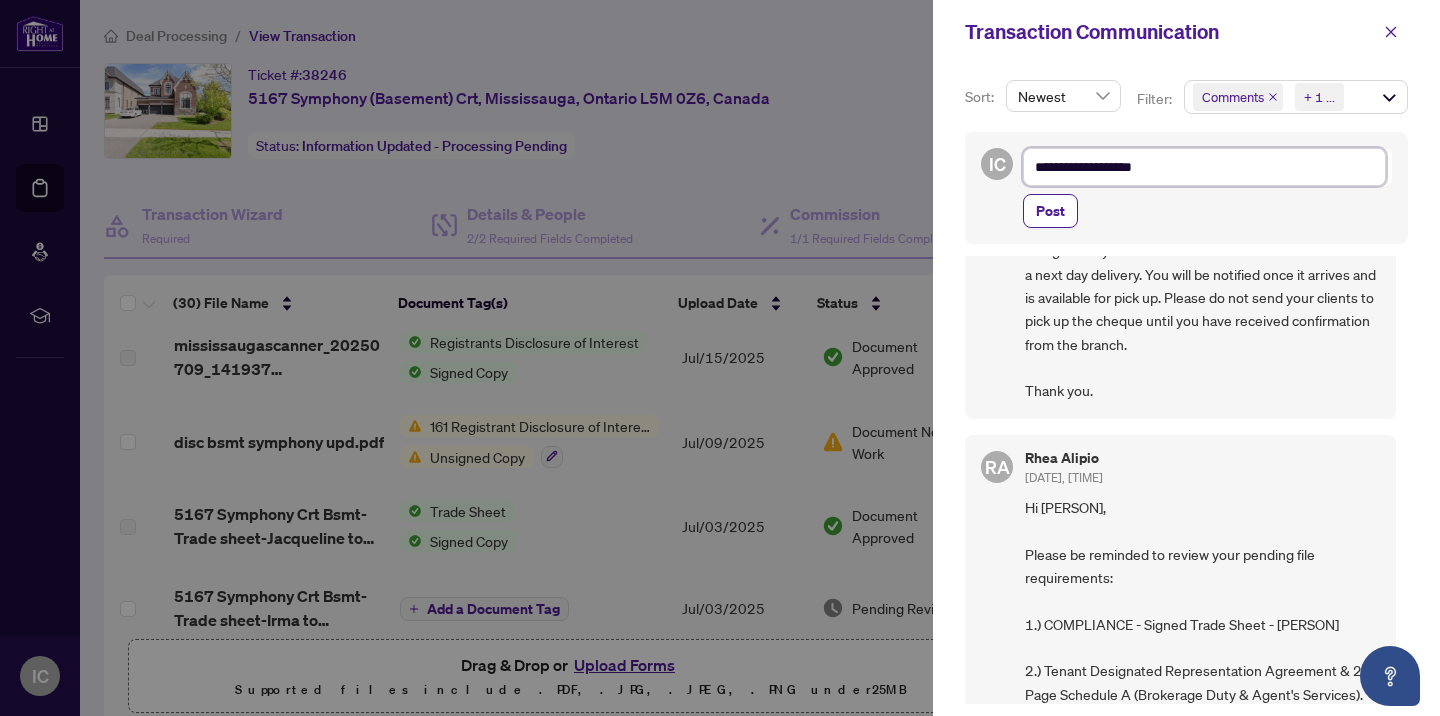 type on "**********" 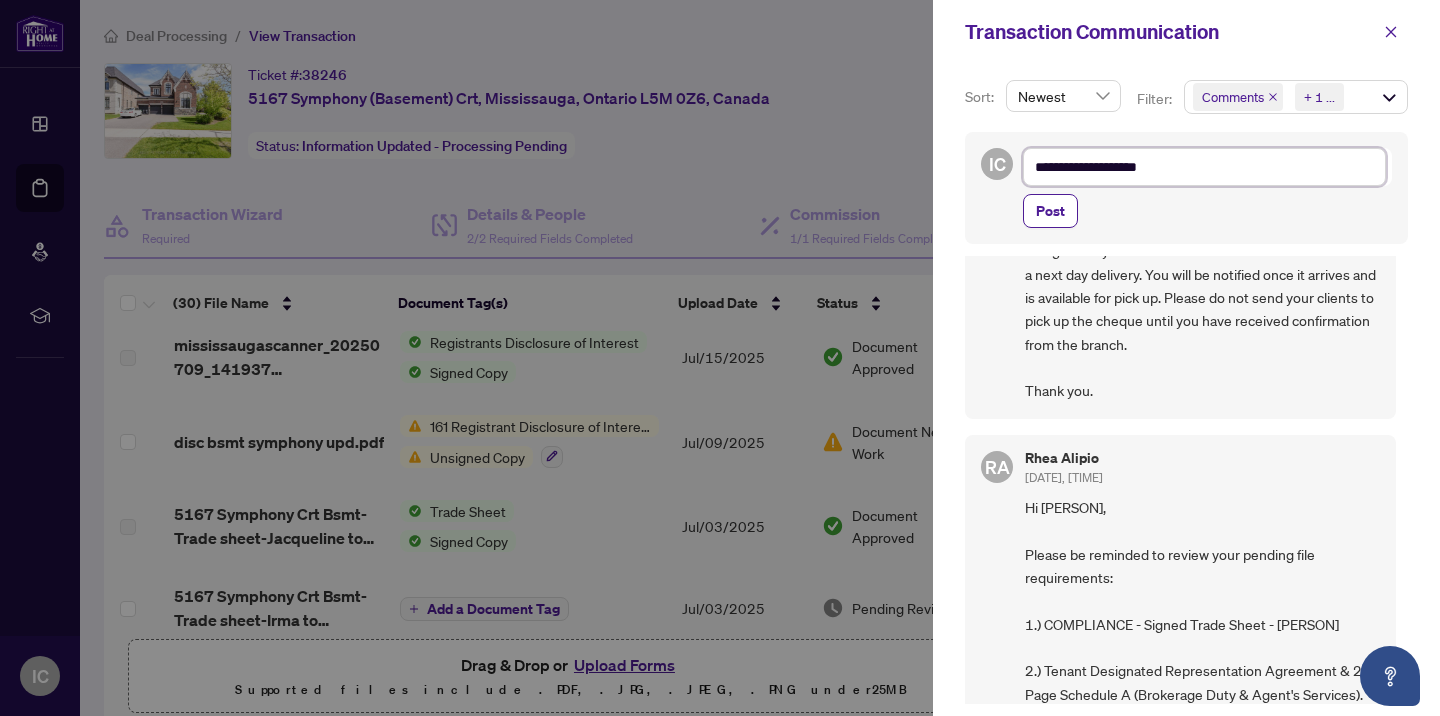 type on "**********" 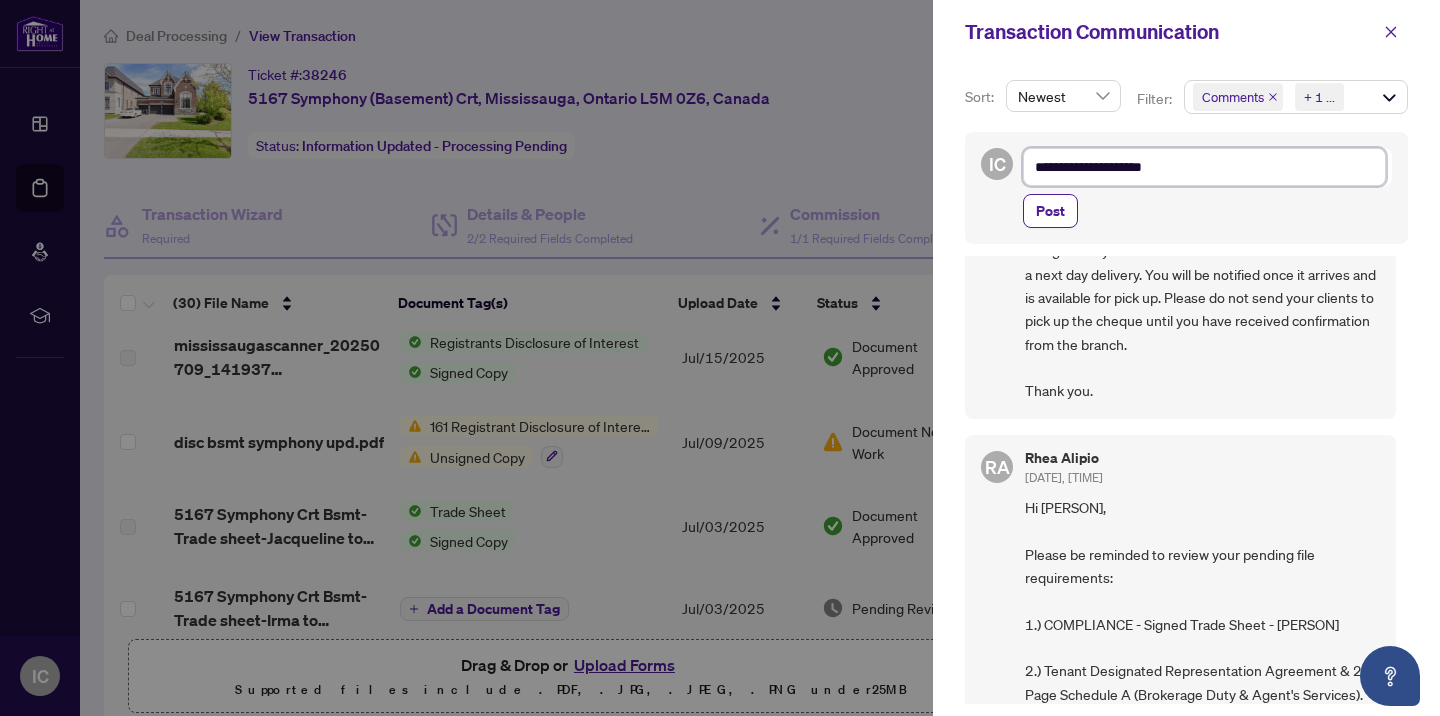 type on "**********" 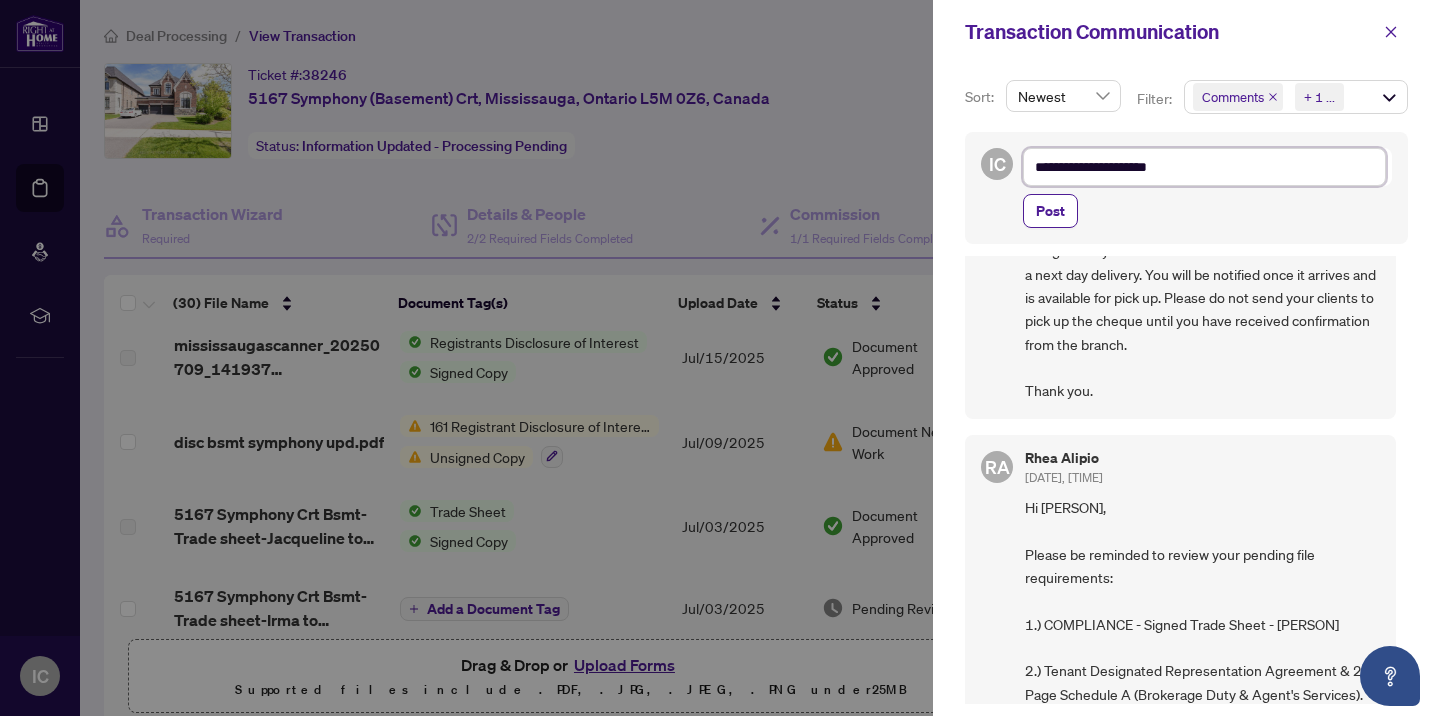type on "**********" 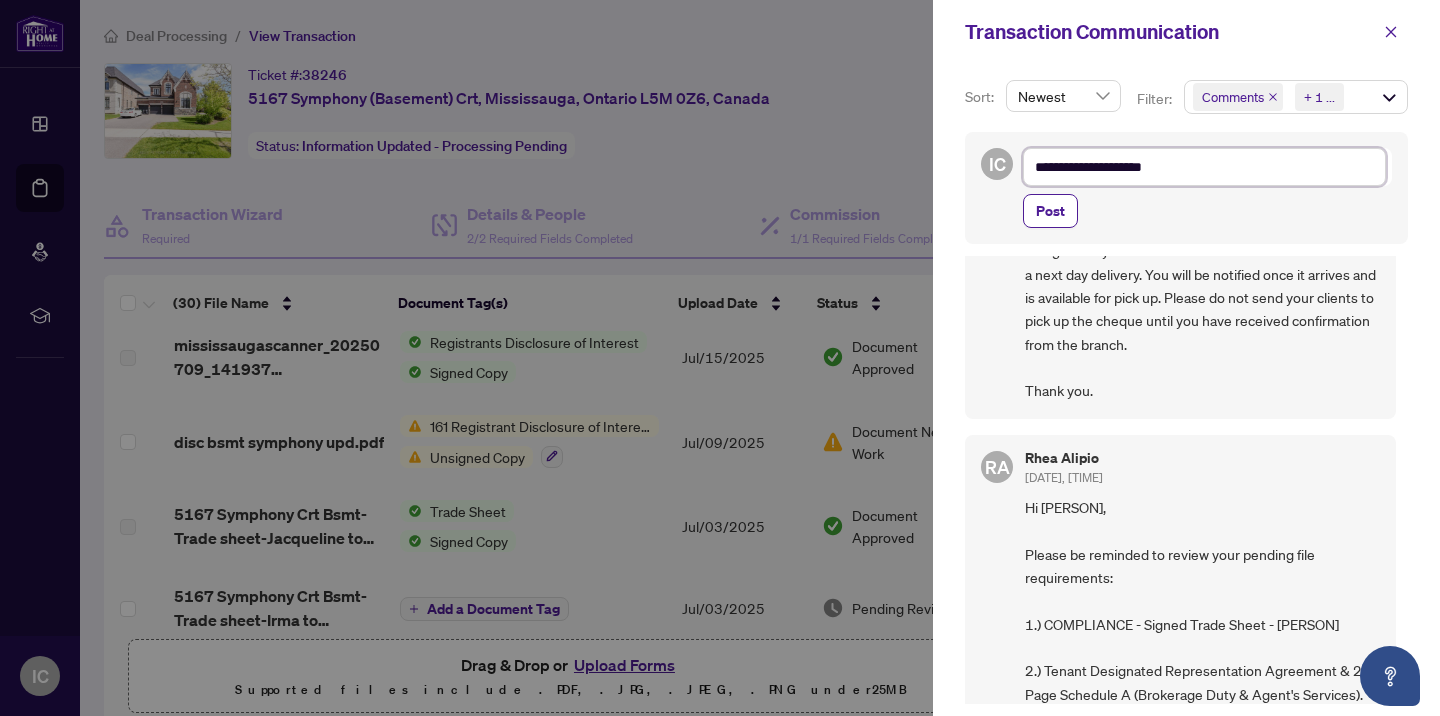 type on "**********" 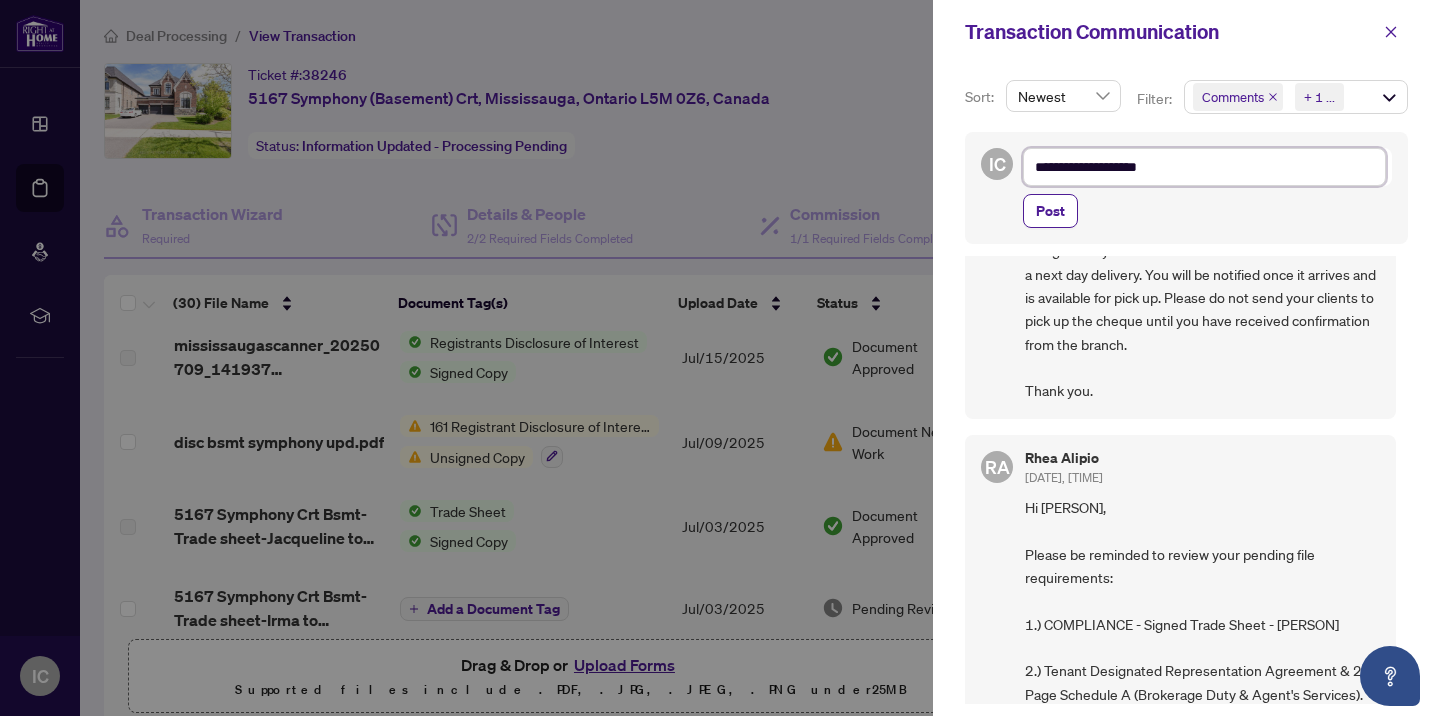 type on "**********" 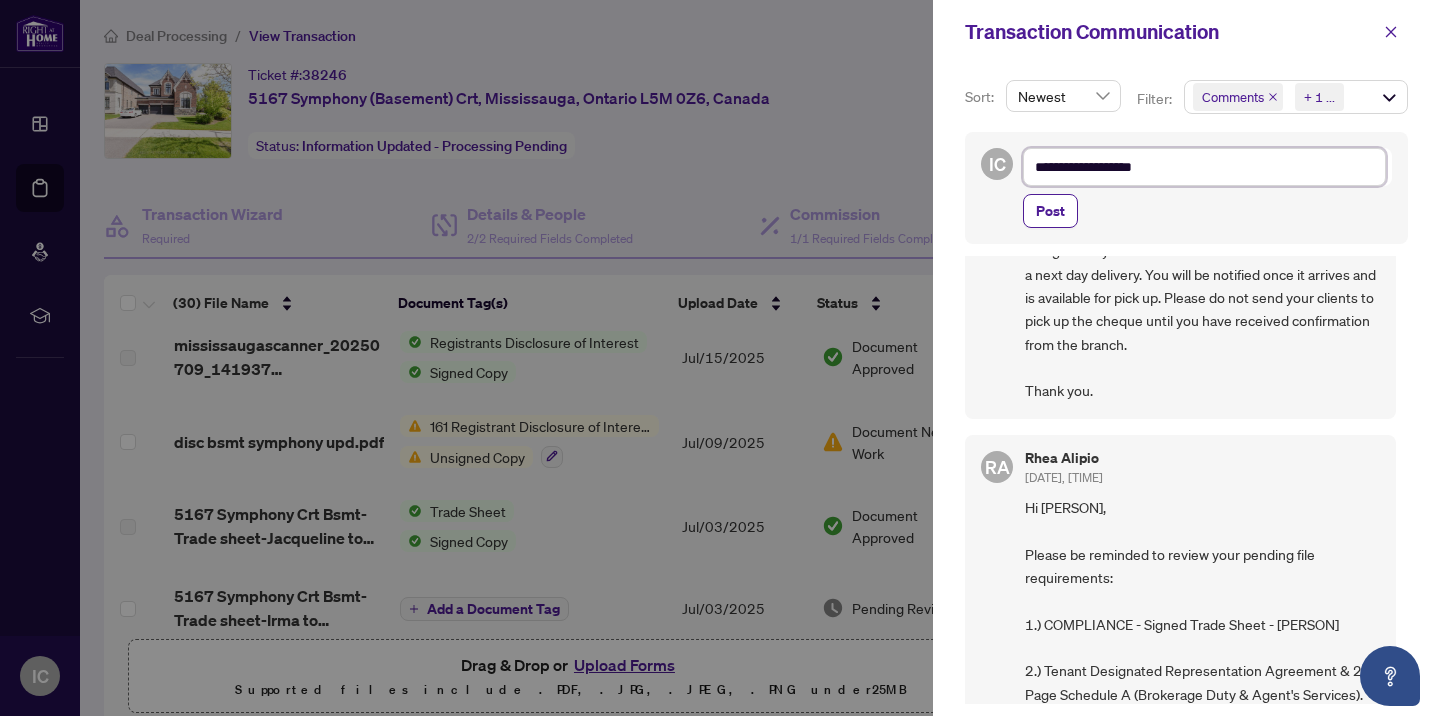 type on "**********" 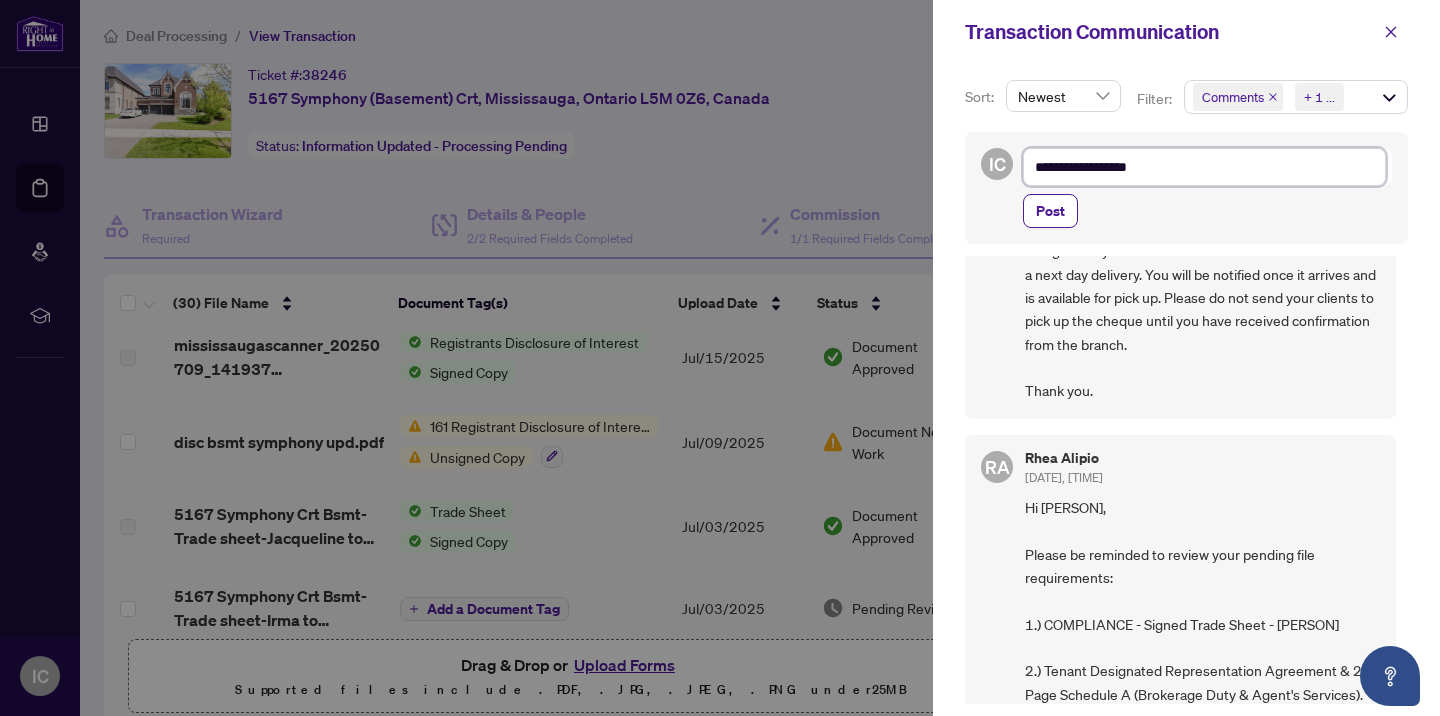 type on "**********" 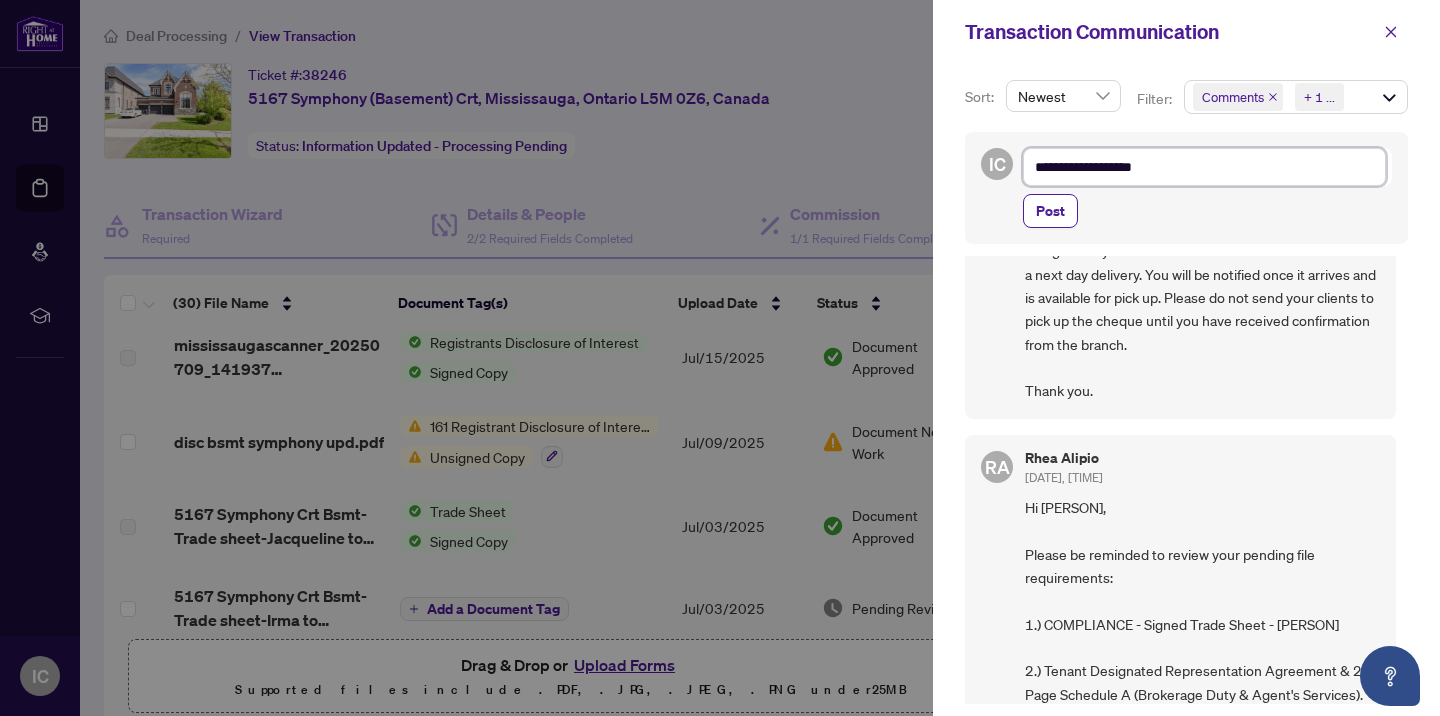 type on "**********" 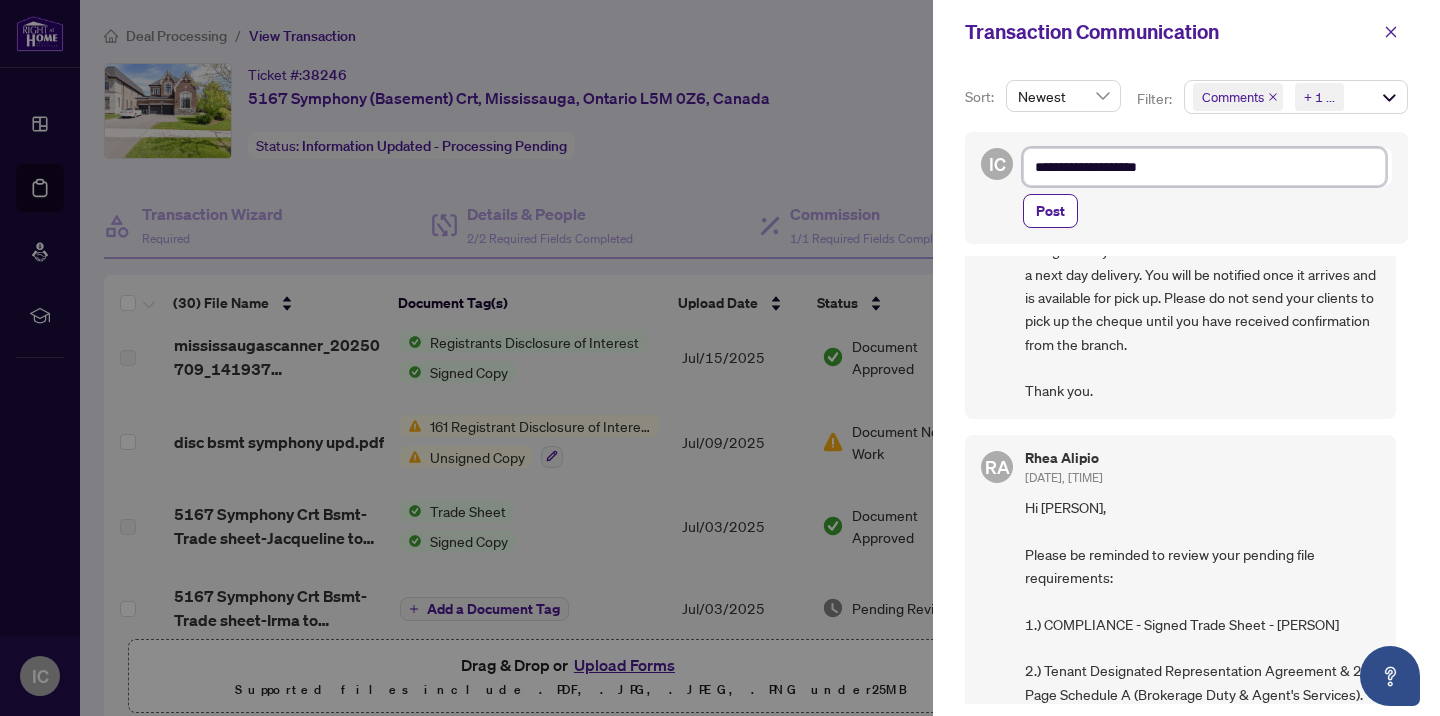 type on "**********" 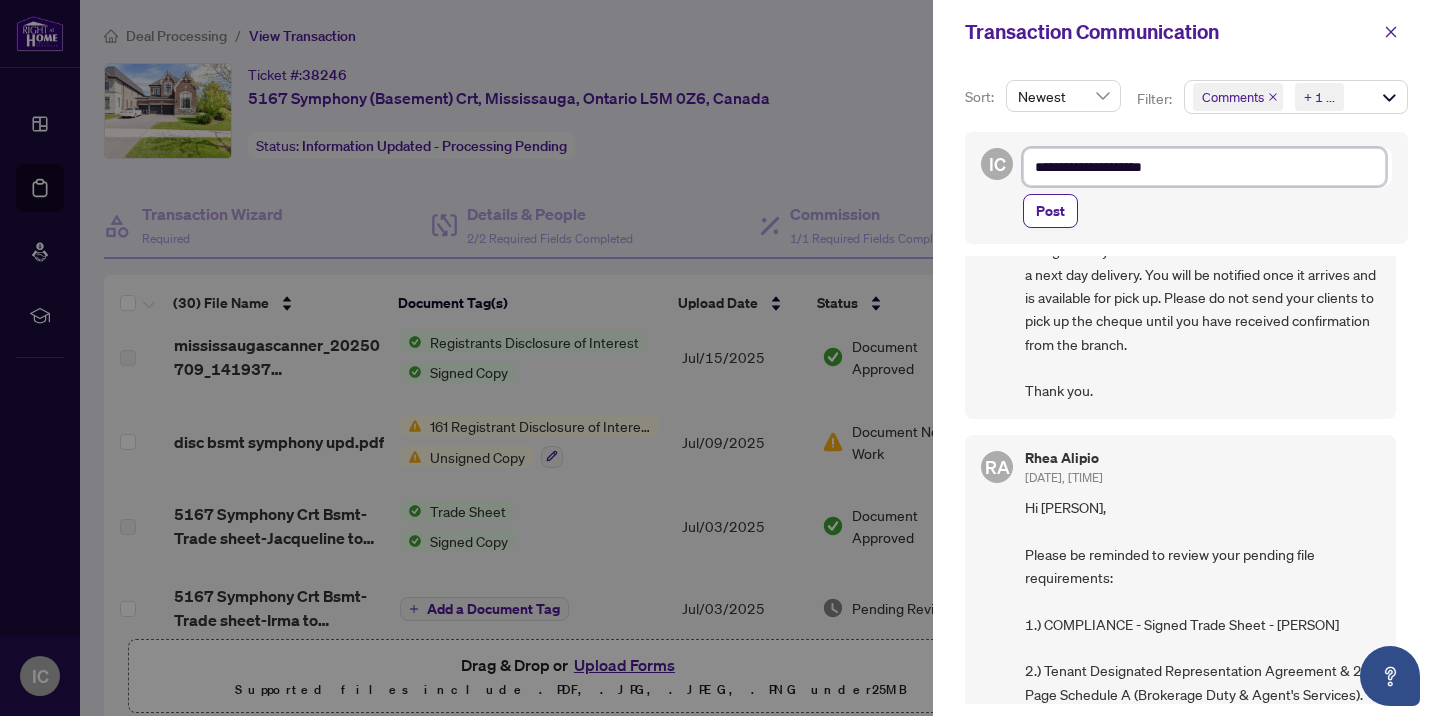 type on "**********" 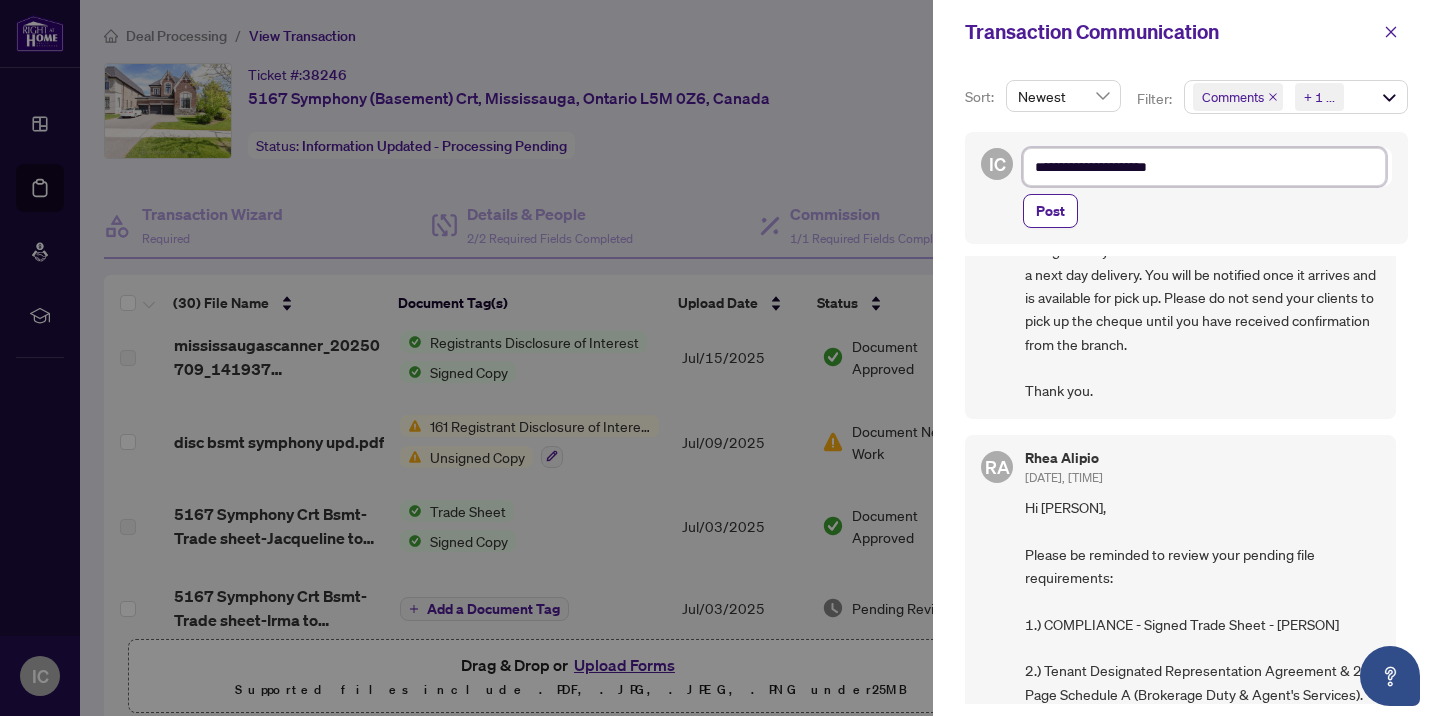 type on "**********" 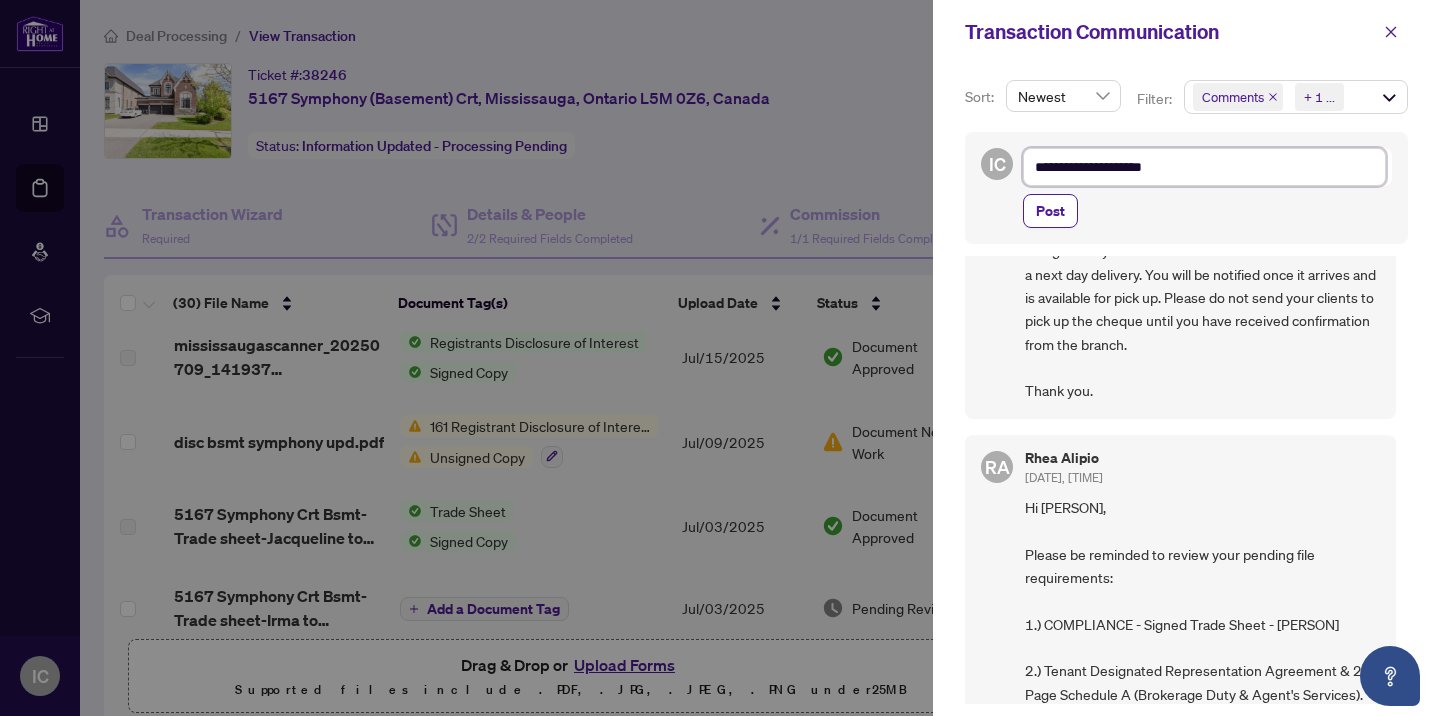 type on "**********" 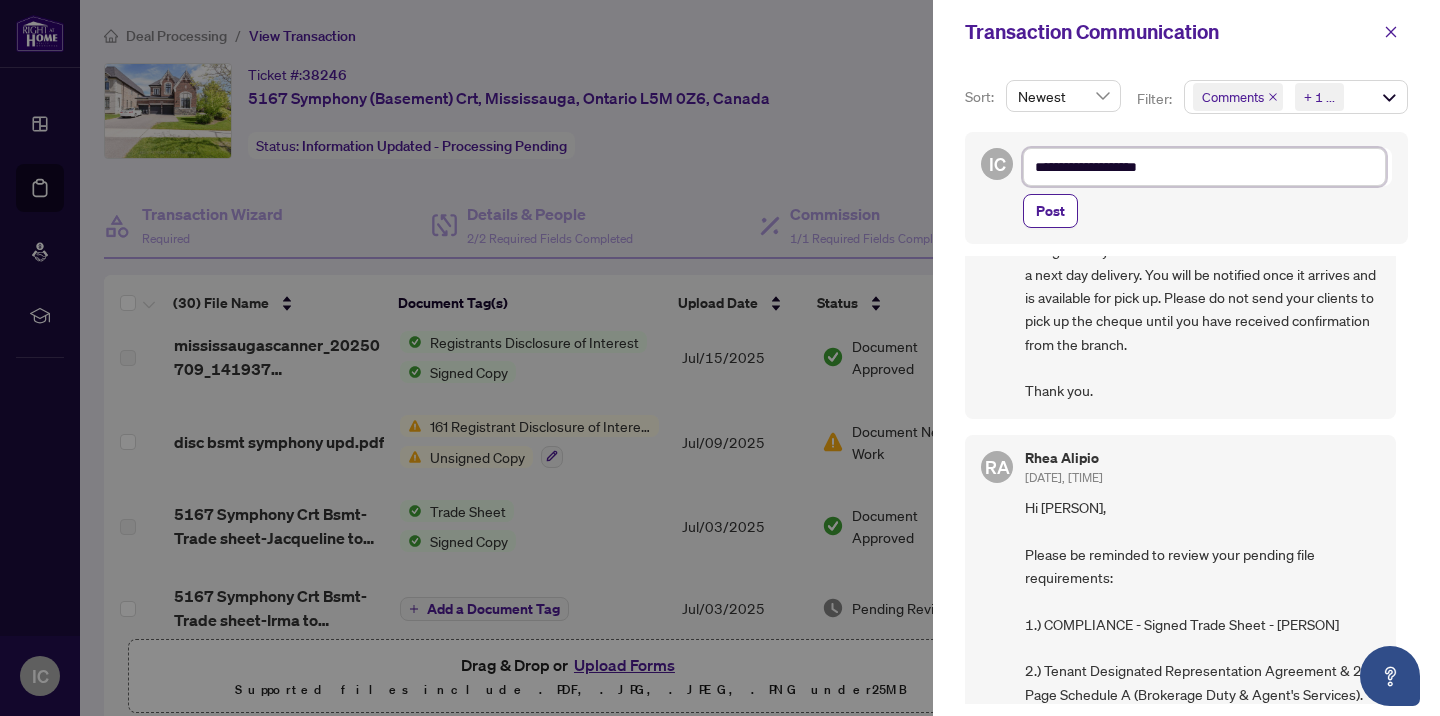 type on "**********" 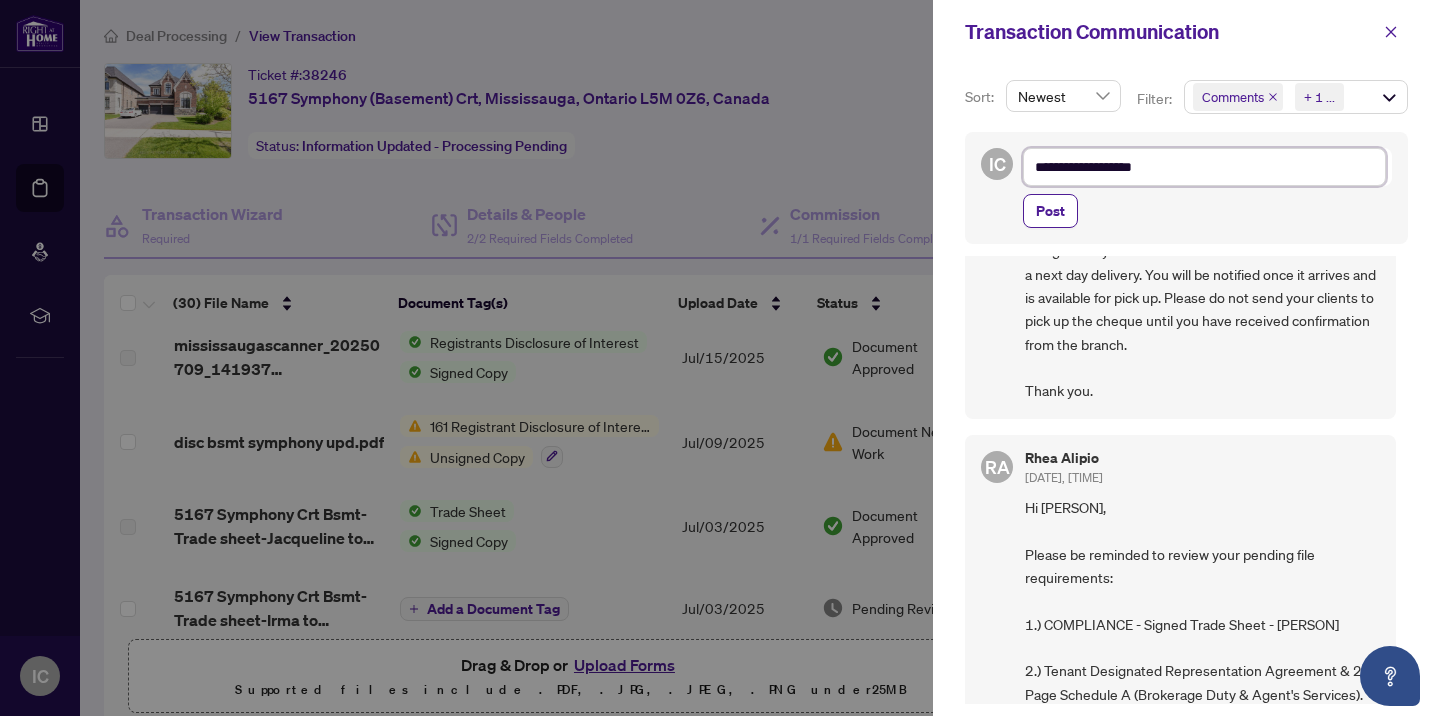 type on "**********" 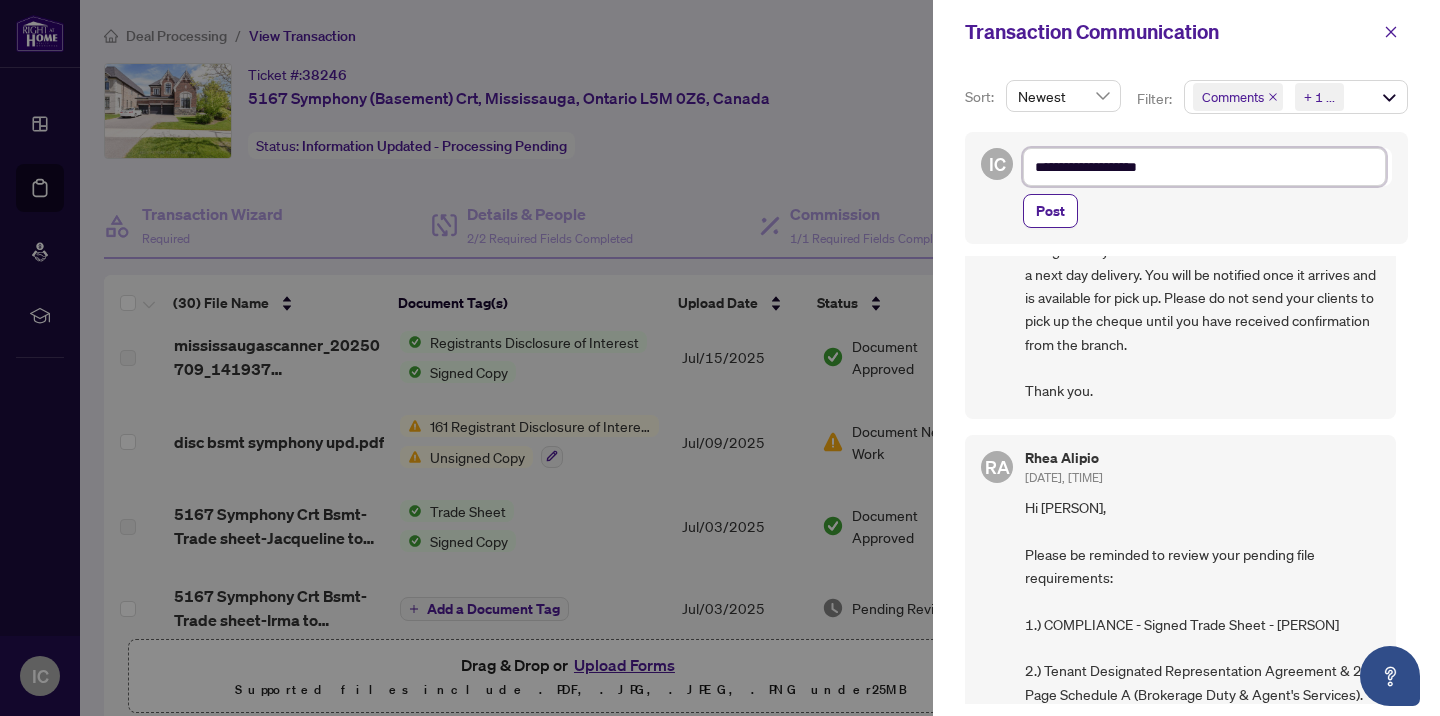 type on "**********" 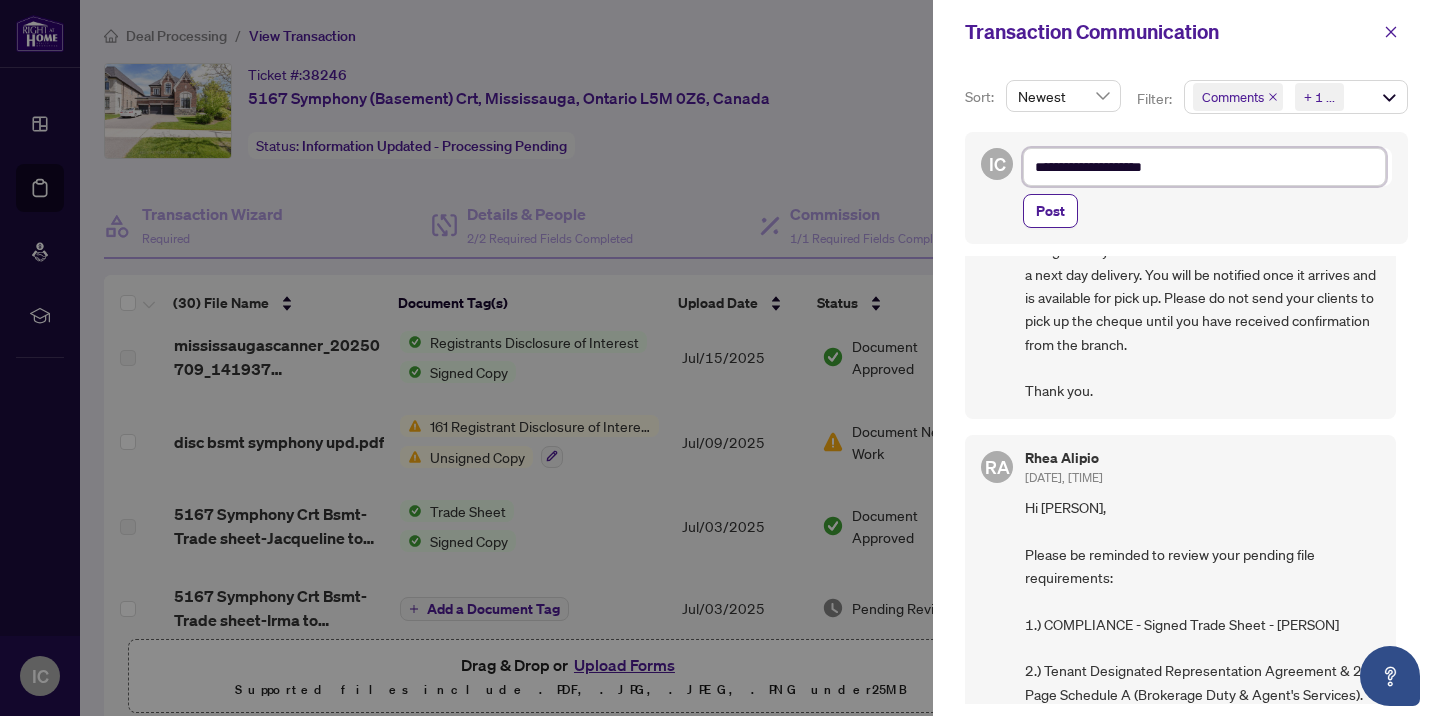 type on "**********" 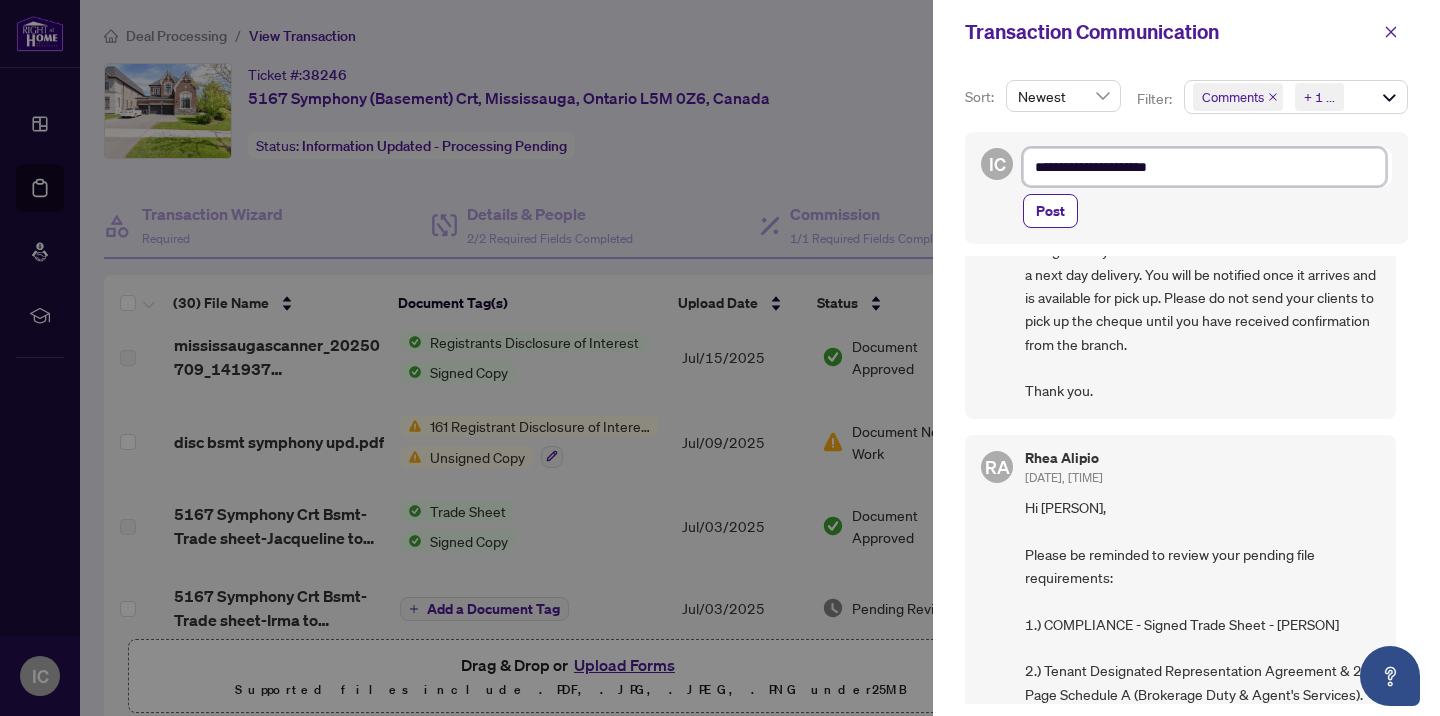 type on "**********" 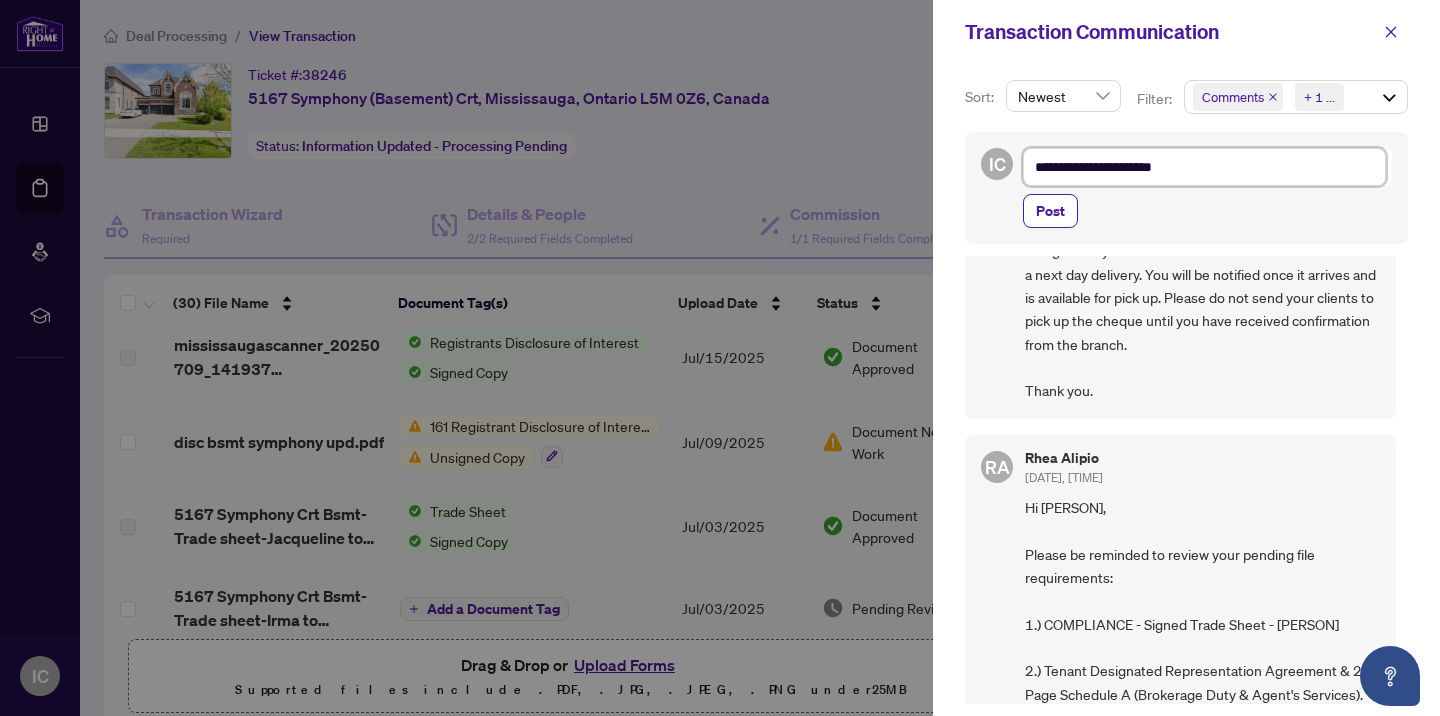 type on "**********" 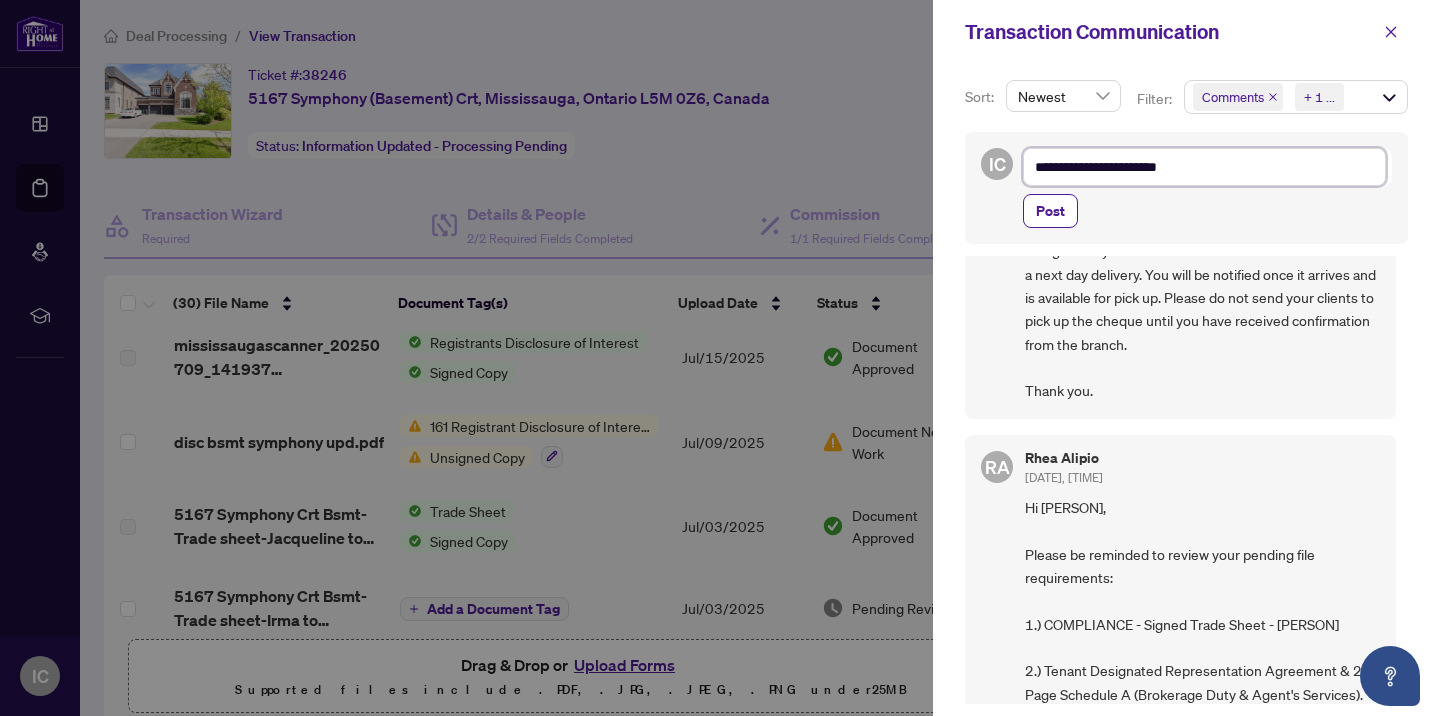 type on "**********" 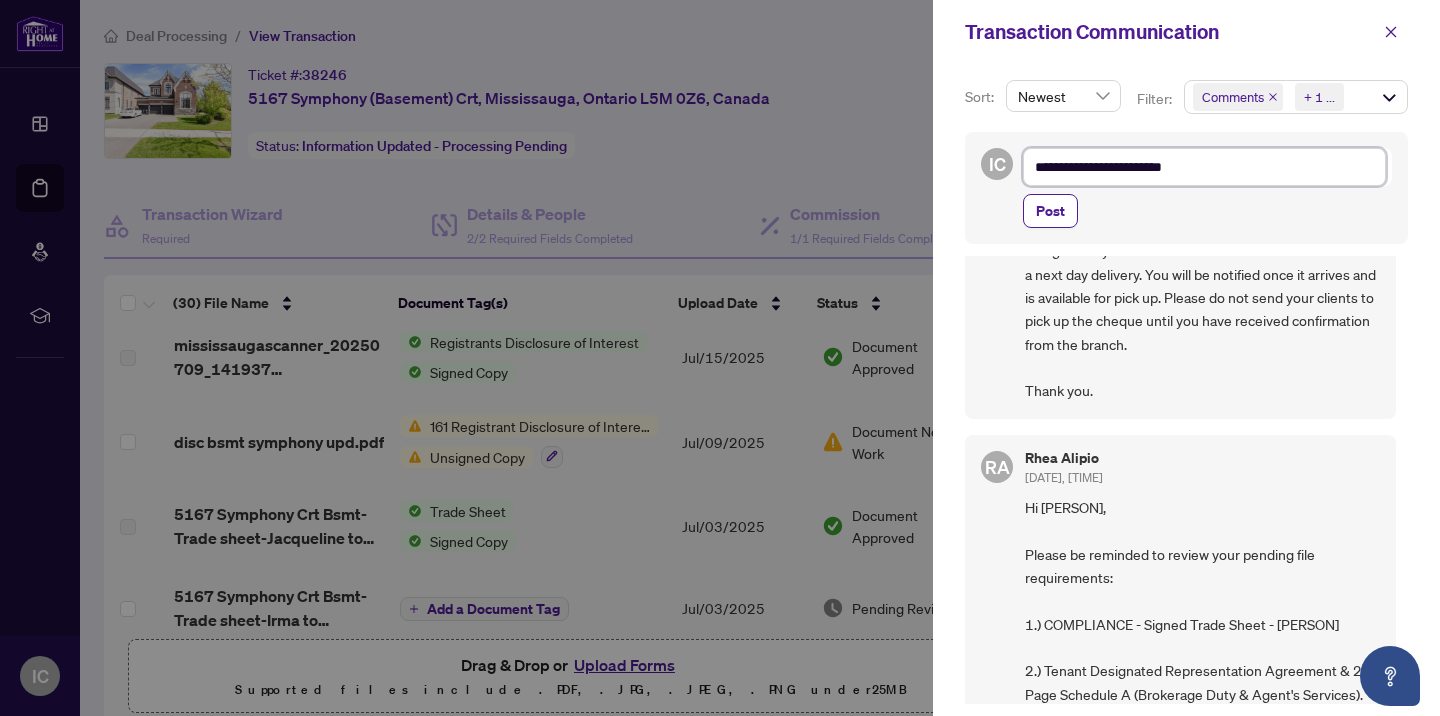 type on "**********" 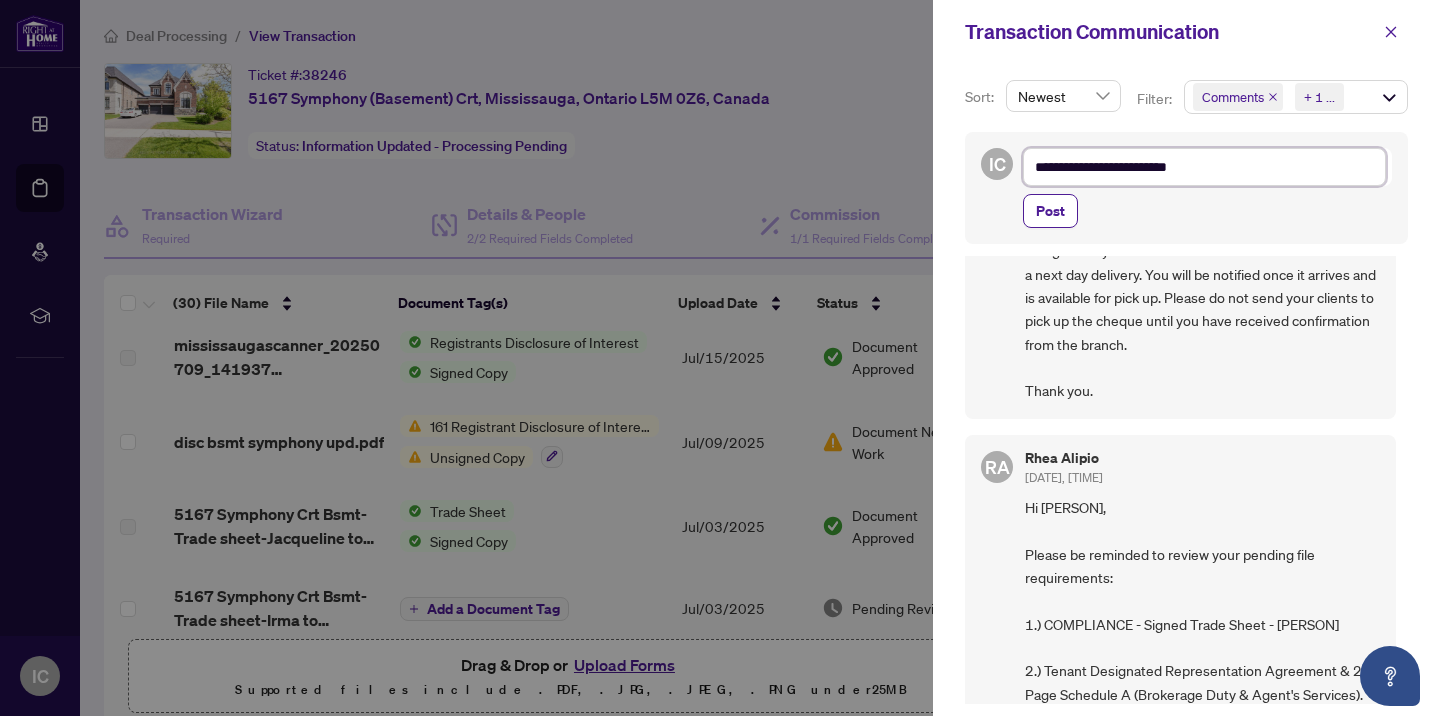 type on "**********" 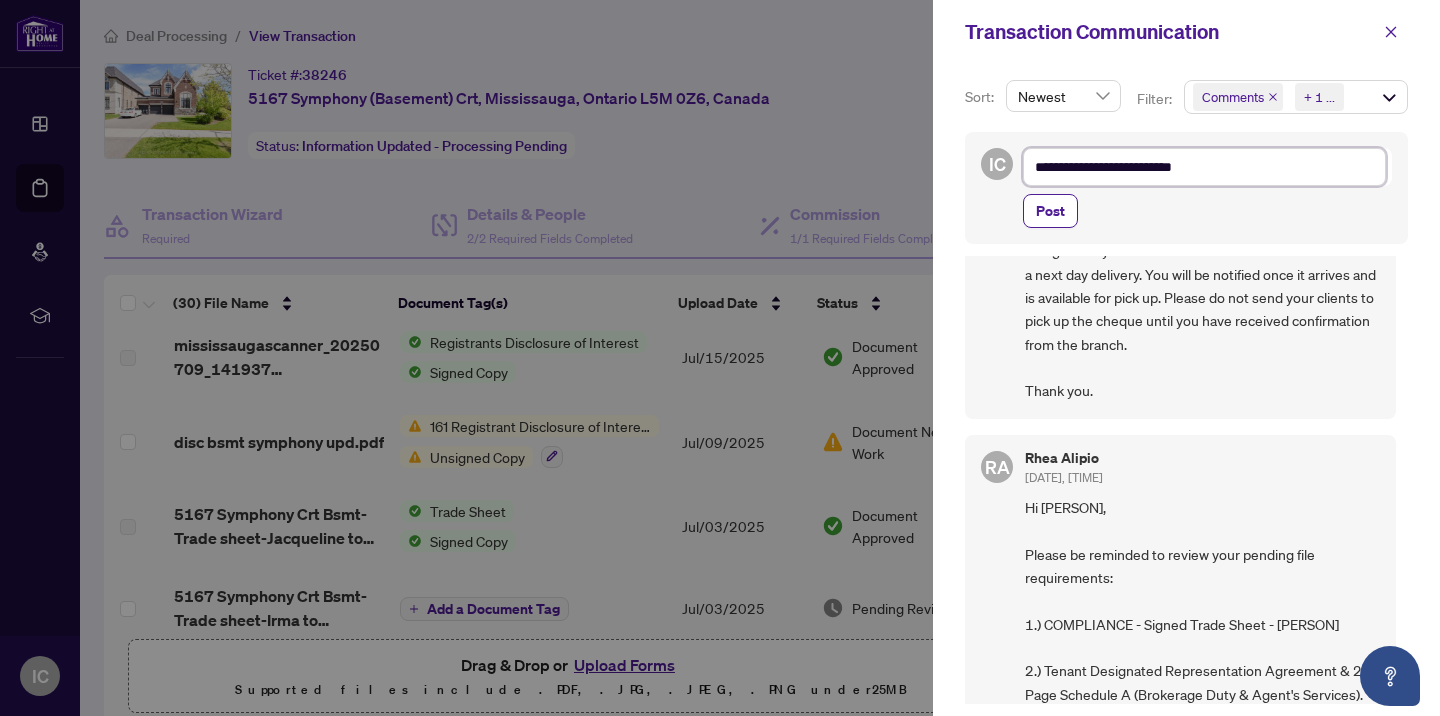 type on "**********" 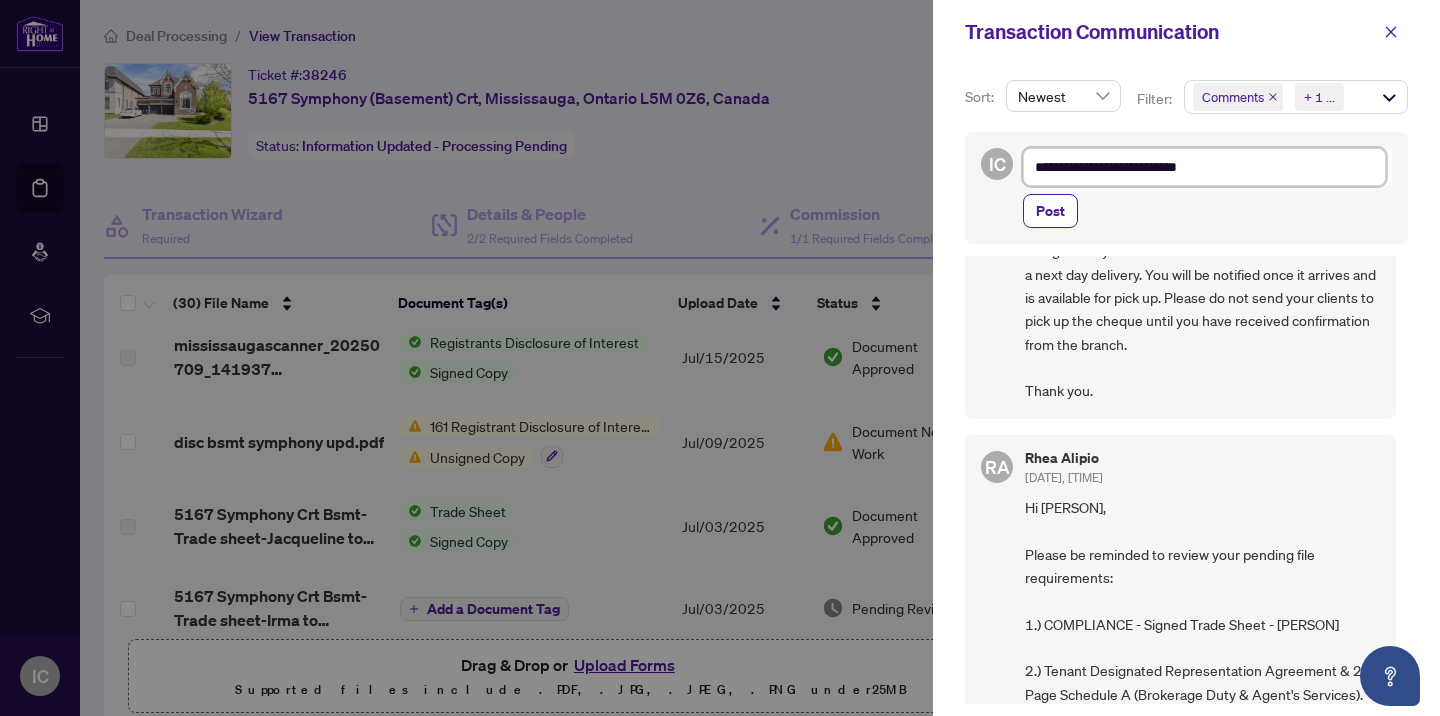 type on "**********" 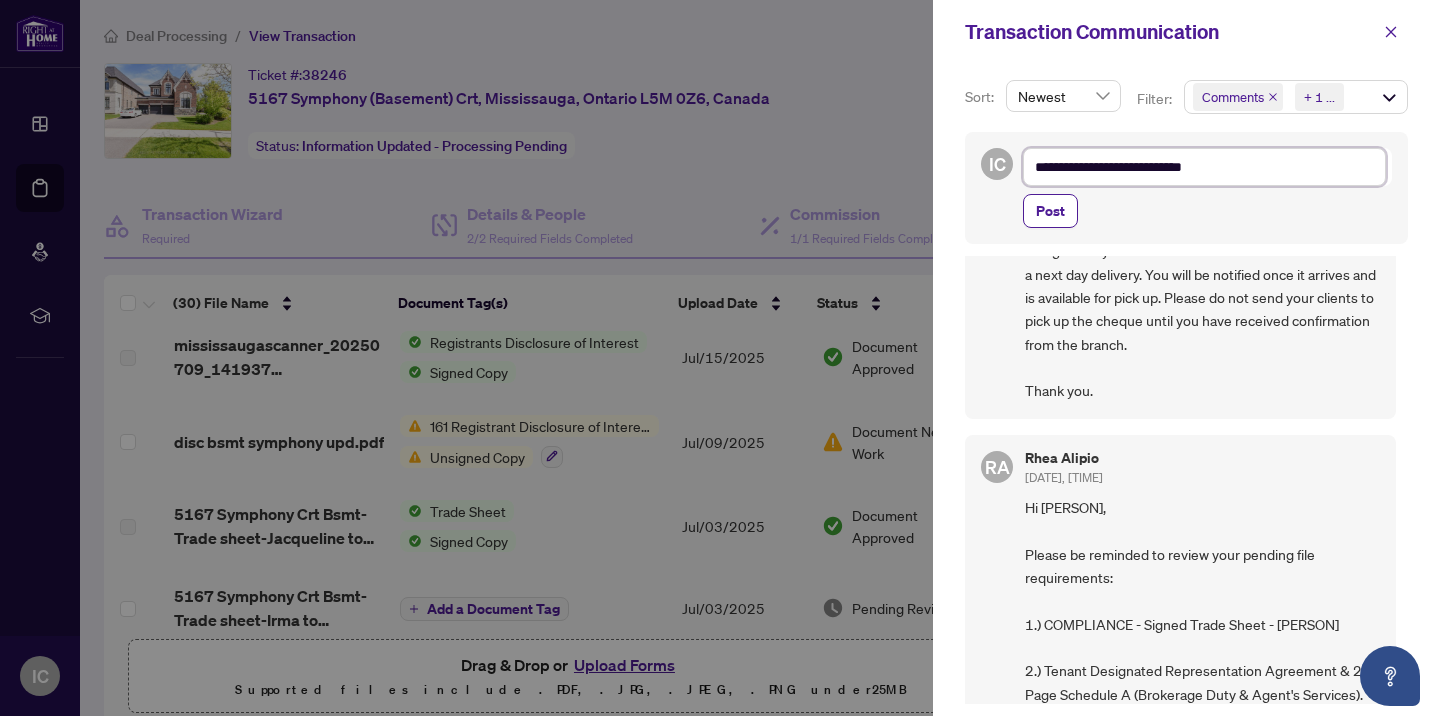 type on "**********" 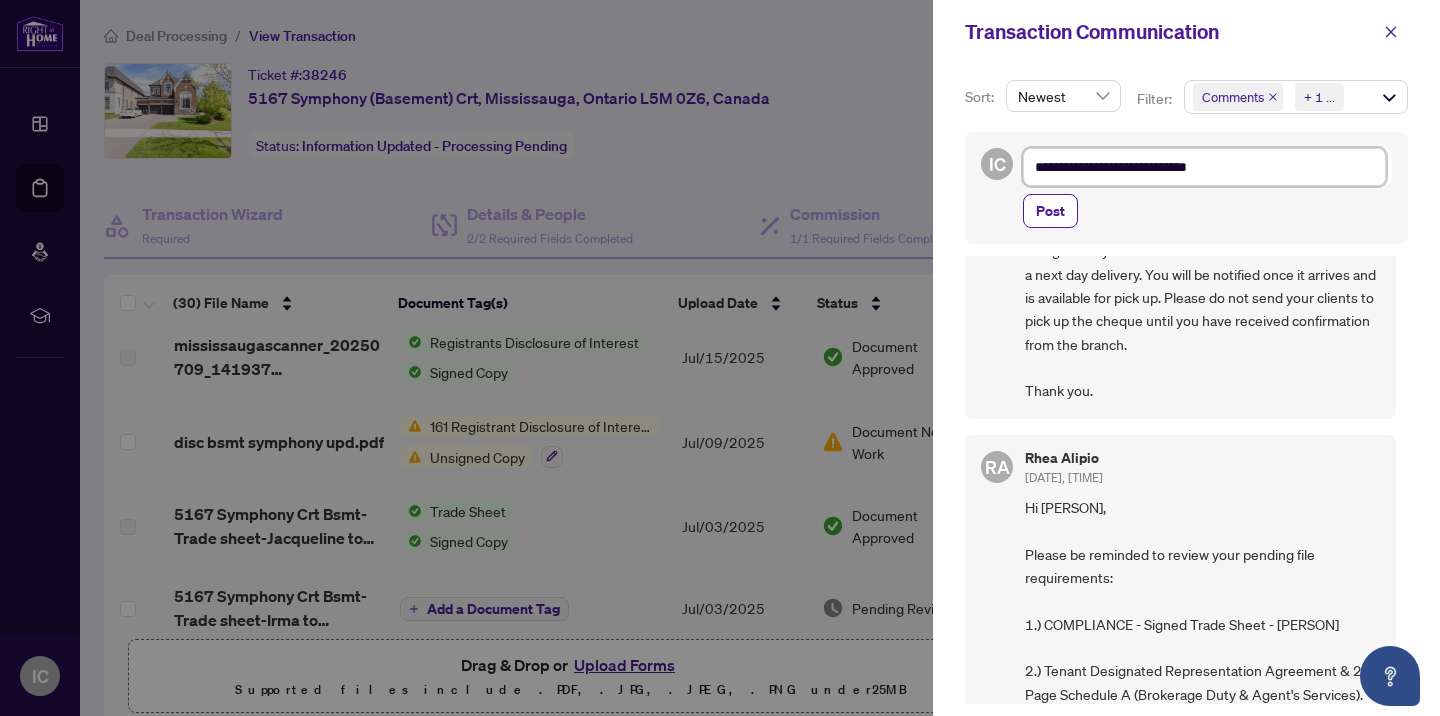 type on "**********" 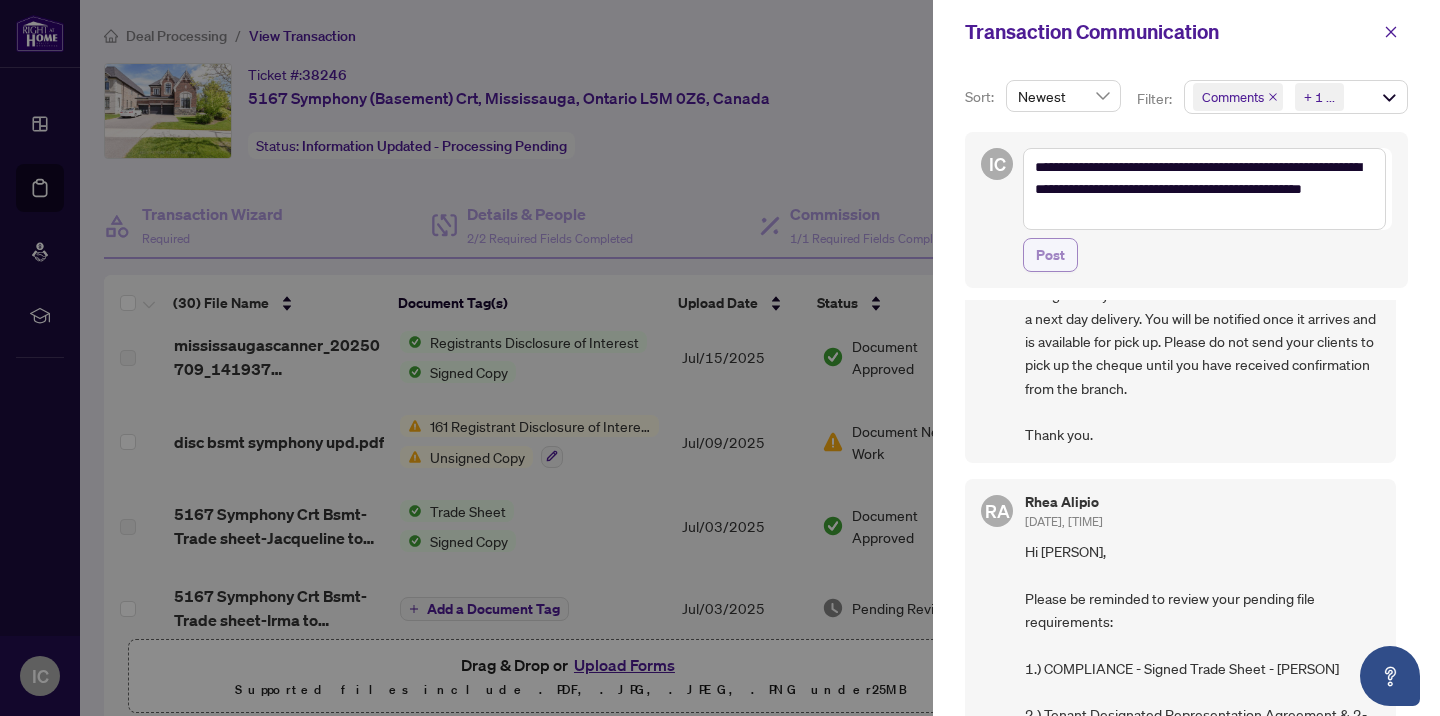 click on "Post" at bounding box center [1050, 255] 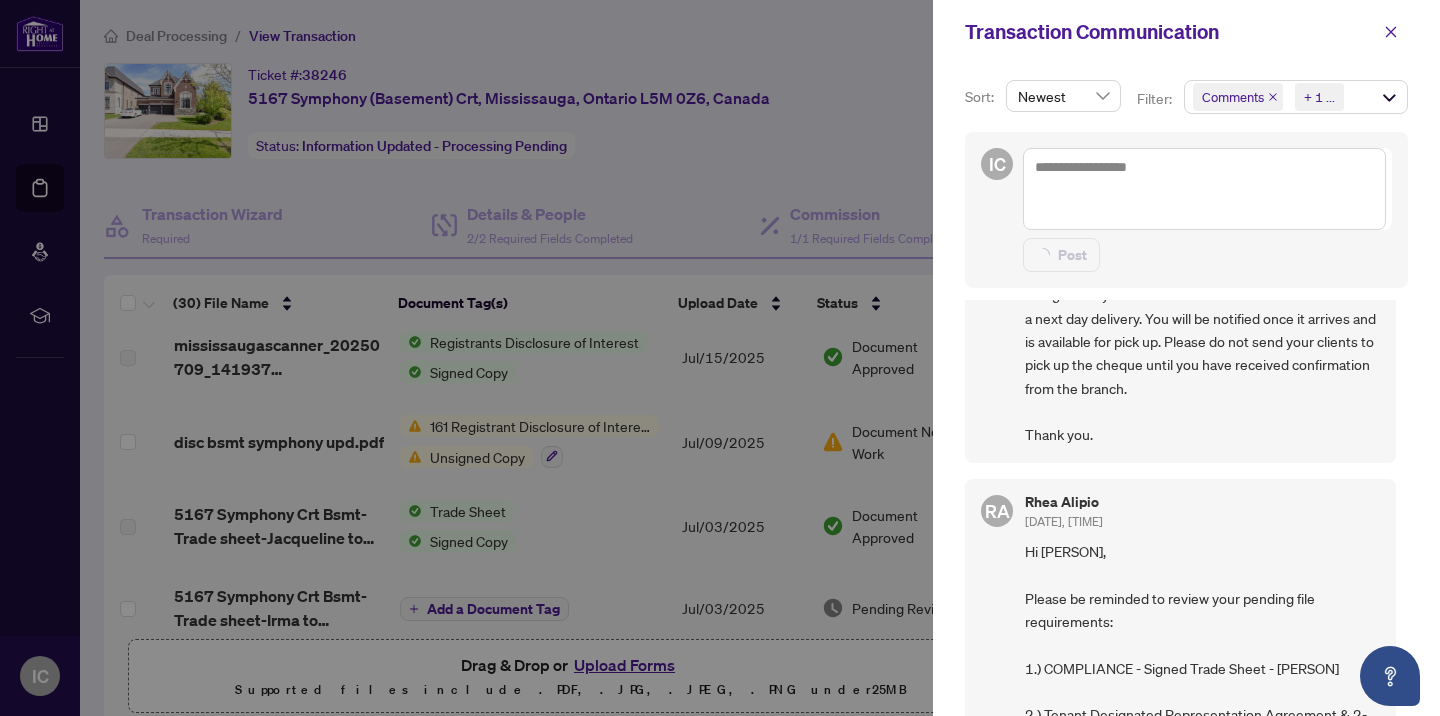 scroll, scrollTop: 0, scrollLeft: 0, axis: both 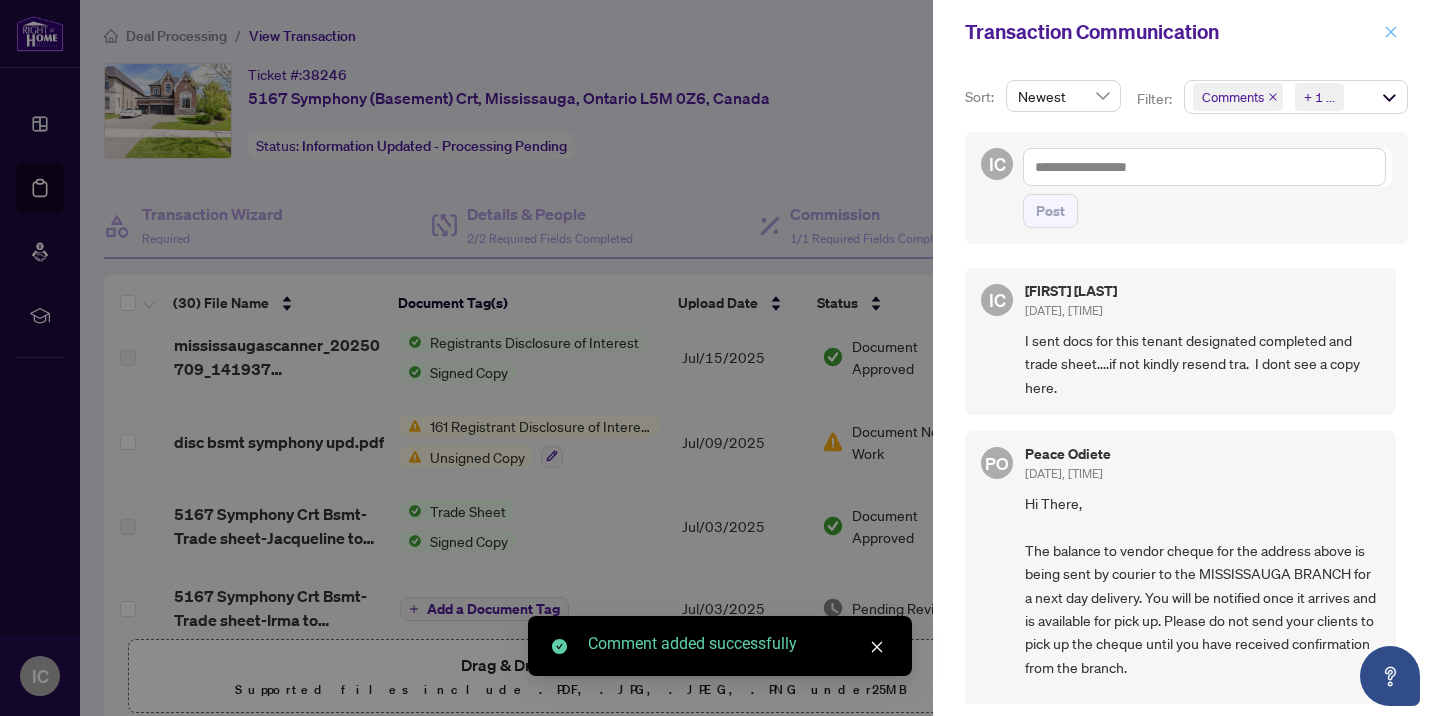 click 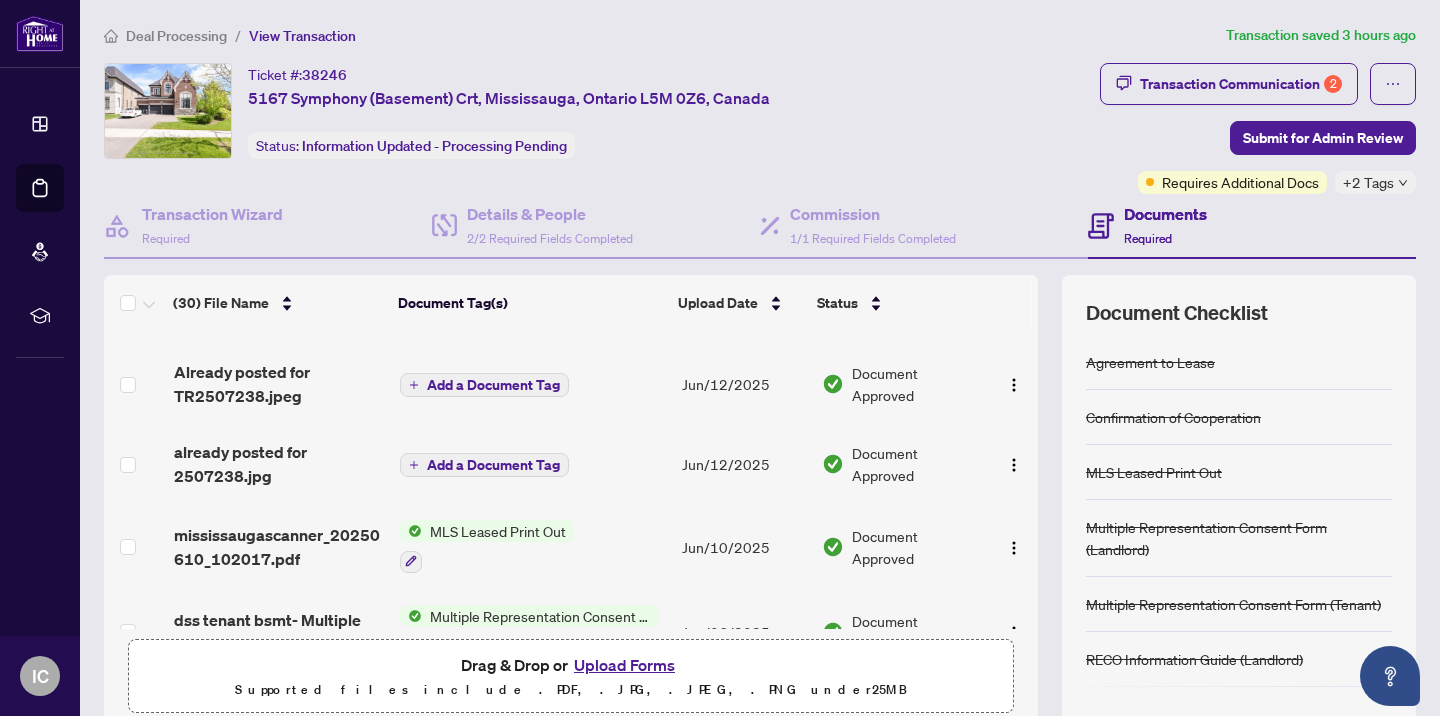 scroll, scrollTop: 1410, scrollLeft: 0, axis: vertical 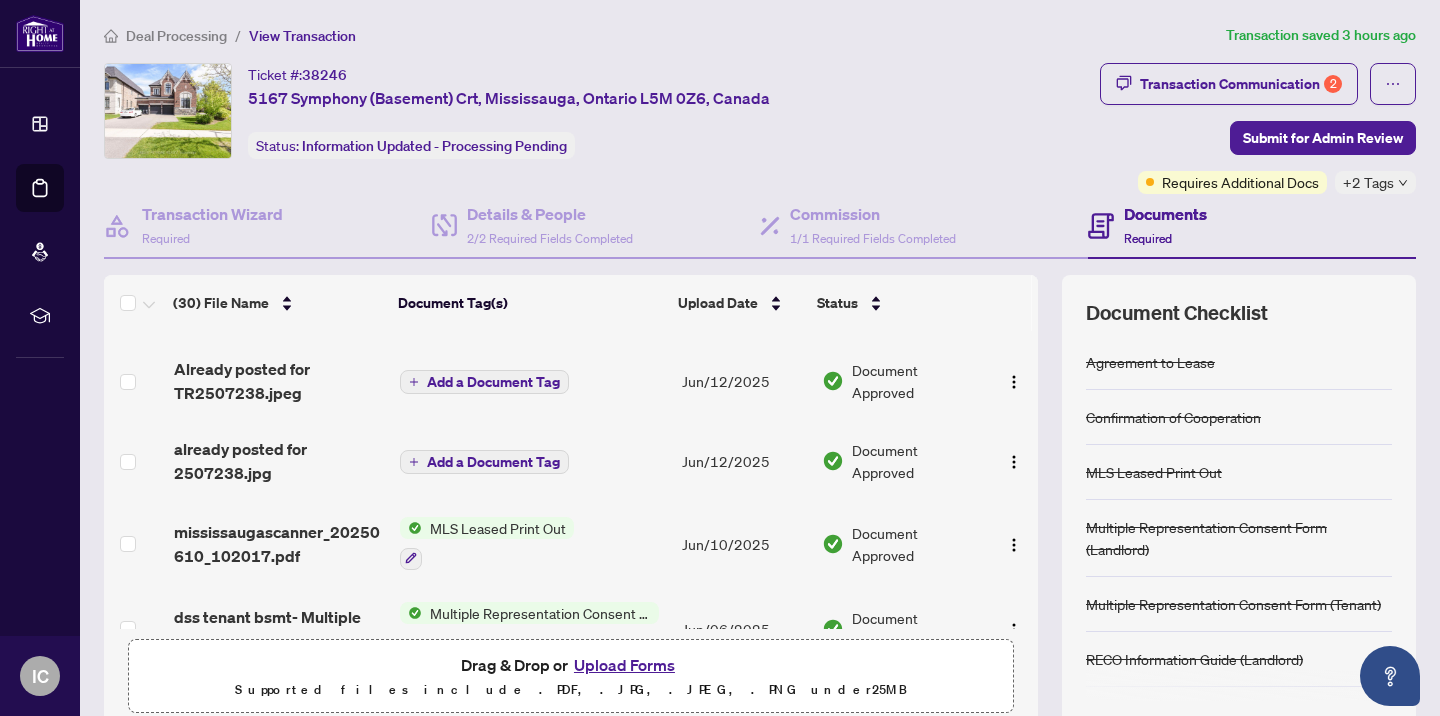 click on "Upload Forms" at bounding box center [624, 665] 